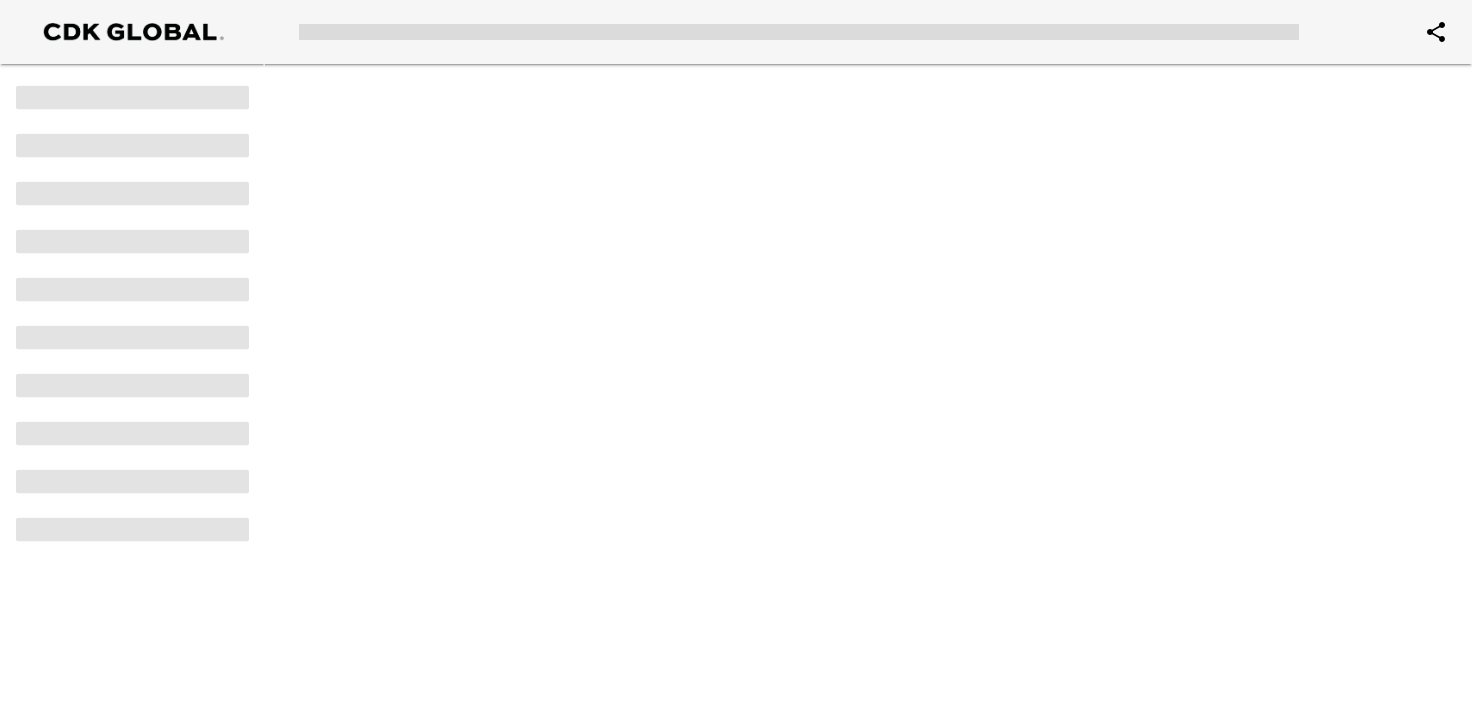 scroll, scrollTop: 0, scrollLeft: 0, axis: both 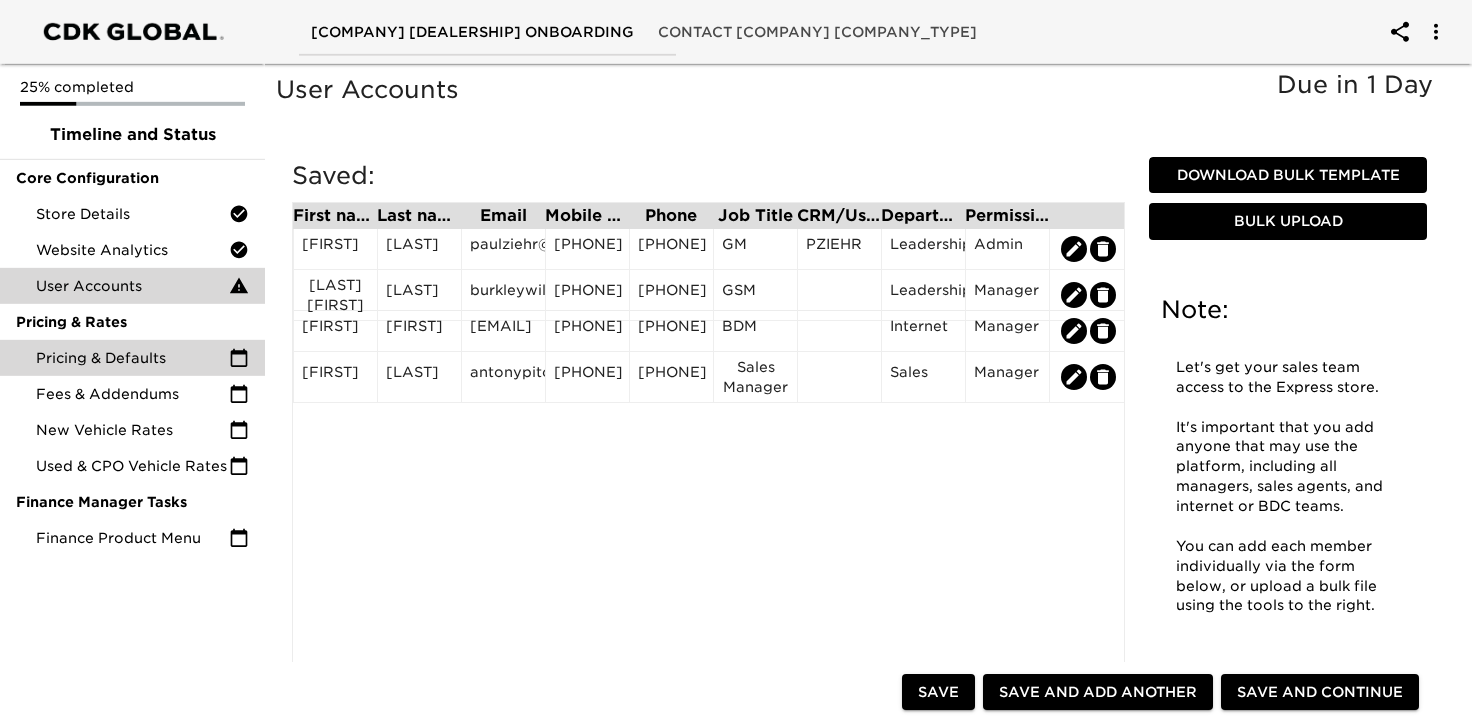 click on "Pricing & Defaults" at bounding box center [132, 358] 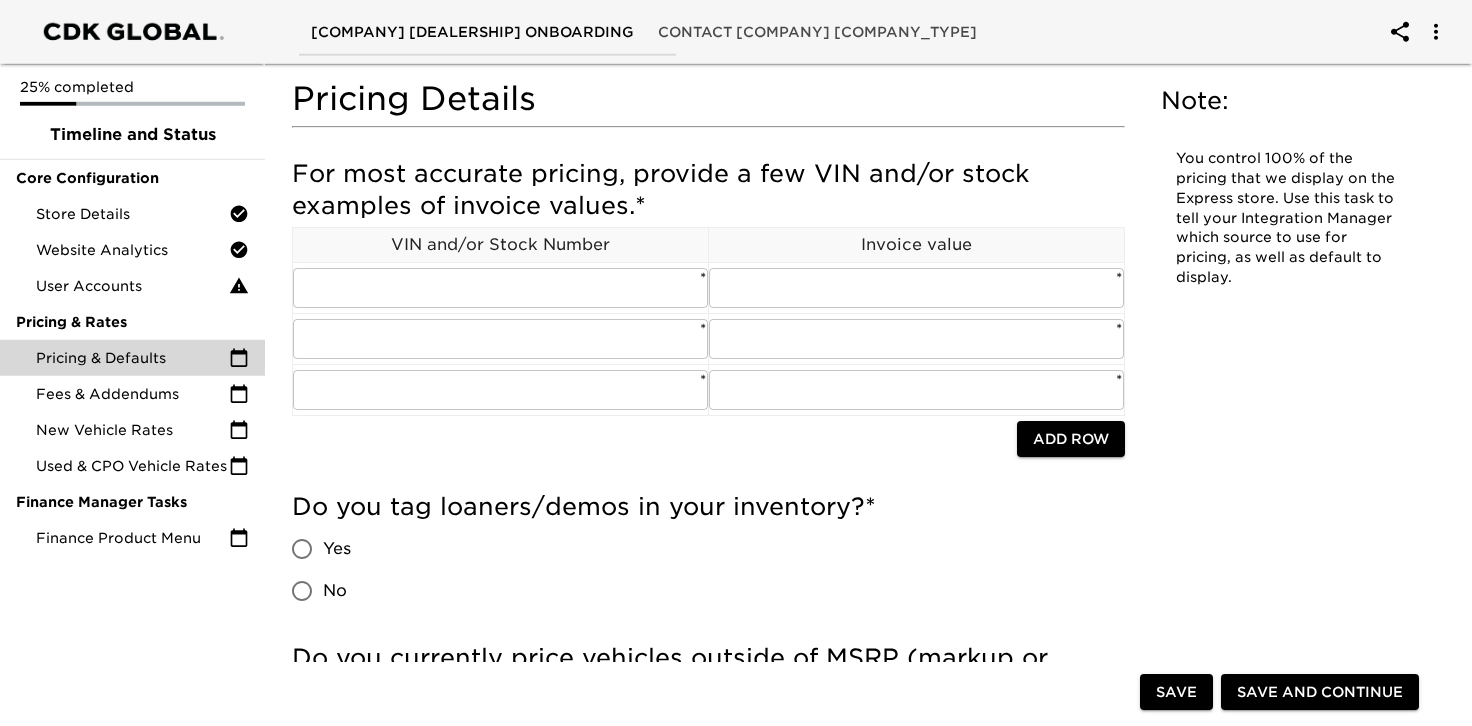 scroll, scrollTop: 110, scrollLeft: 0, axis: vertical 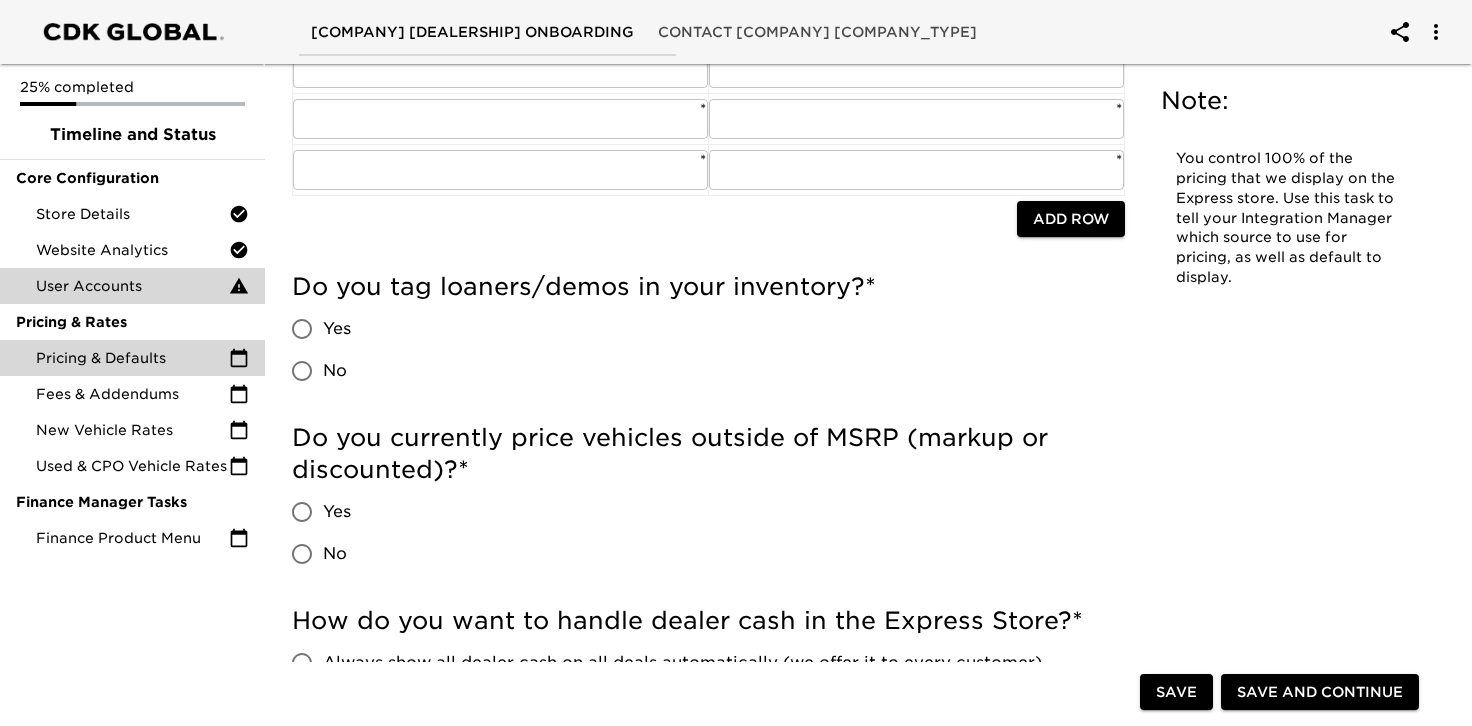click on "User Accounts" at bounding box center [132, 286] 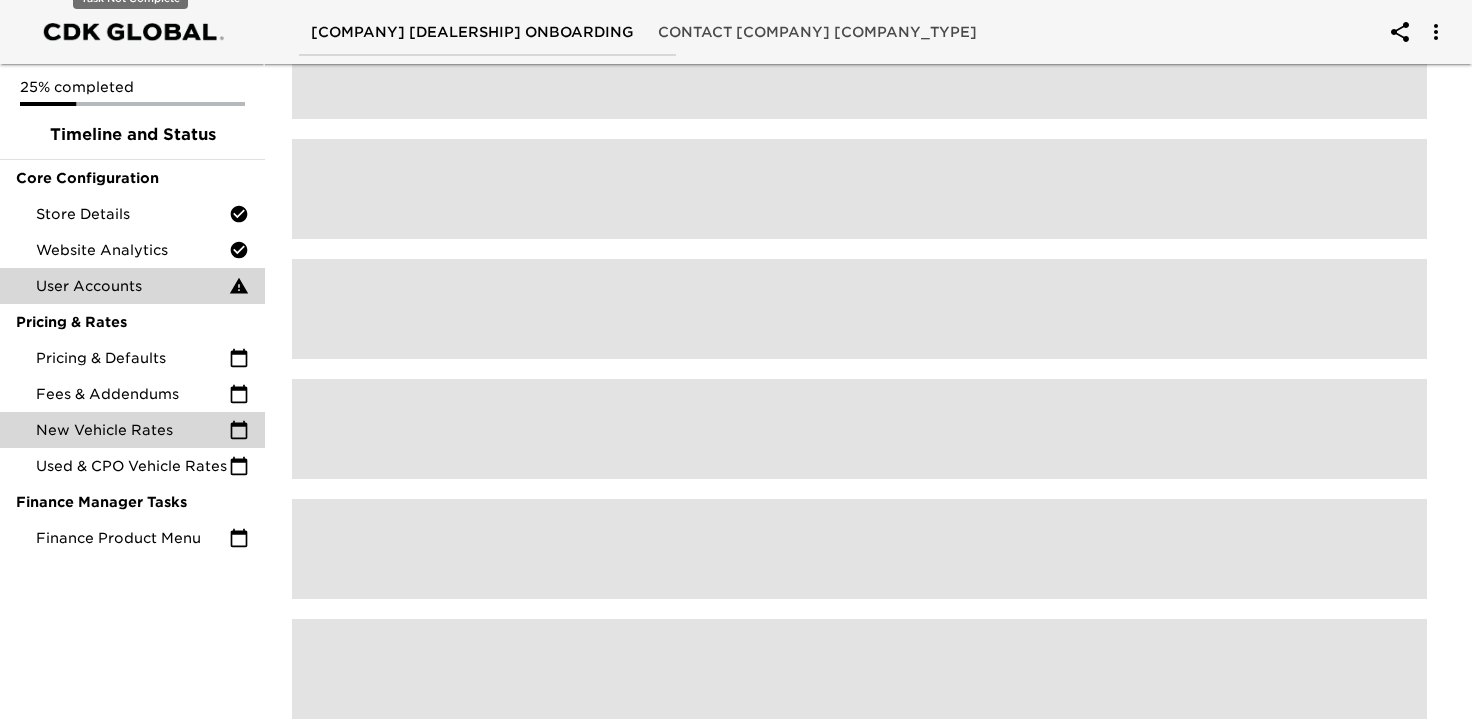 scroll, scrollTop: 0, scrollLeft: 0, axis: both 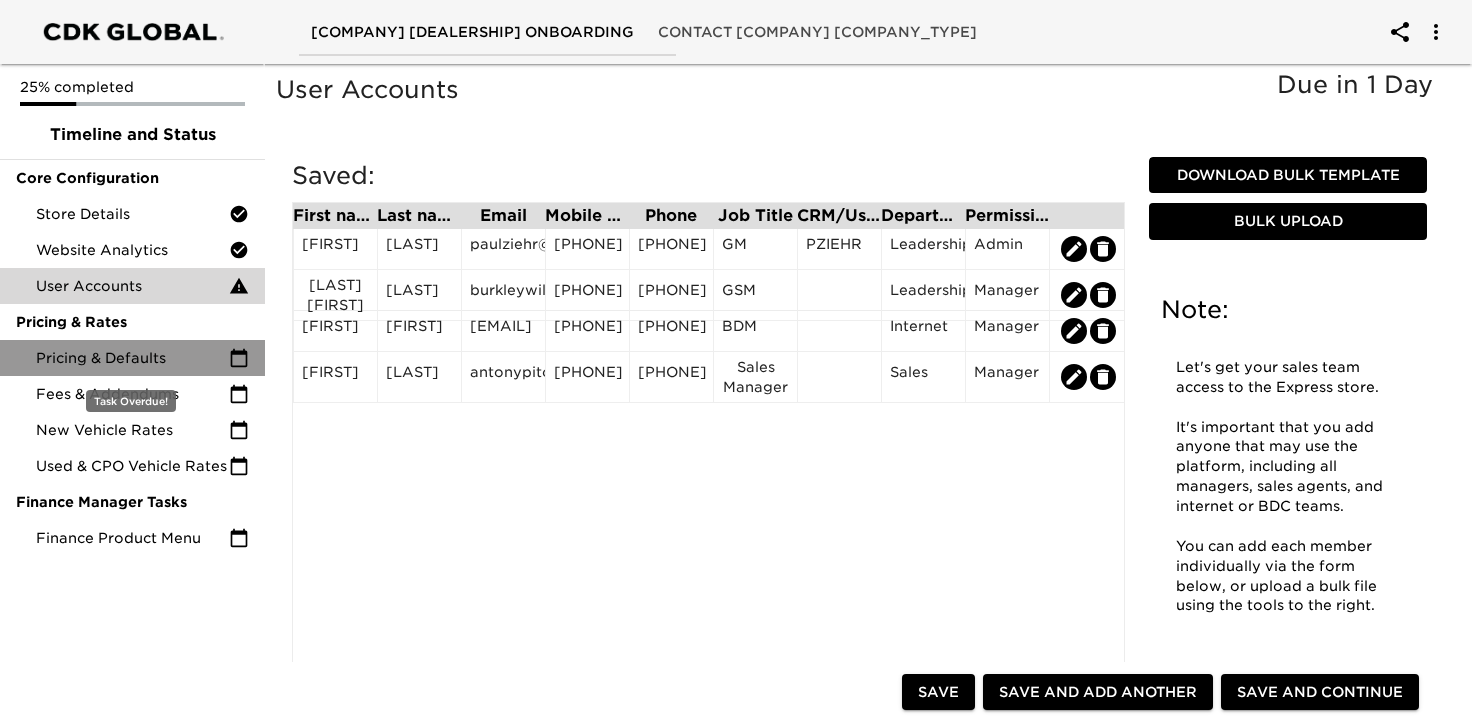 click on "Pricing & Defaults" at bounding box center [132, 358] 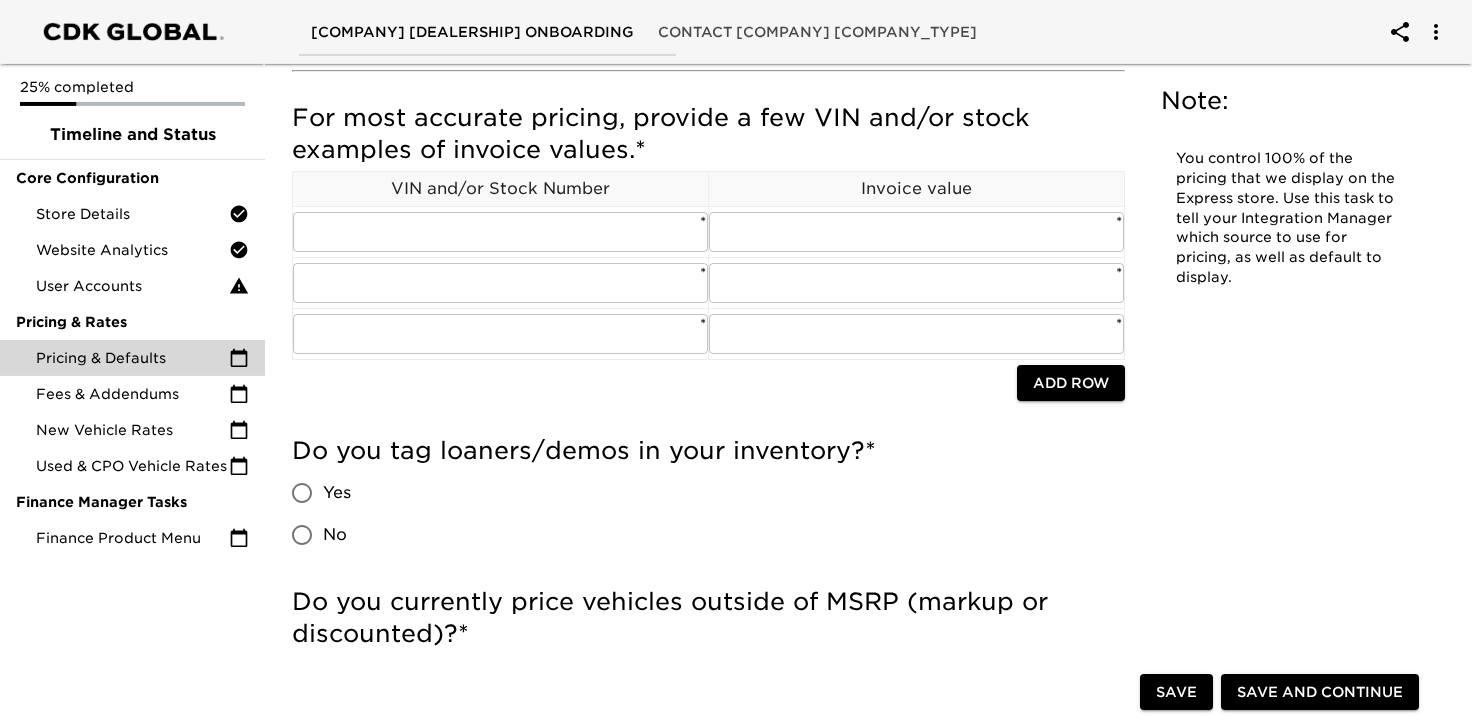 scroll, scrollTop: 110, scrollLeft: 0, axis: vertical 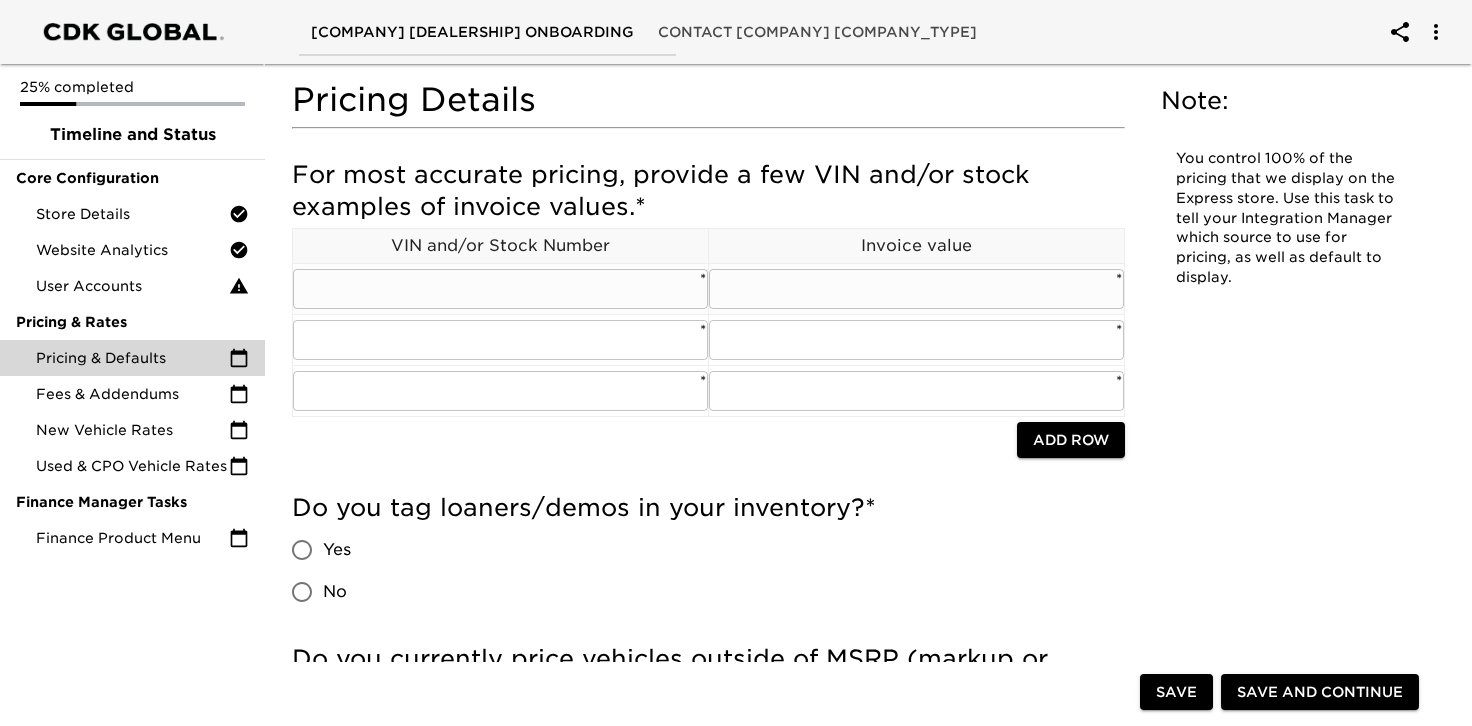 click at bounding box center [916, 289] 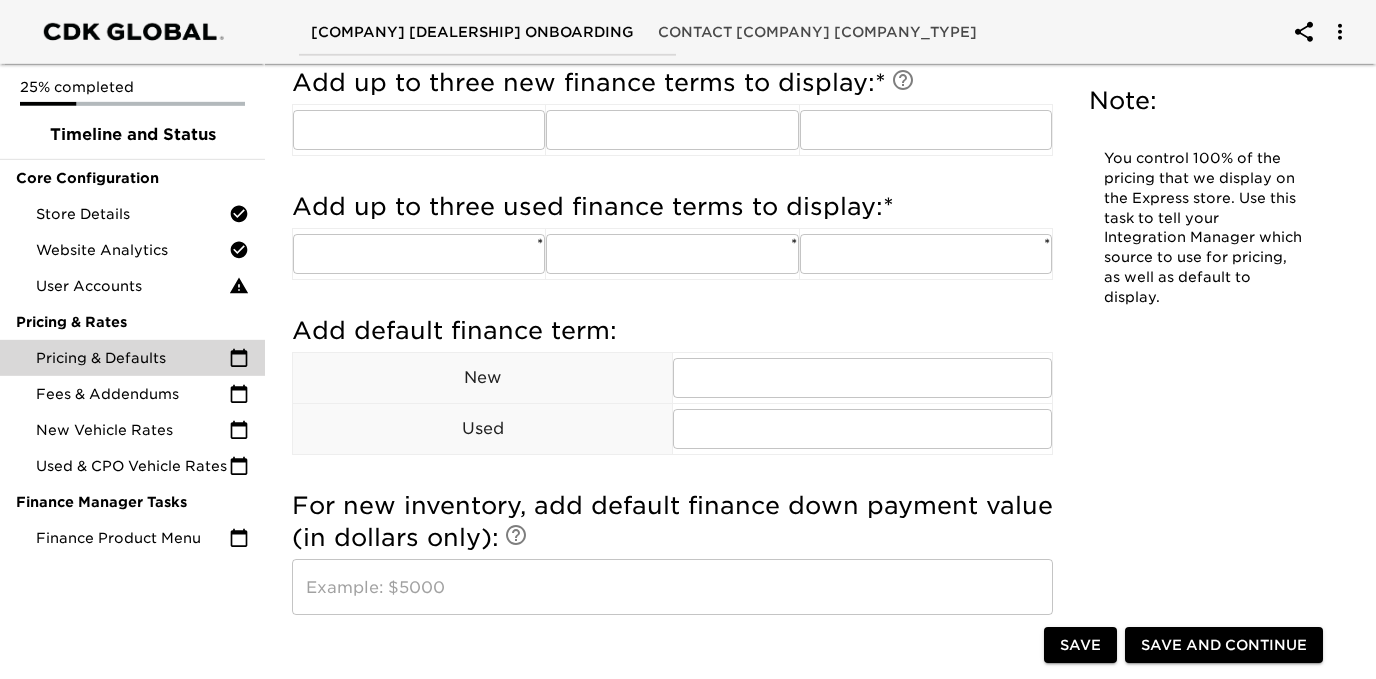 scroll, scrollTop: 1347, scrollLeft: 0, axis: vertical 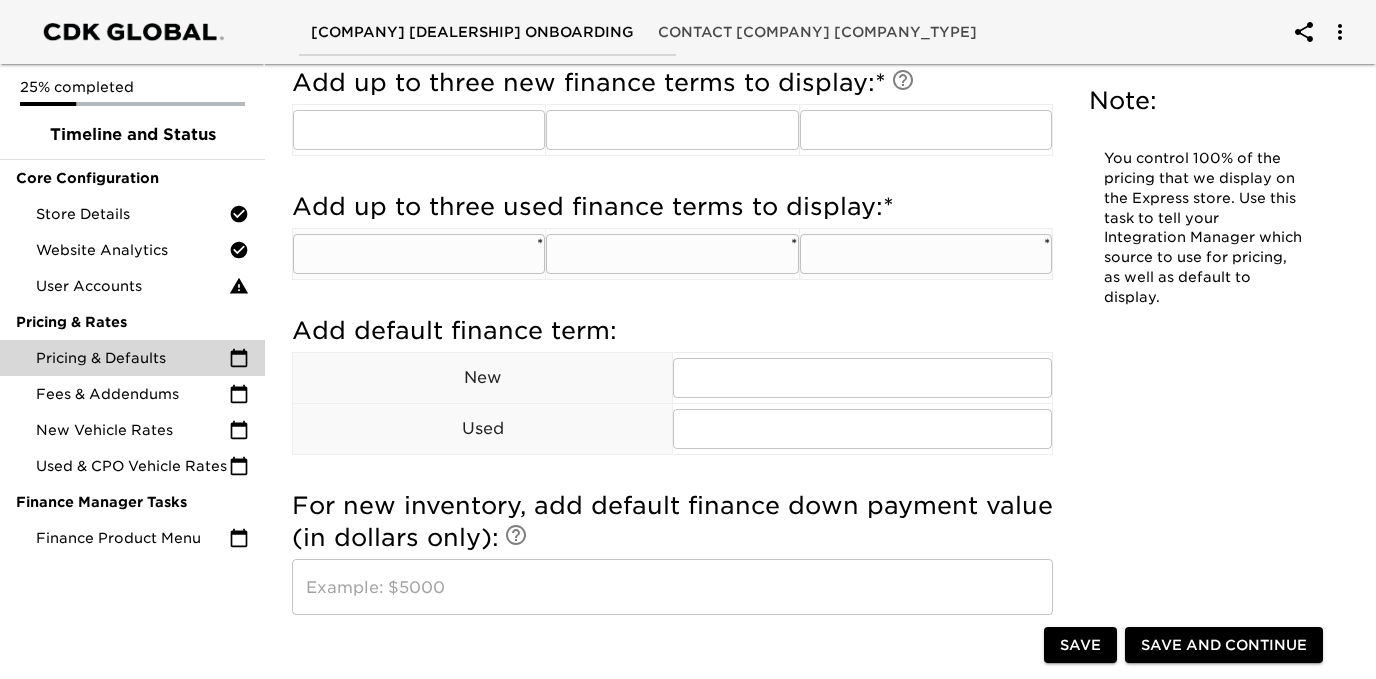 click at bounding box center (419, 254) 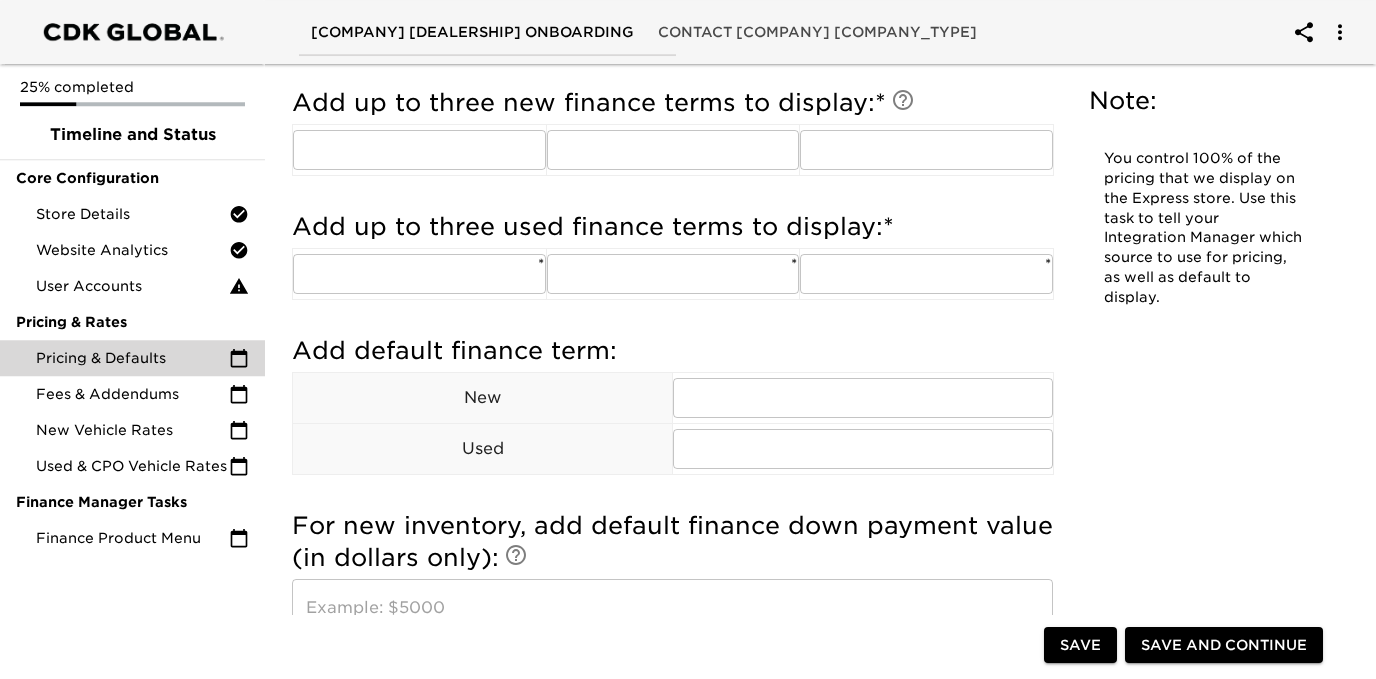 scroll, scrollTop: 1132, scrollLeft: 0, axis: vertical 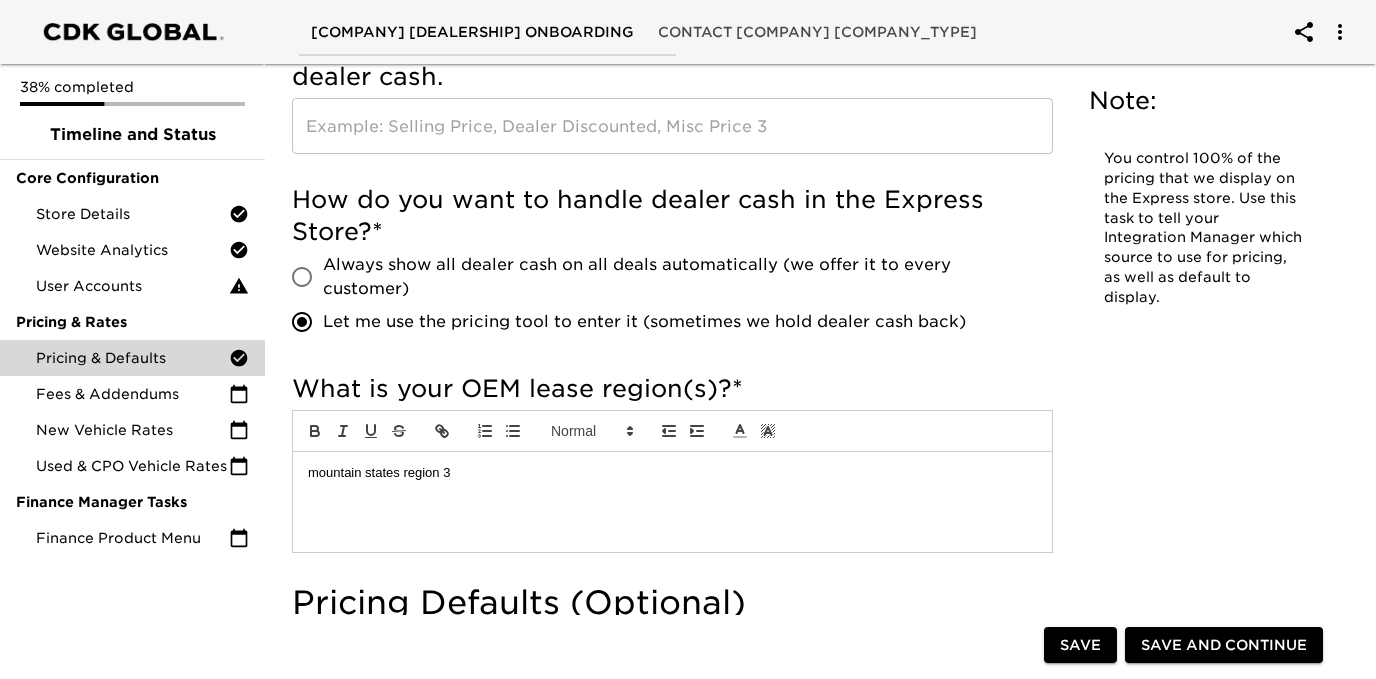 radio on "true" 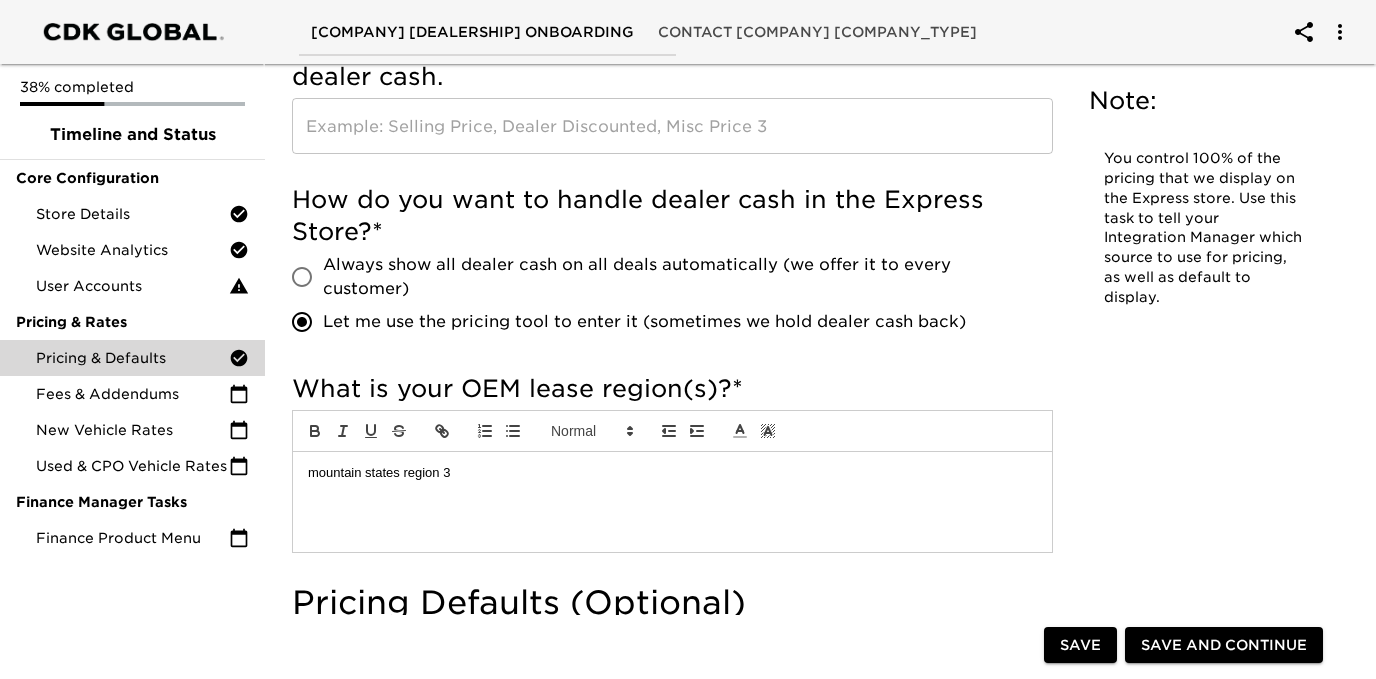 radio on "true" 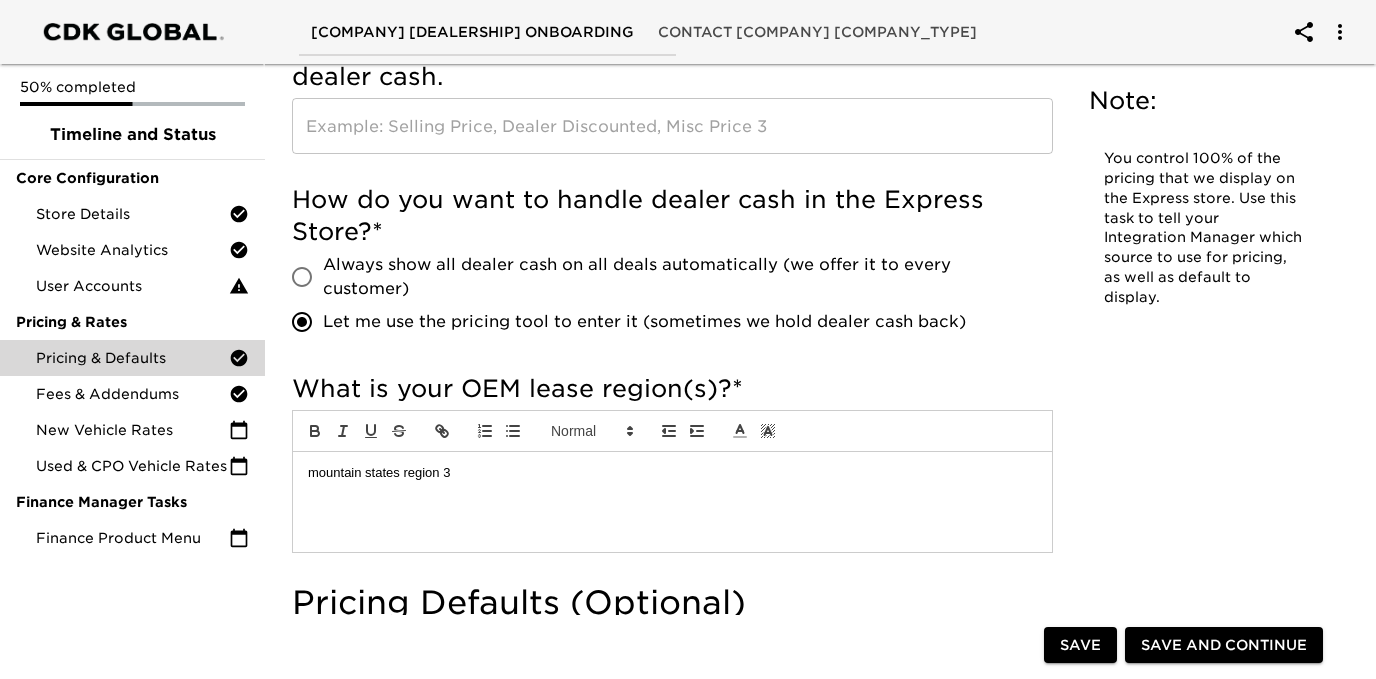 scroll, scrollTop: 1512, scrollLeft: 0, axis: vertical 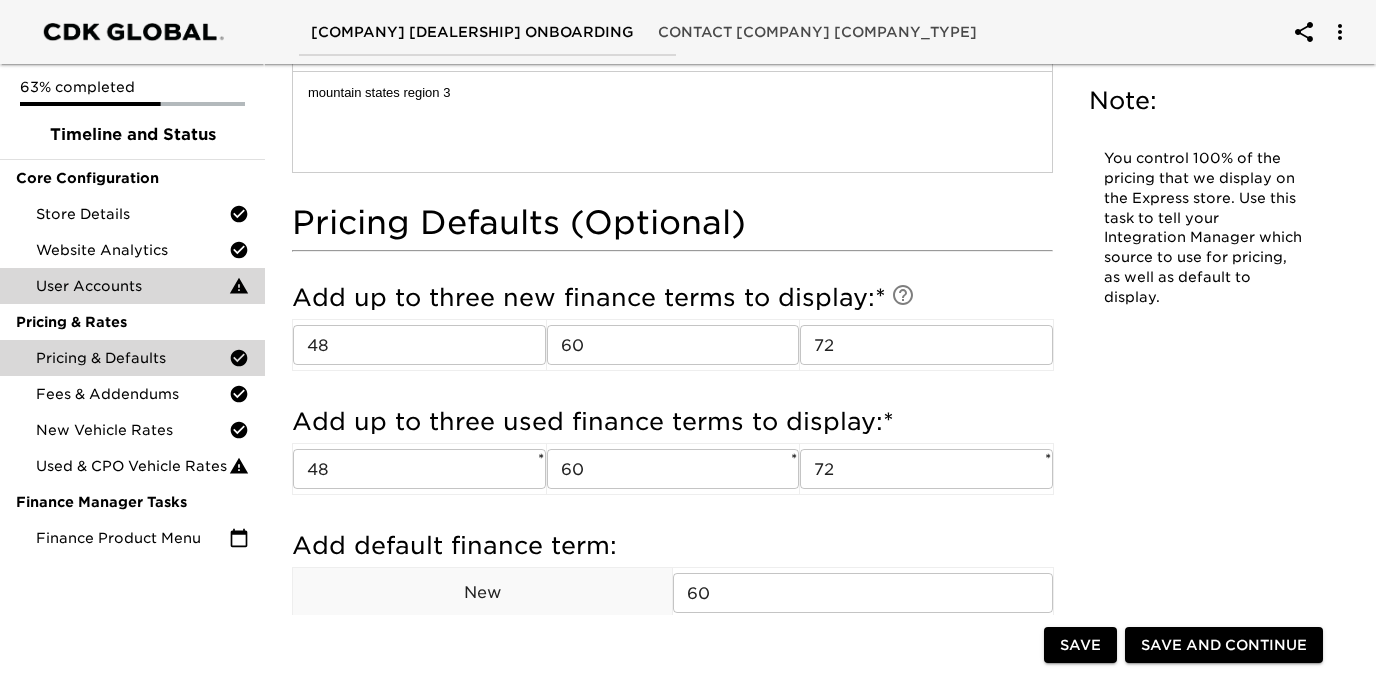 click on "User Accounts" at bounding box center [132, 286] 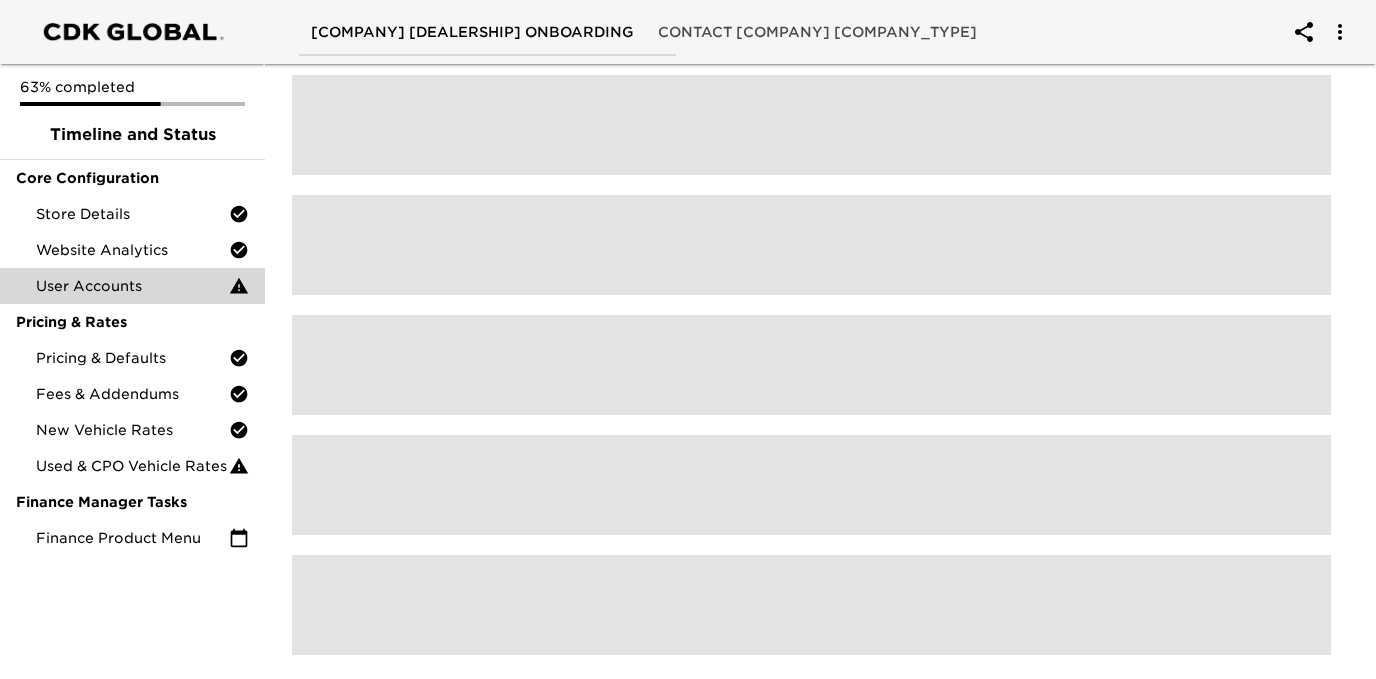 scroll, scrollTop: 0, scrollLeft: 0, axis: both 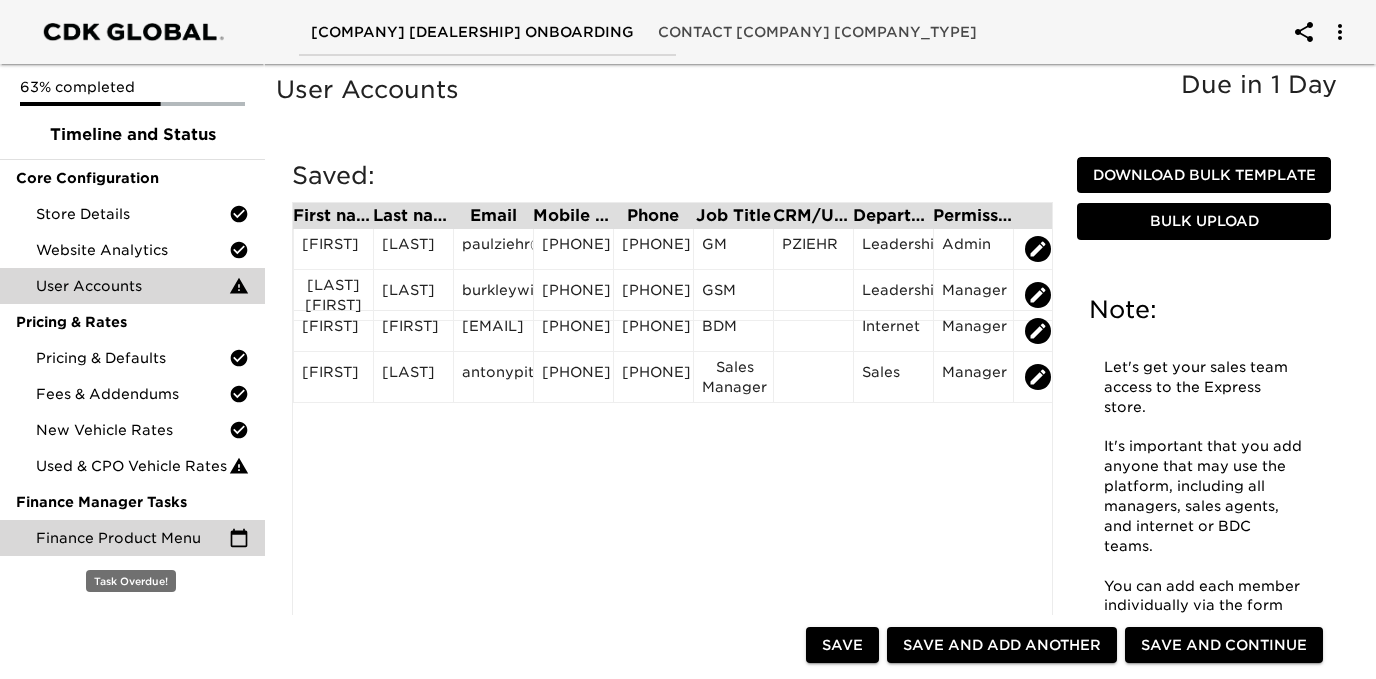 click on "Finance Product Menu" at bounding box center (132, 538) 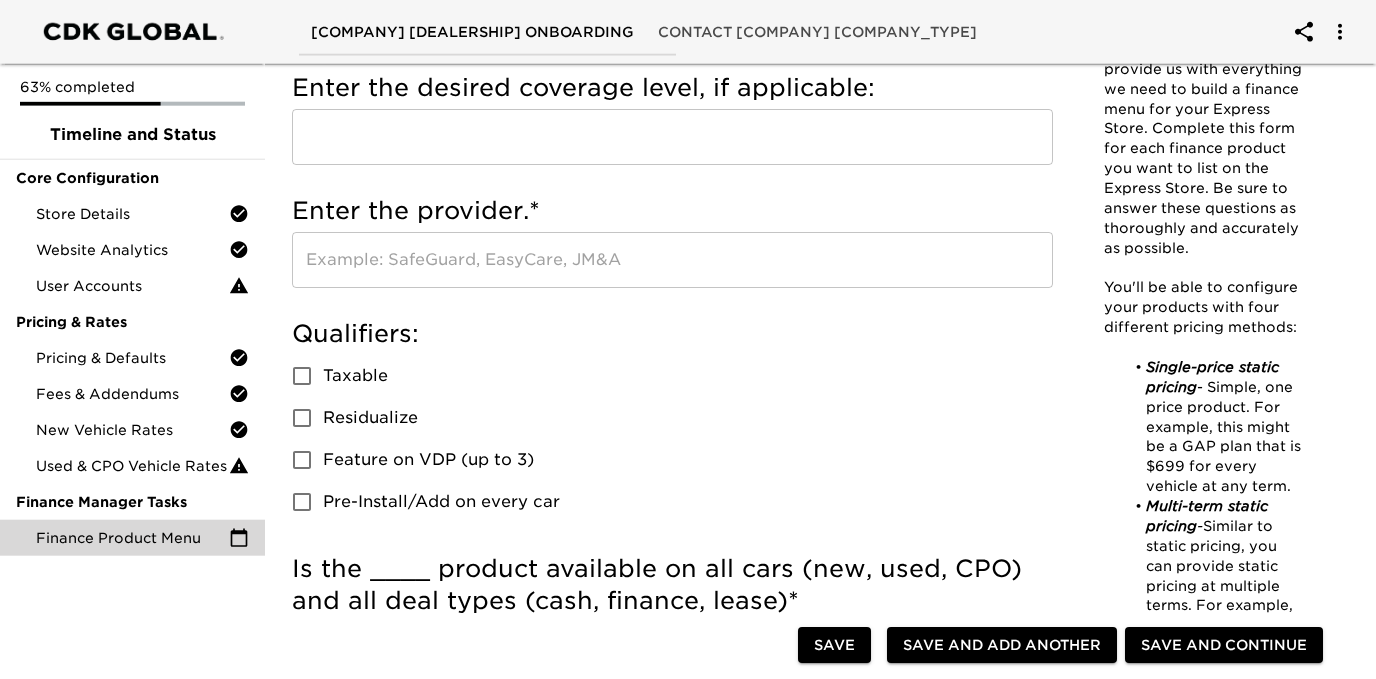 scroll, scrollTop: 215, scrollLeft: 0, axis: vertical 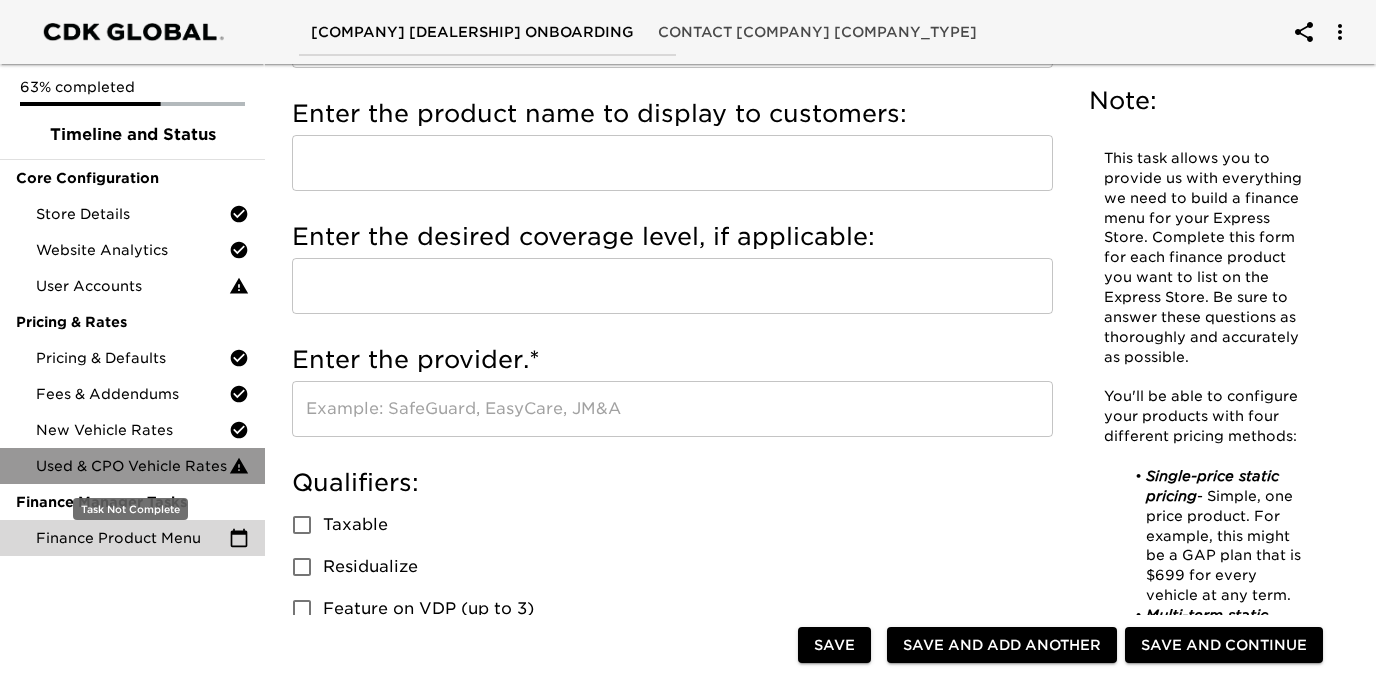 click on "Used & CPO Vehicle Rates" at bounding box center [132, 466] 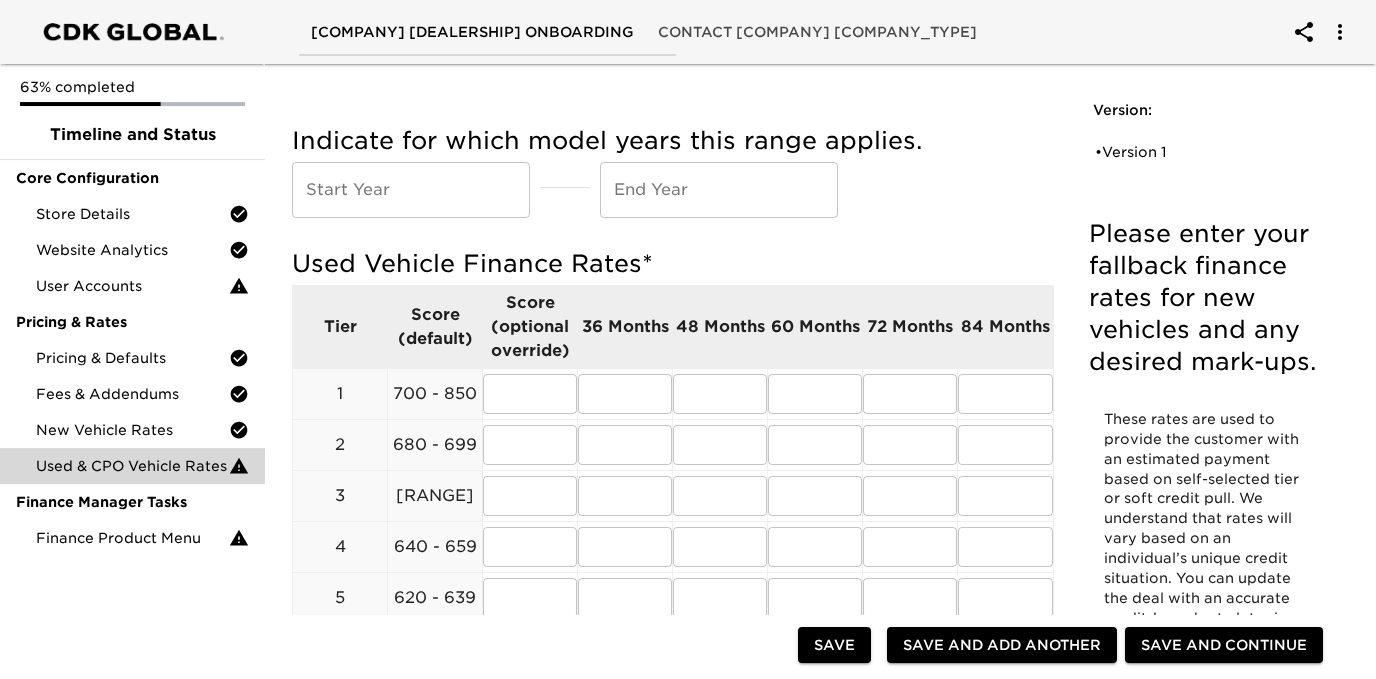 scroll, scrollTop: 0, scrollLeft: 0, axis: both 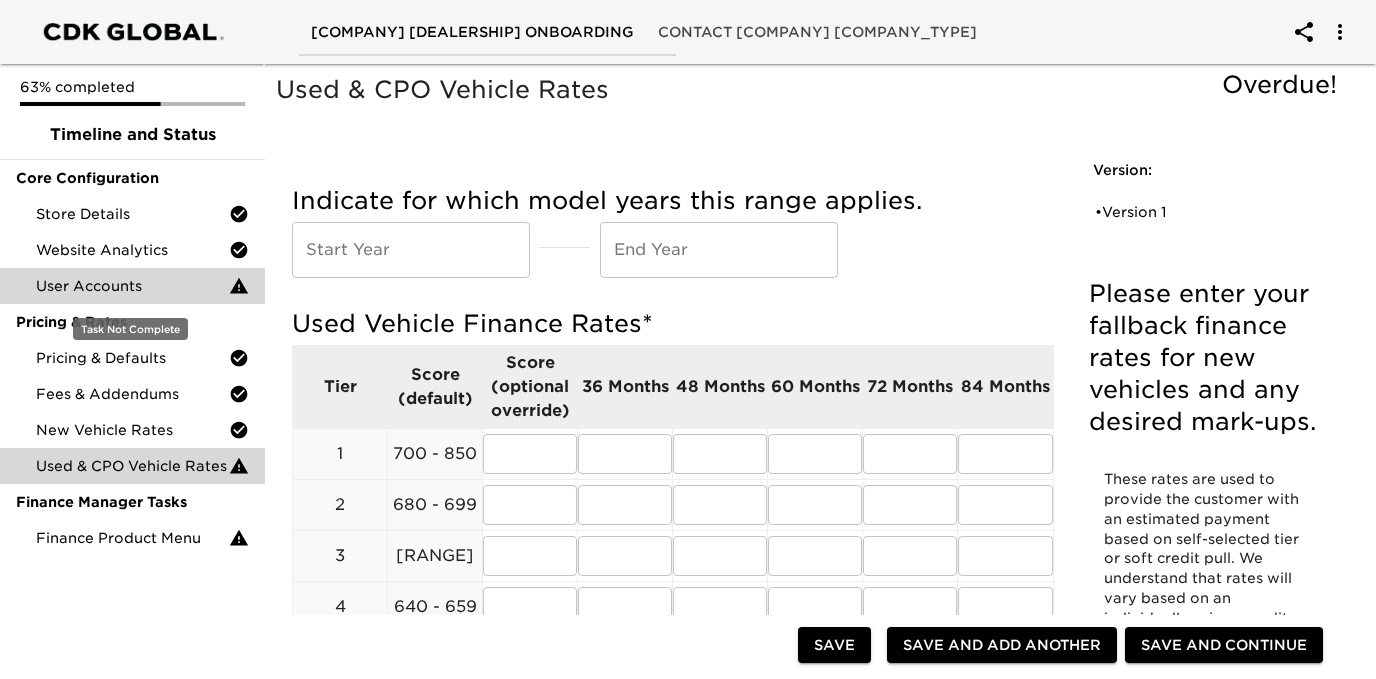 click on "User Accounts" at bounding box center (132, 286) 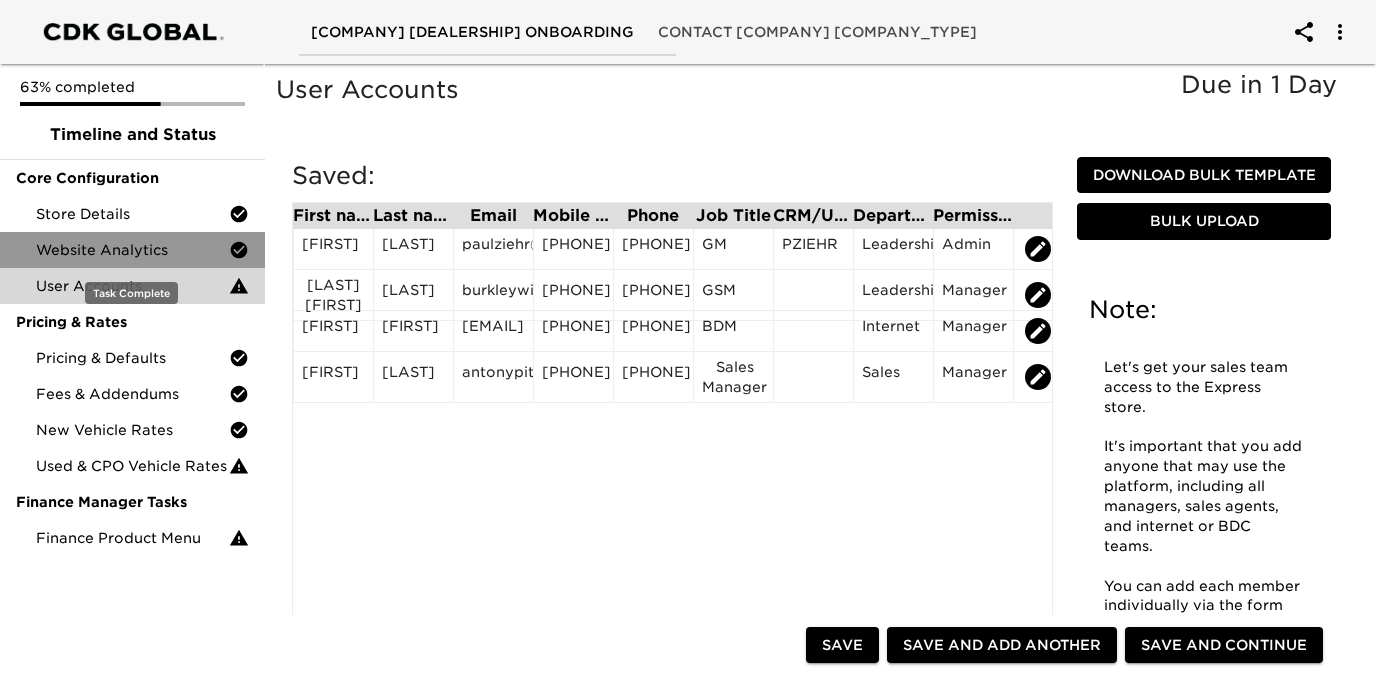 click on "Website Analytics" at bounding box center [132, 250] 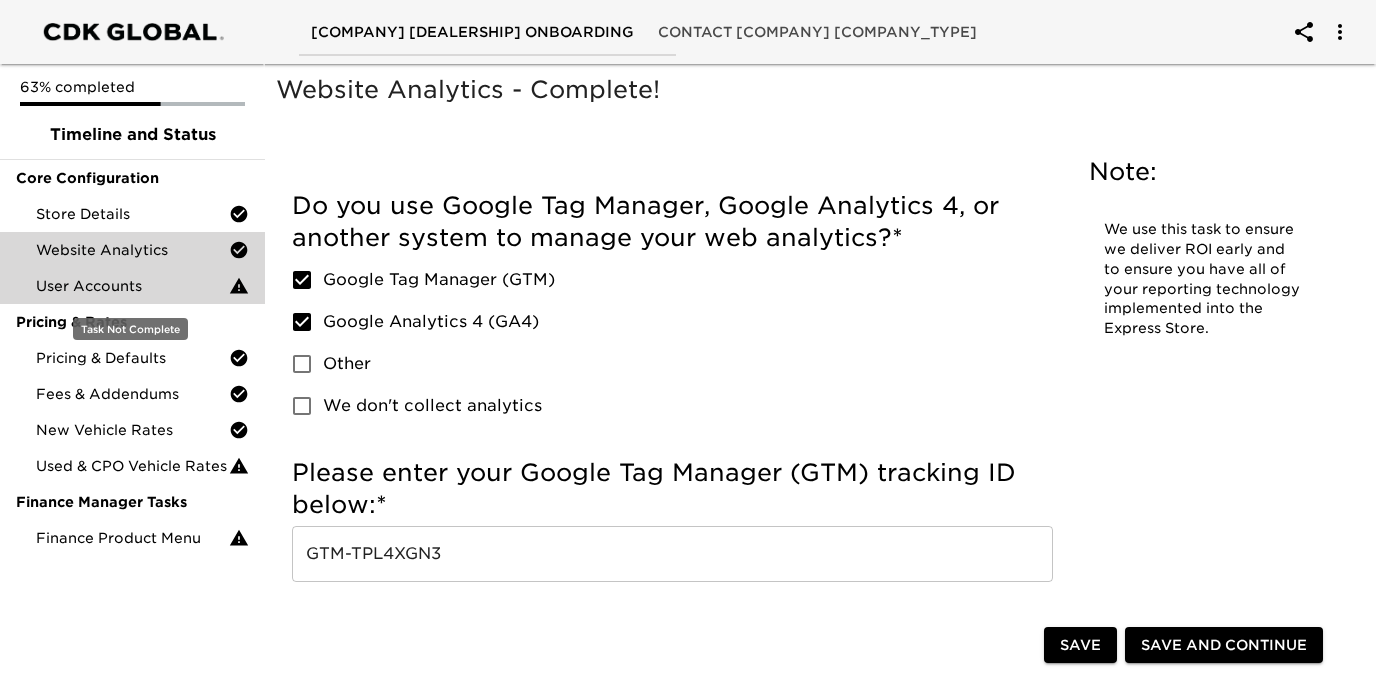 click on "User Accounts" at bounding box center (132, 286) 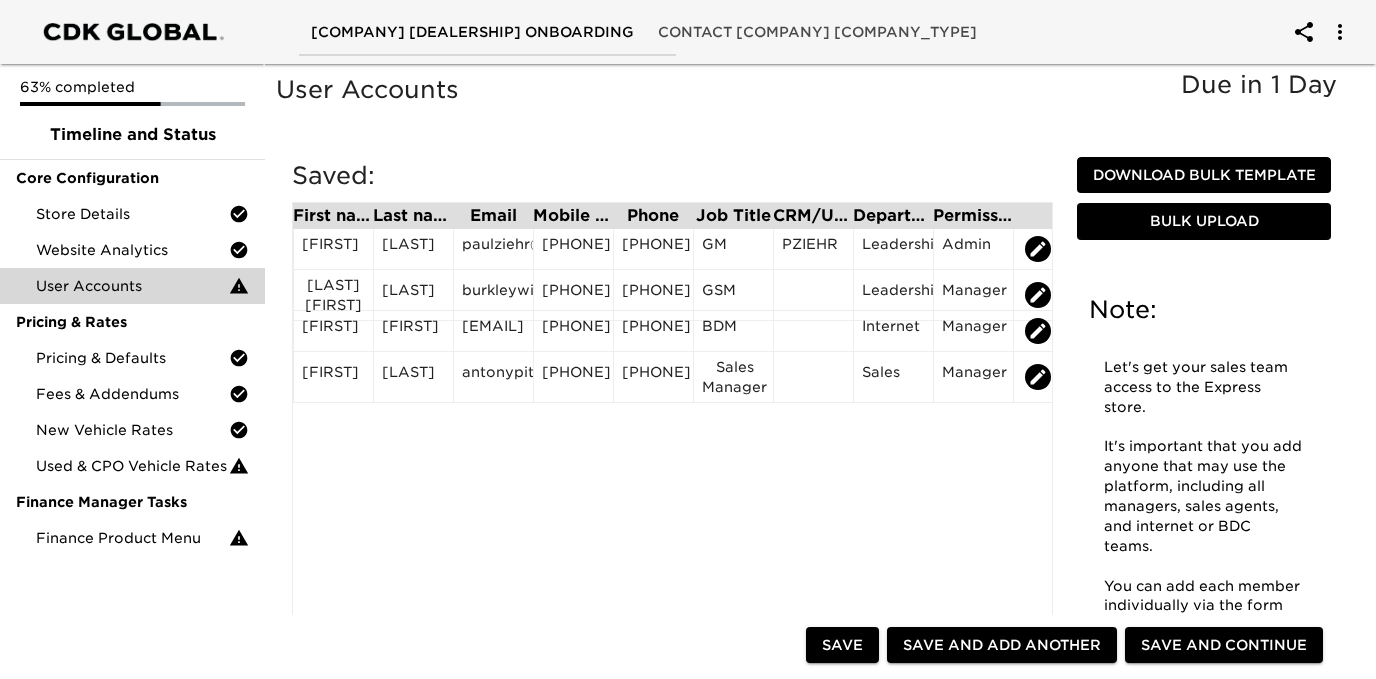 click on "CRM/User ID" at bounding box center (813, 216) 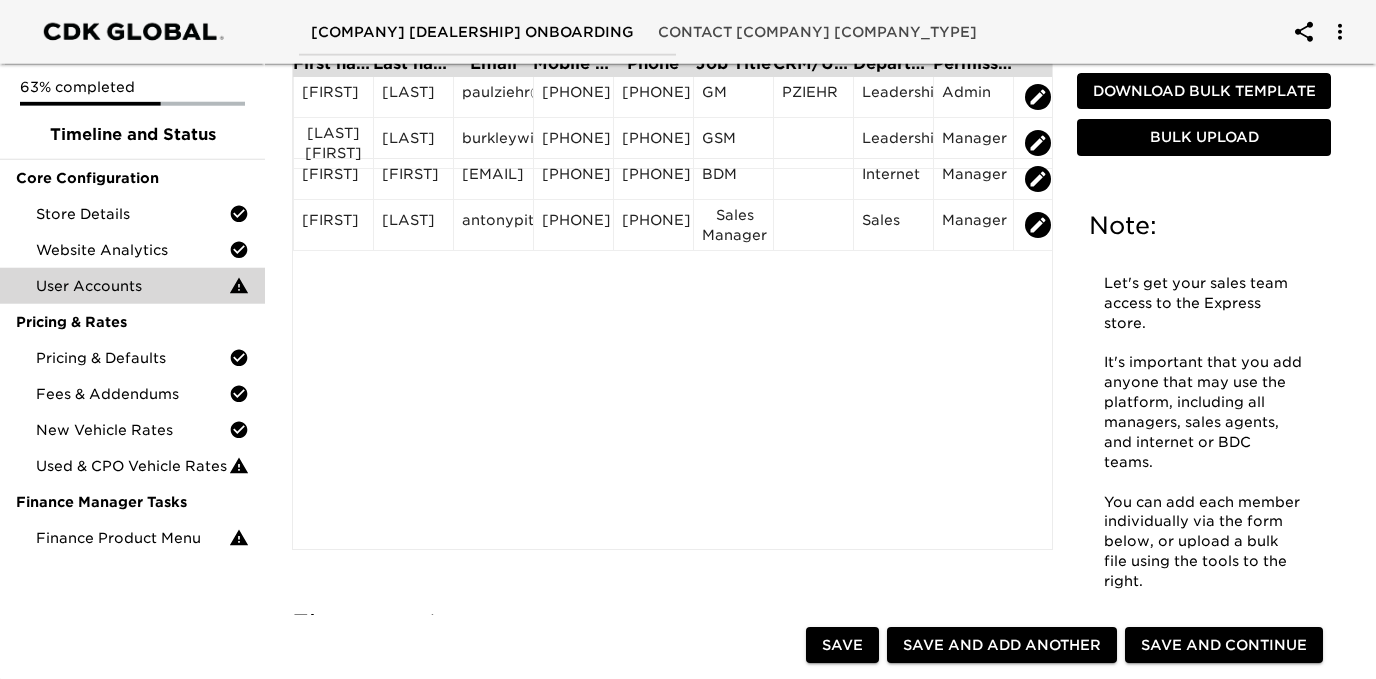 scroll, scrollTop: 430, scrollLeft: 0, axis: vertical 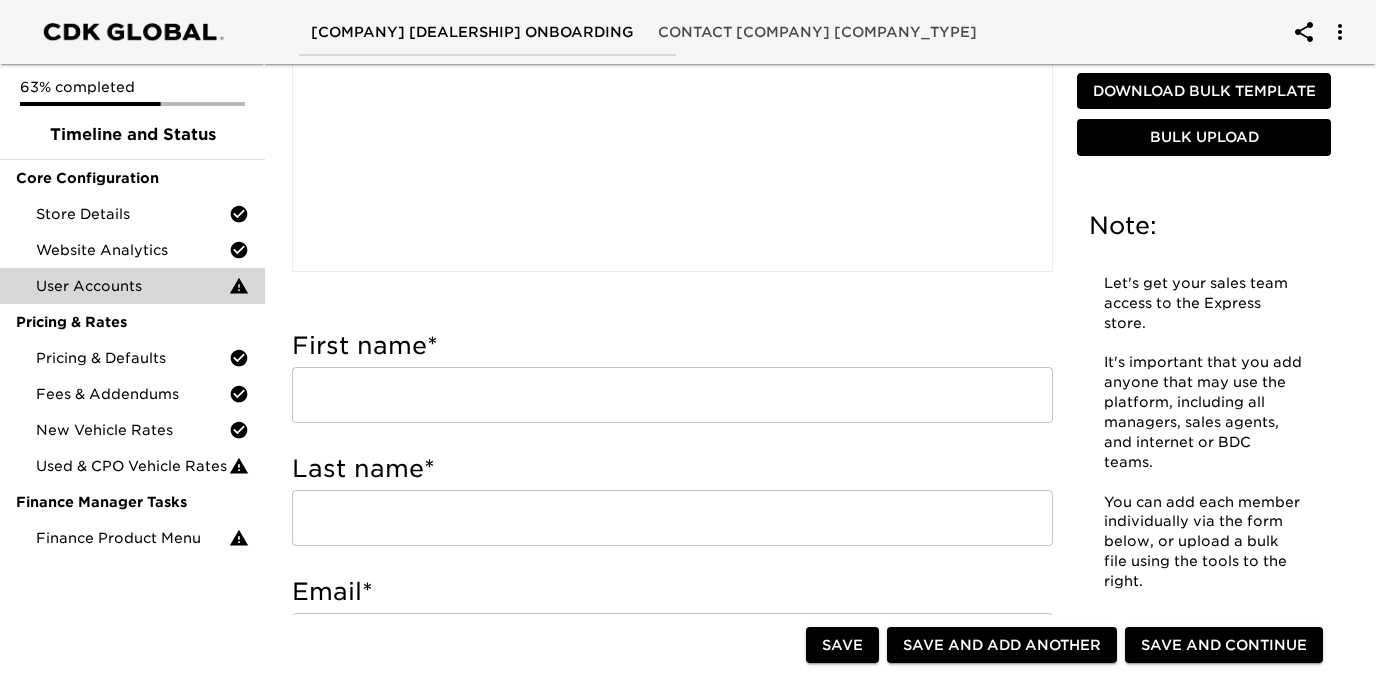click at bounding box center [672, 395] 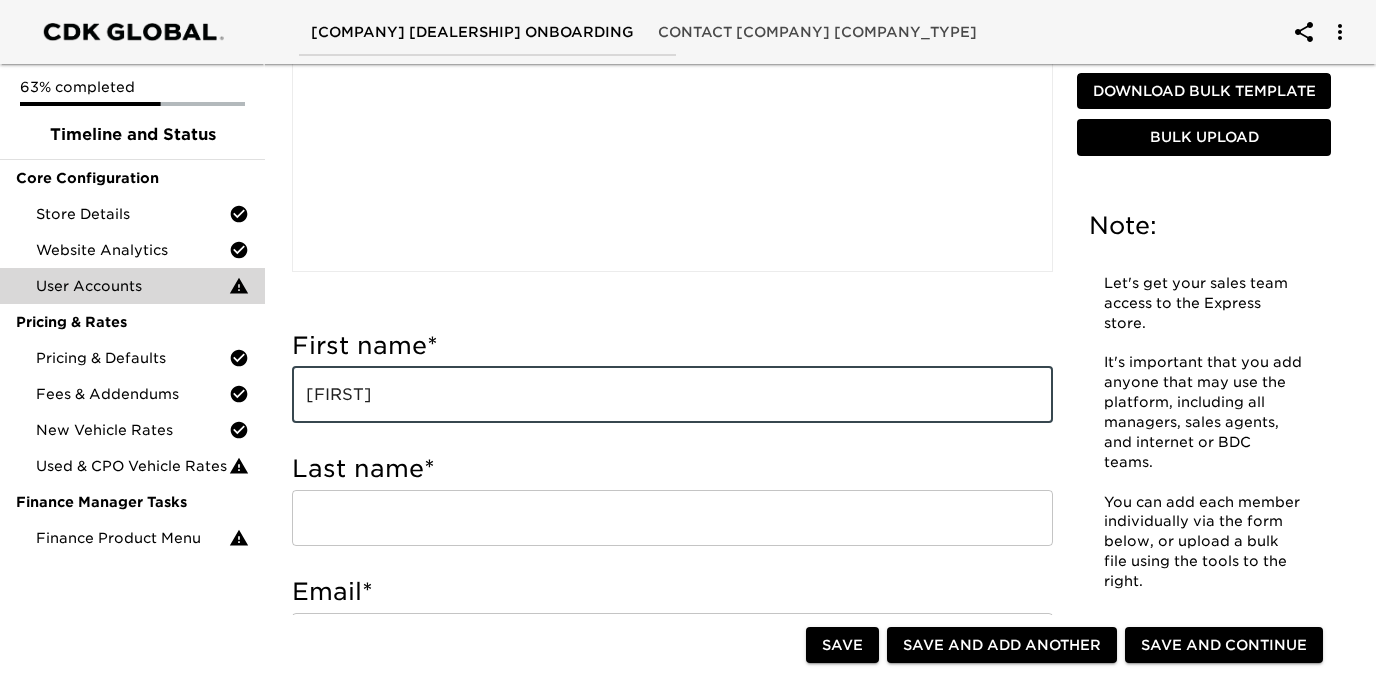 type on "[FIRST]" 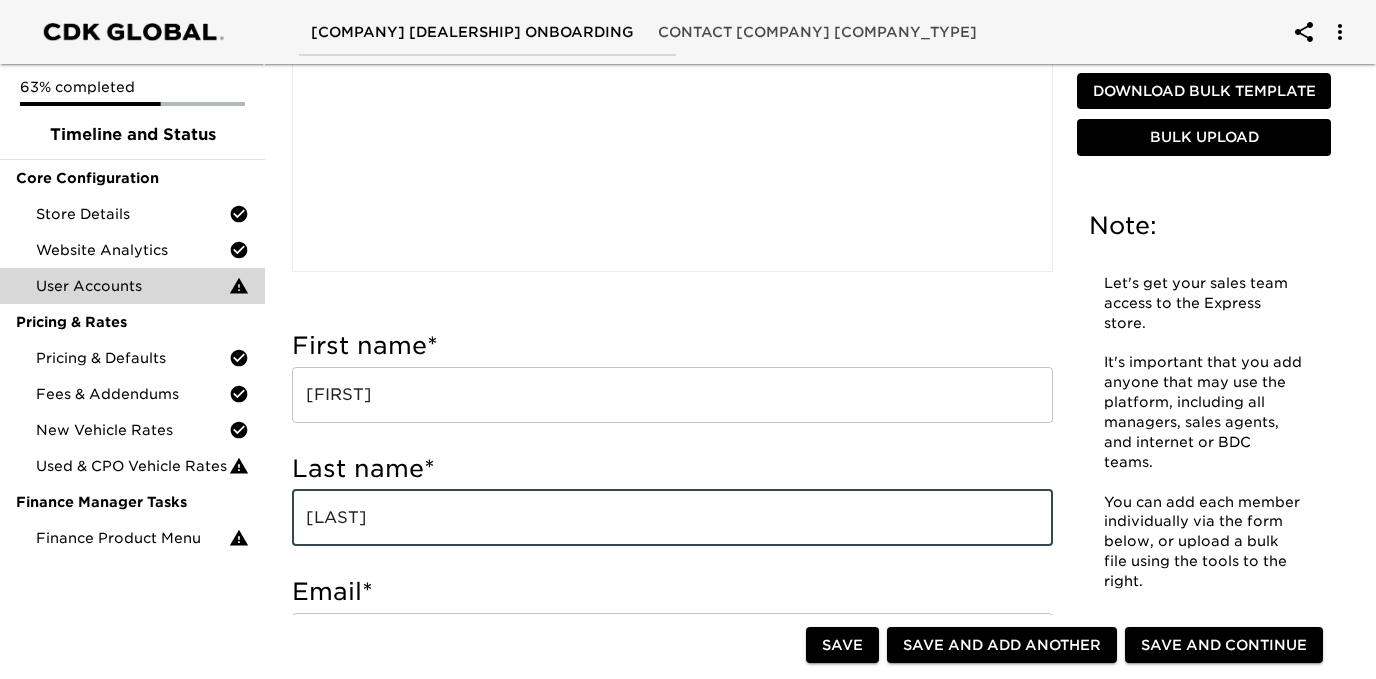 type on "[LAST]" 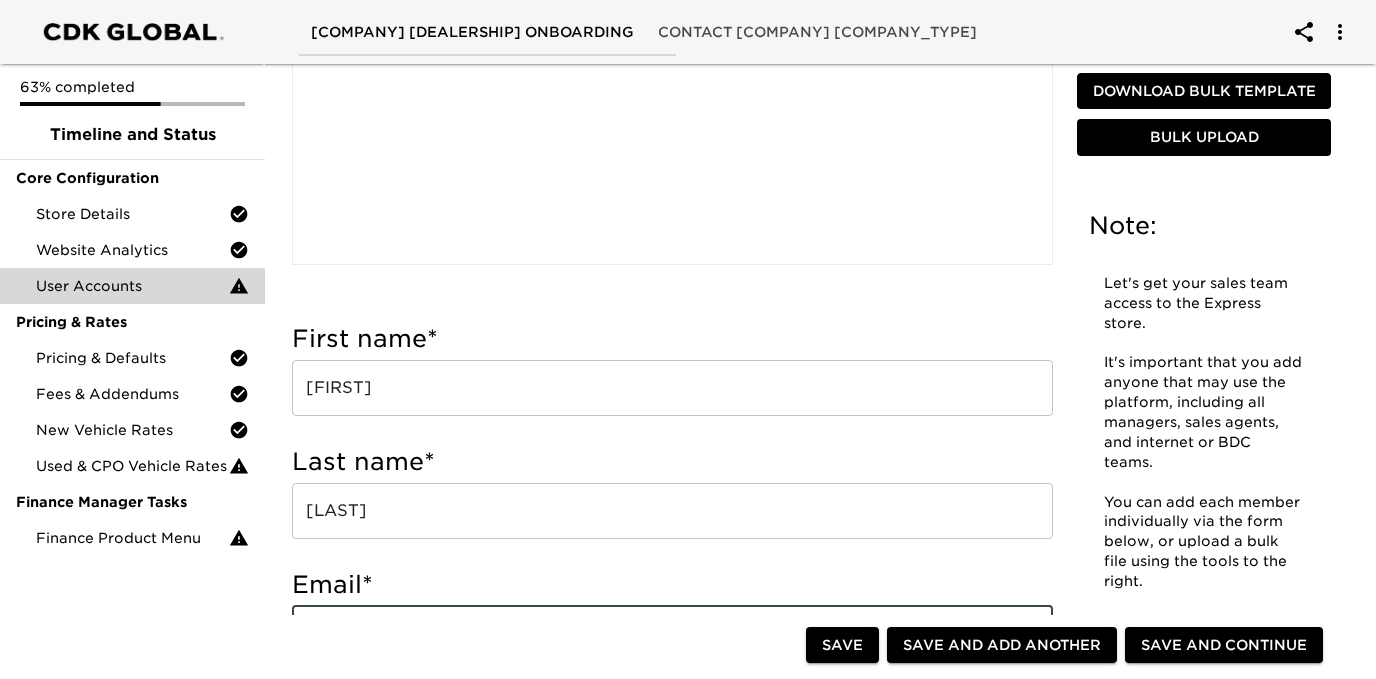 scroll, scrollTop: 752, scrollLeft: 0, axis: vertical 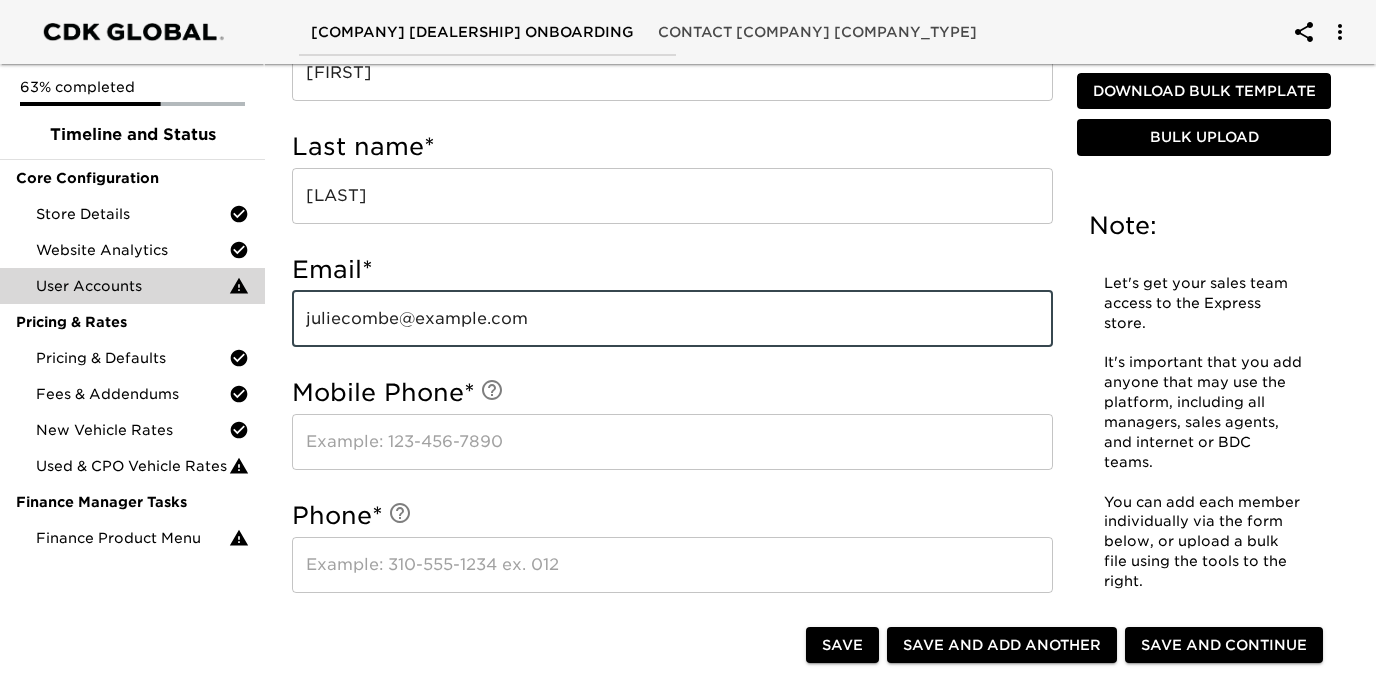 type on "[EMAIL]" 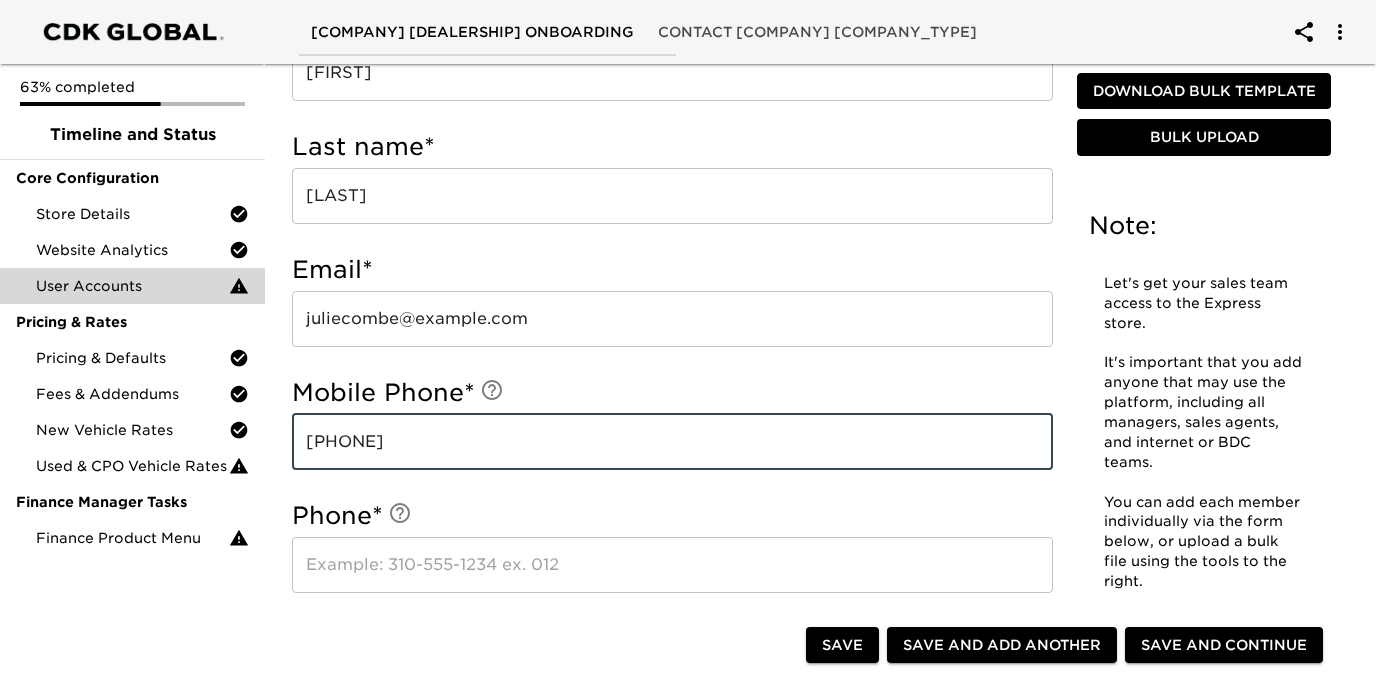 type on "2082843122" 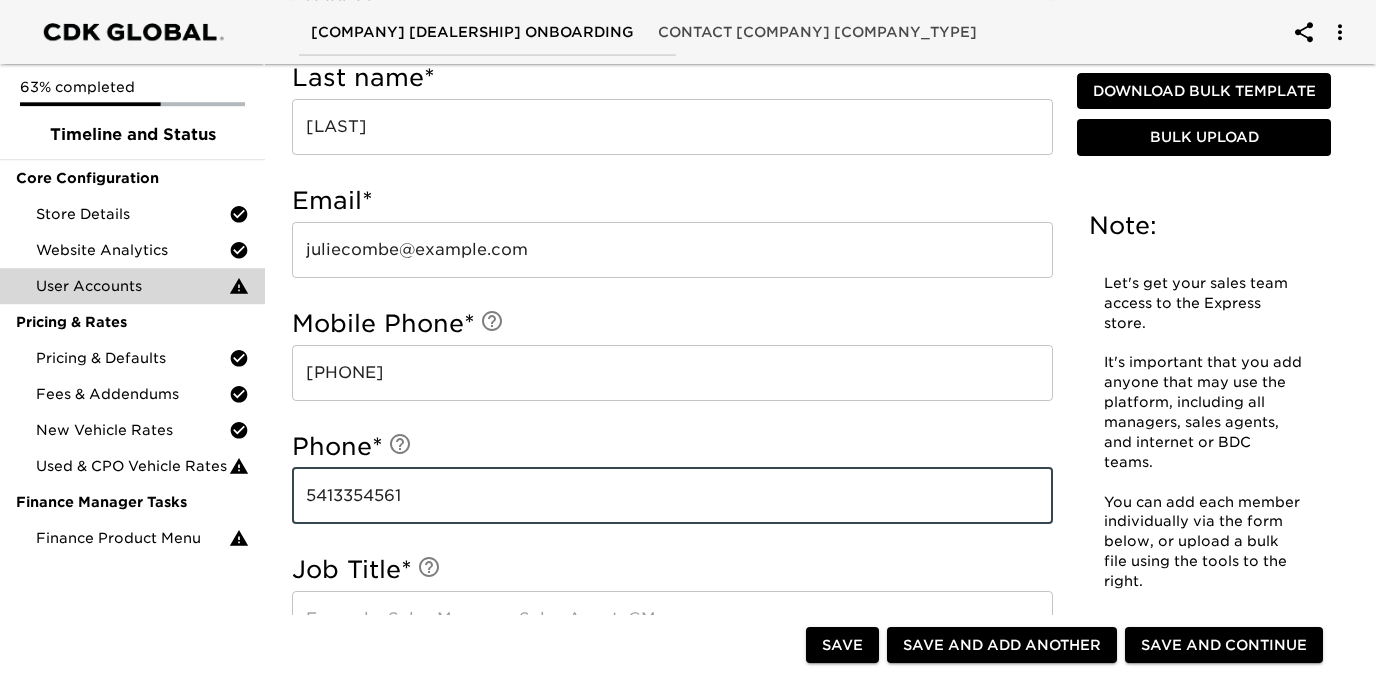 scroll, scrollTop: 1182, scrollLeft: 0, axis: vertical 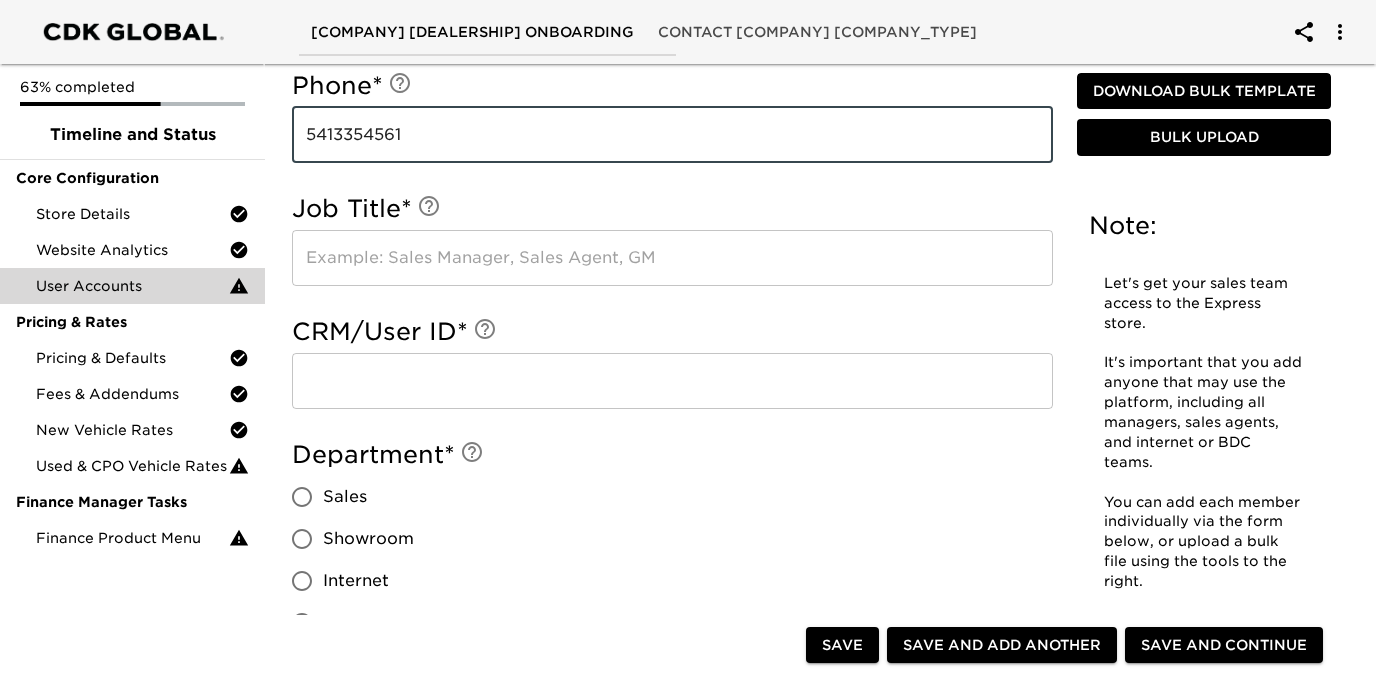 type on "5413354561" 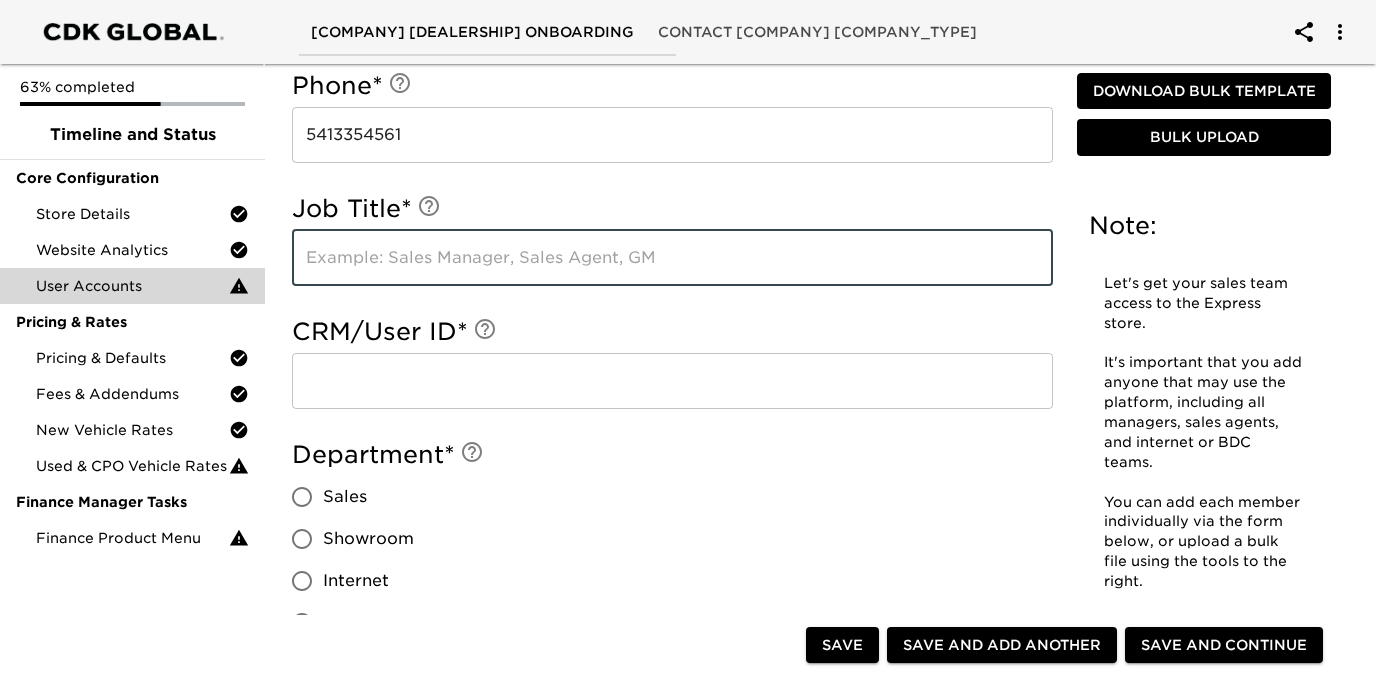 click at bounding box center (672, 258) 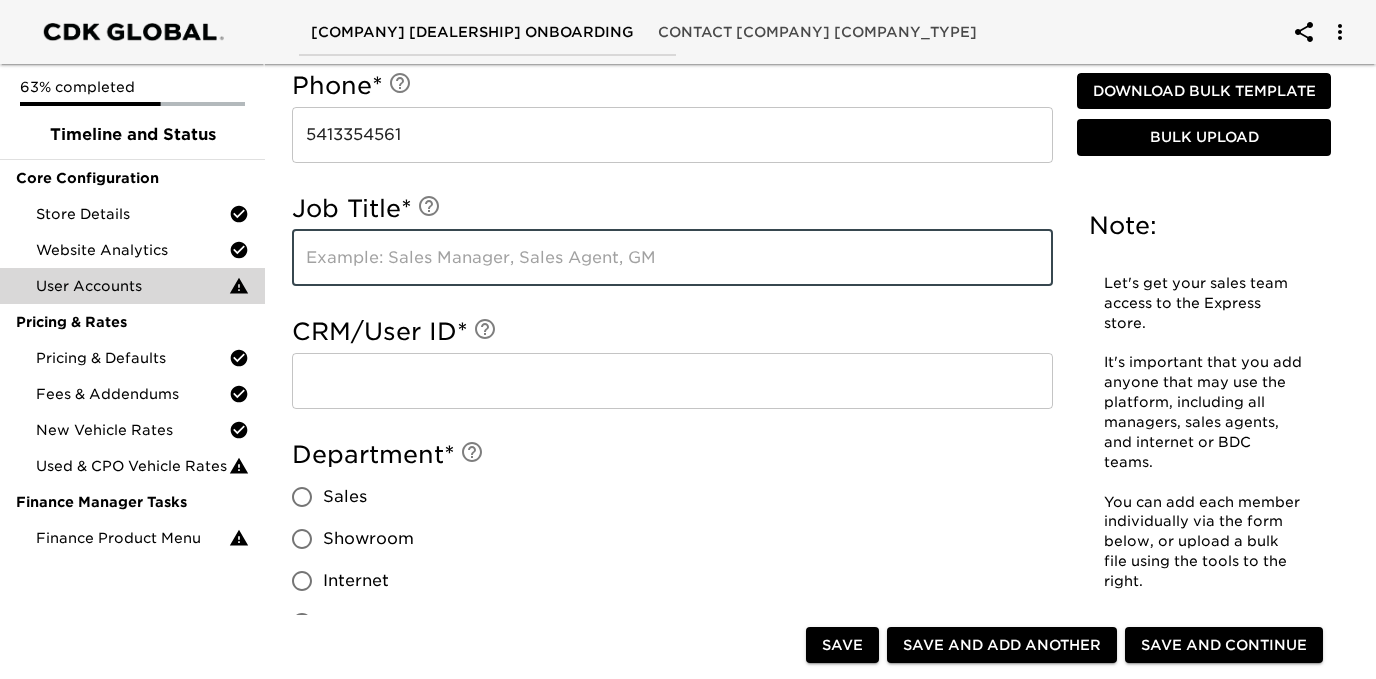 paste on "Digital Marketing Director" 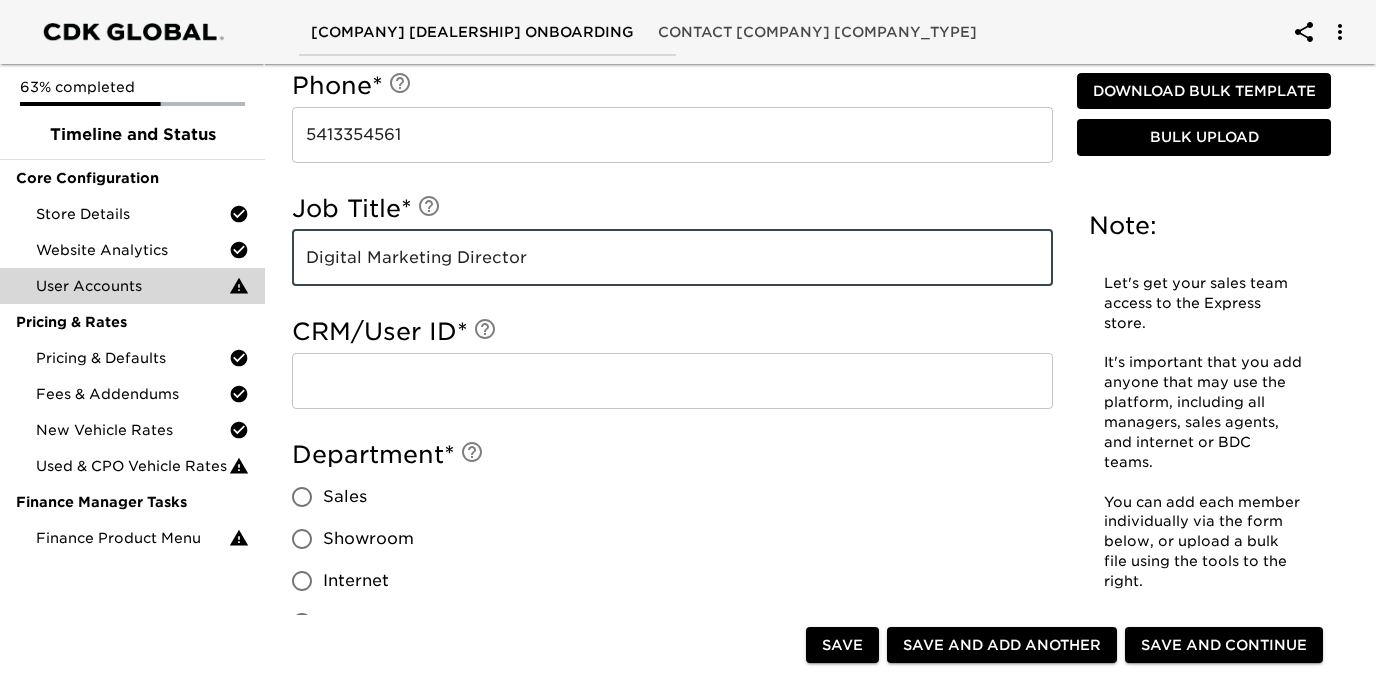 type on "Digital Marketing Director" 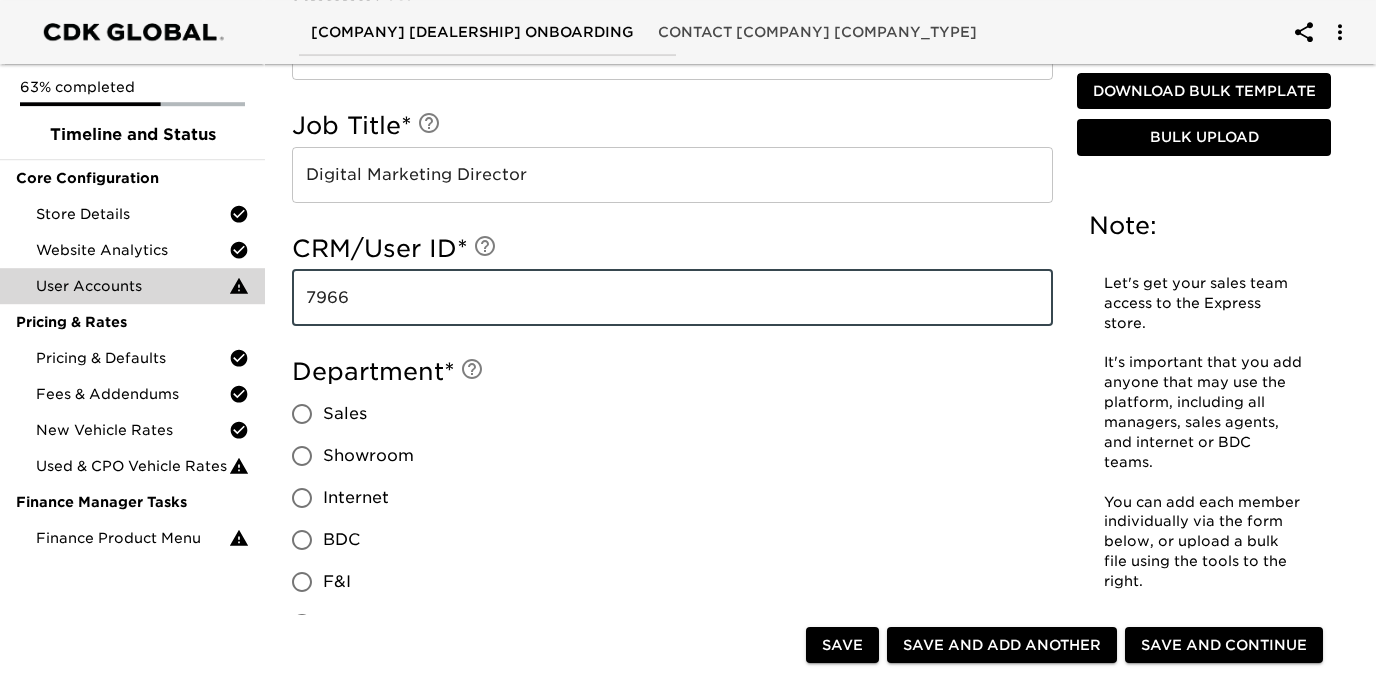 scroll, scrollTop: 1505, scrollLeft: 0, axis: vertical 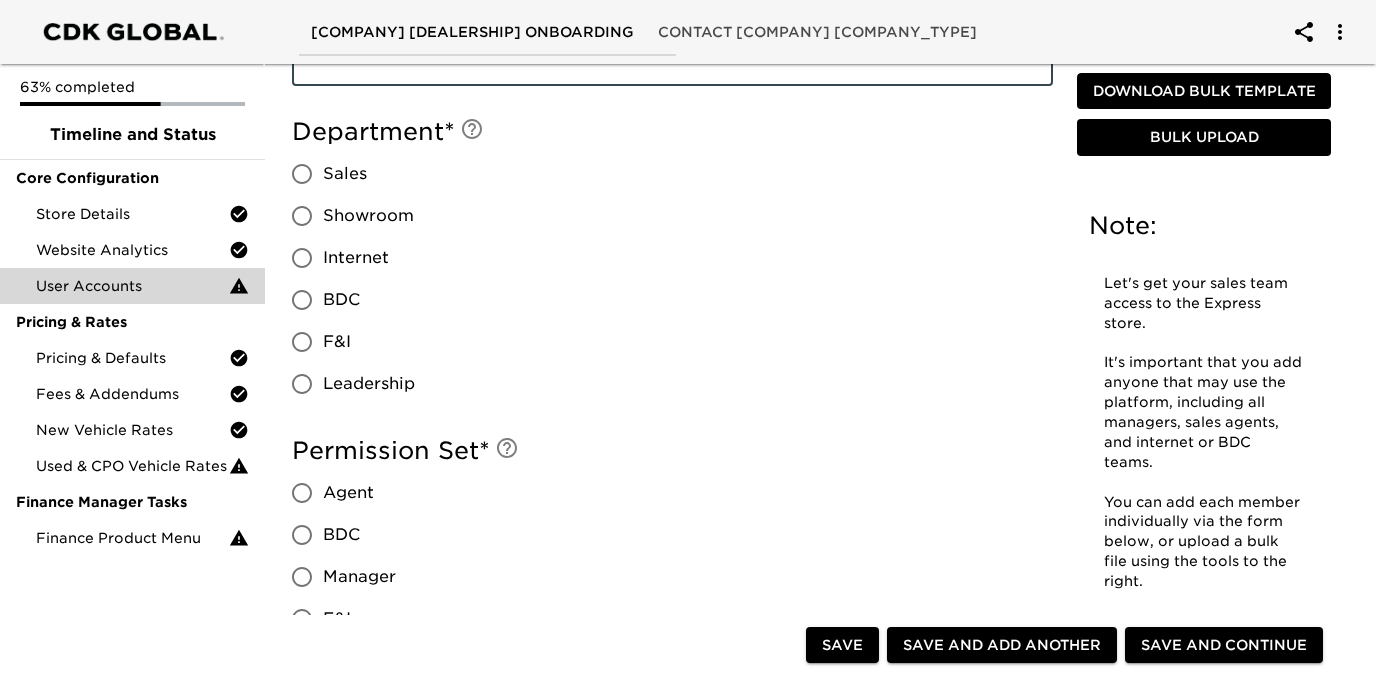 type on "[PHONE_SUFFIX]" 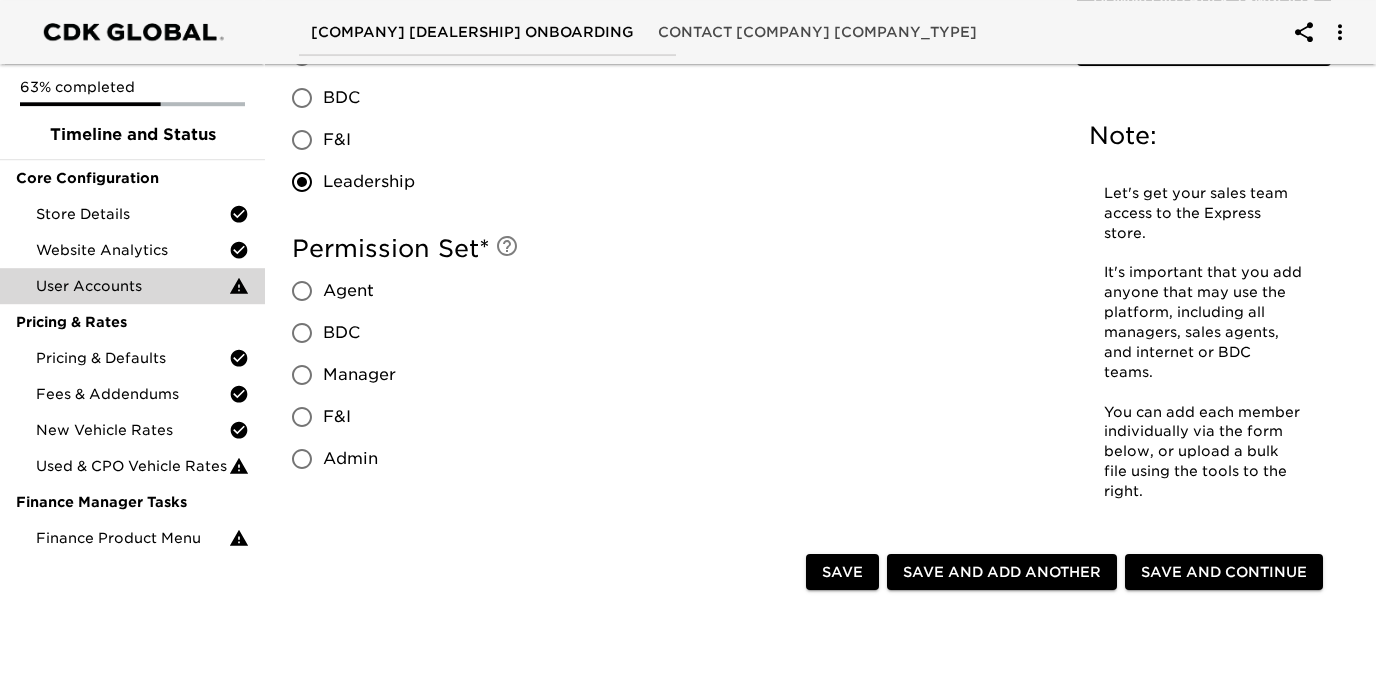 scroll, scrollTop: 1720, scrollLeft: 0, axis: vertical 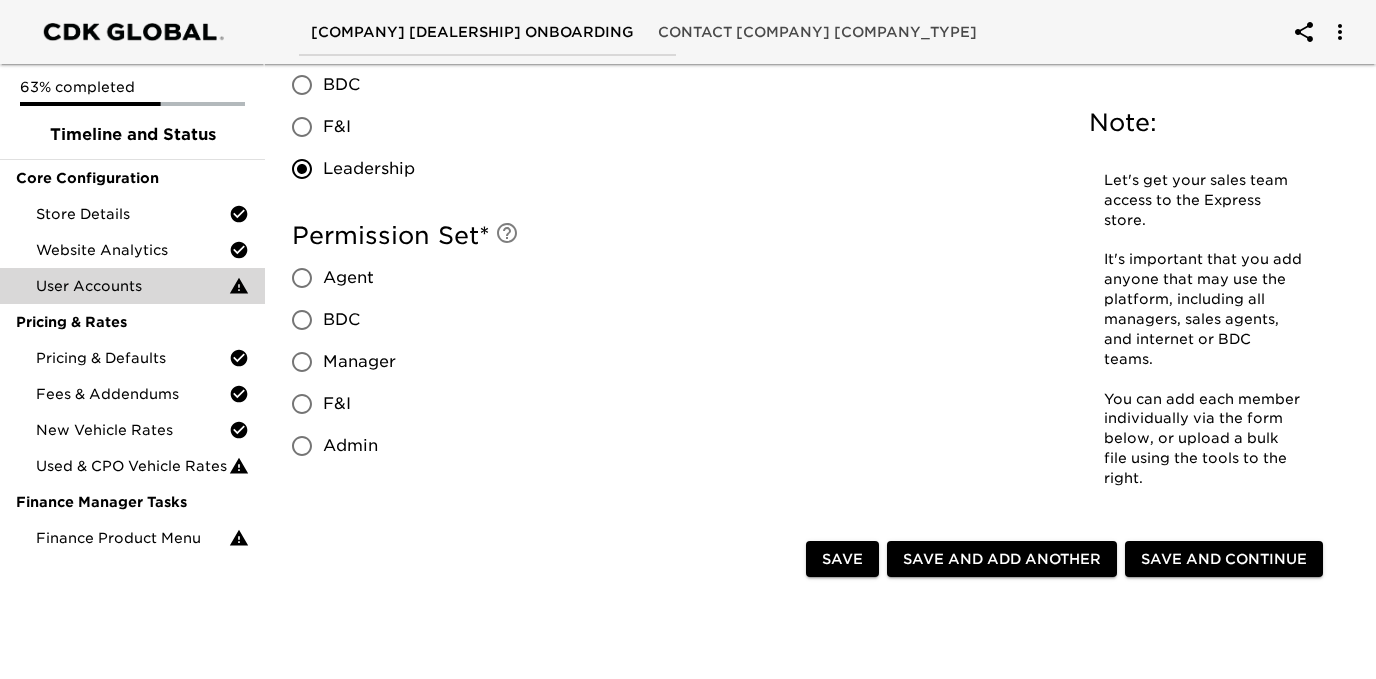 click on "Admin" at bounding box center [302, 446] 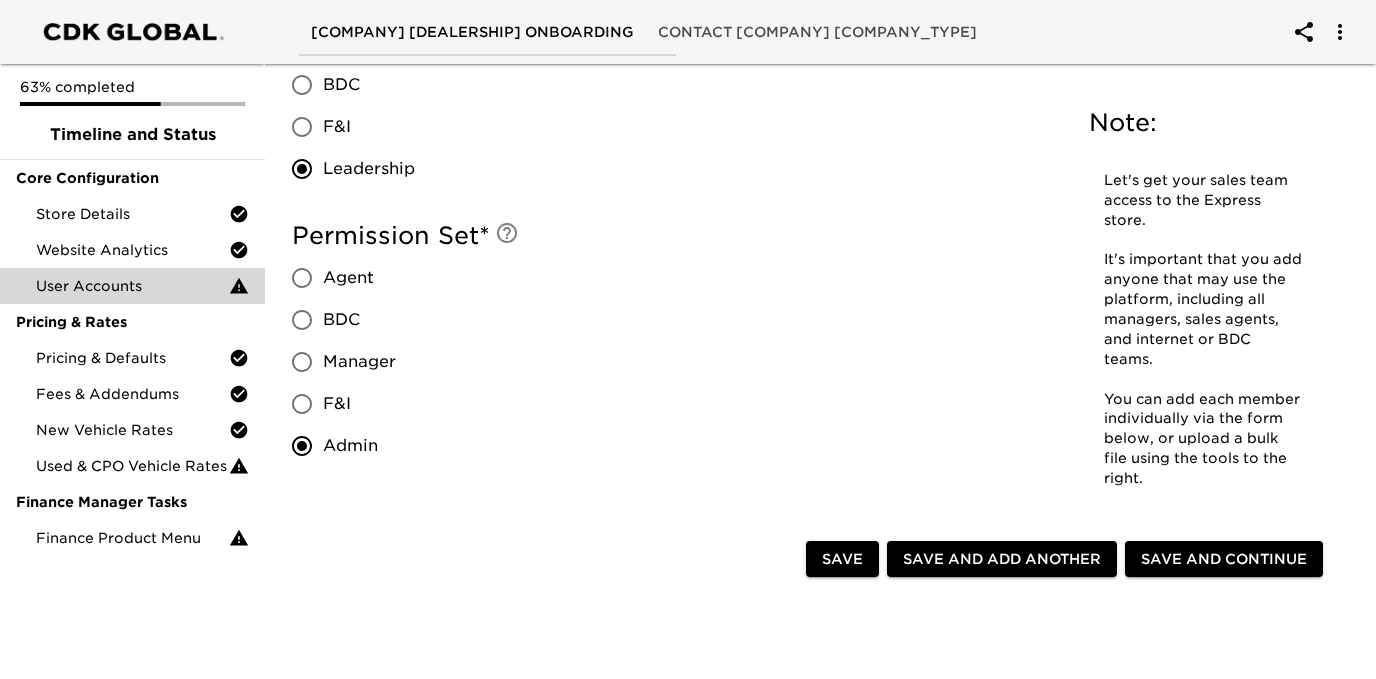 drag, startPoint x: 965, startPoint y: 544, endPoint x: 966, endPoint y: 507, distance: 37.01351 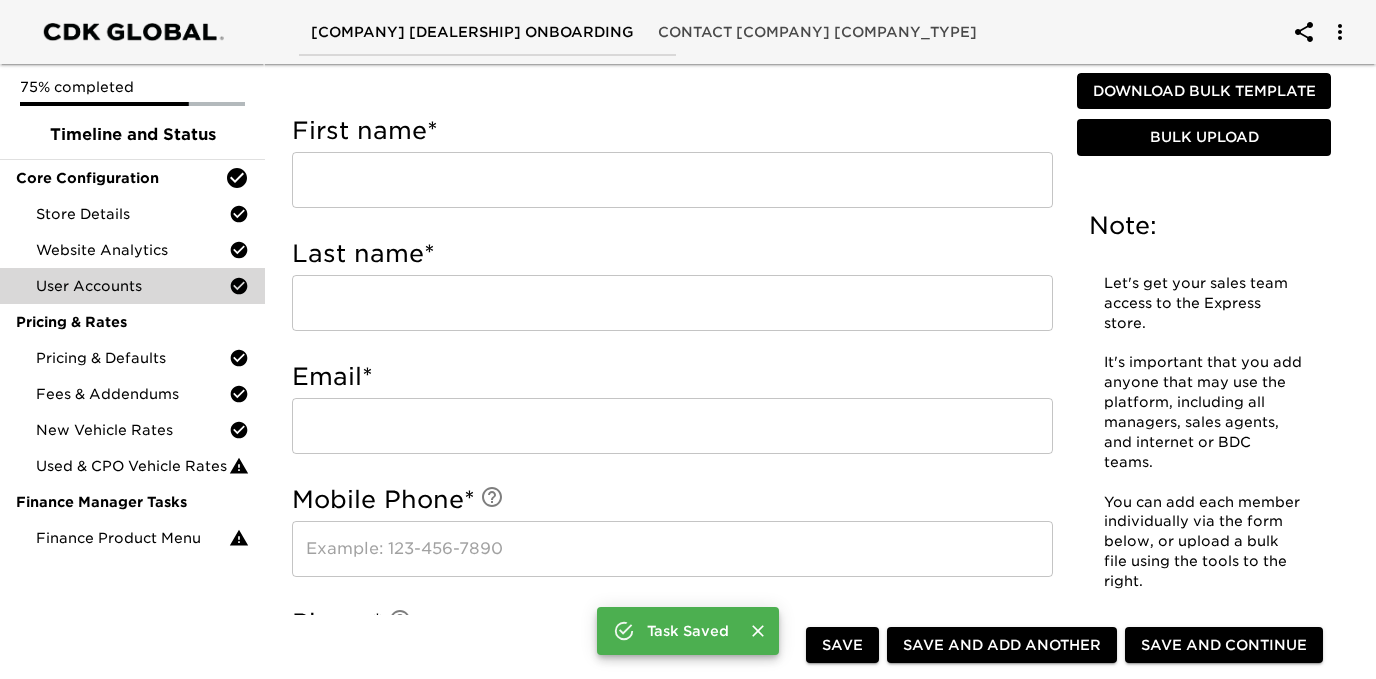 scroll, scrollTop: 537, scrollLeft: 0, axis: vertical 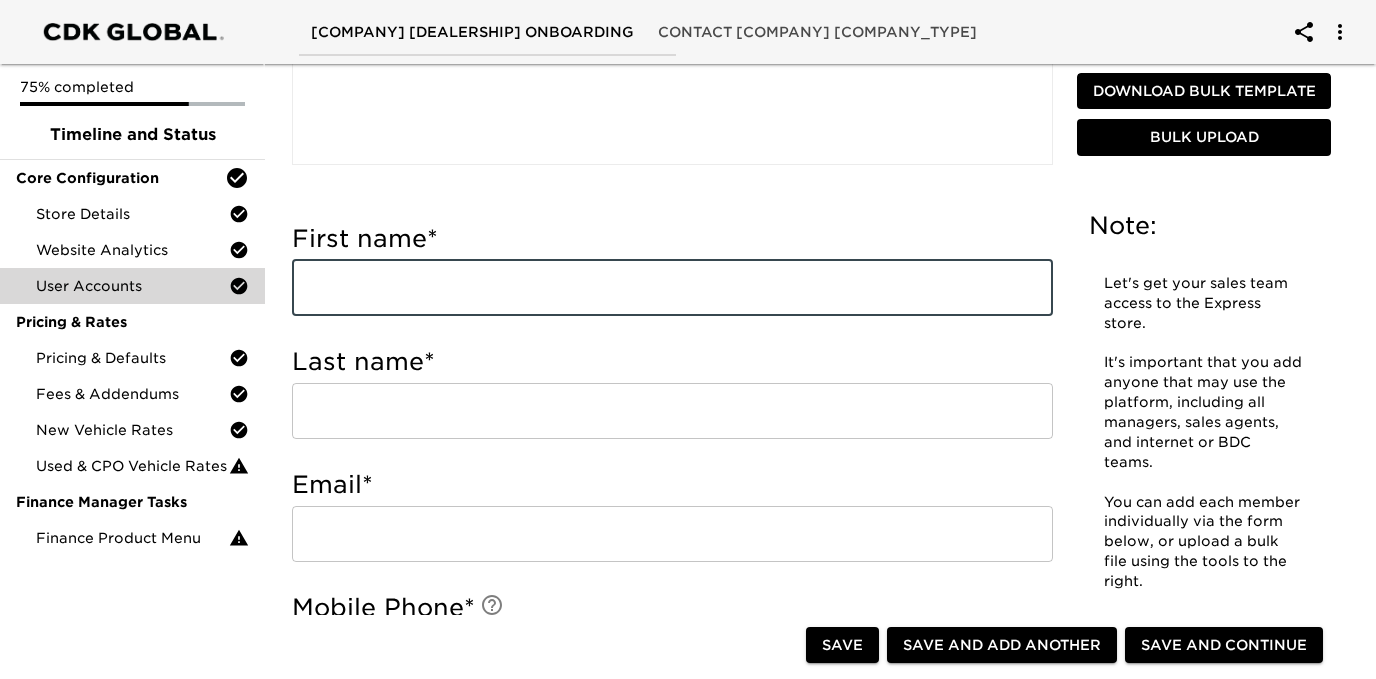 click at bounding box center (672, 288) 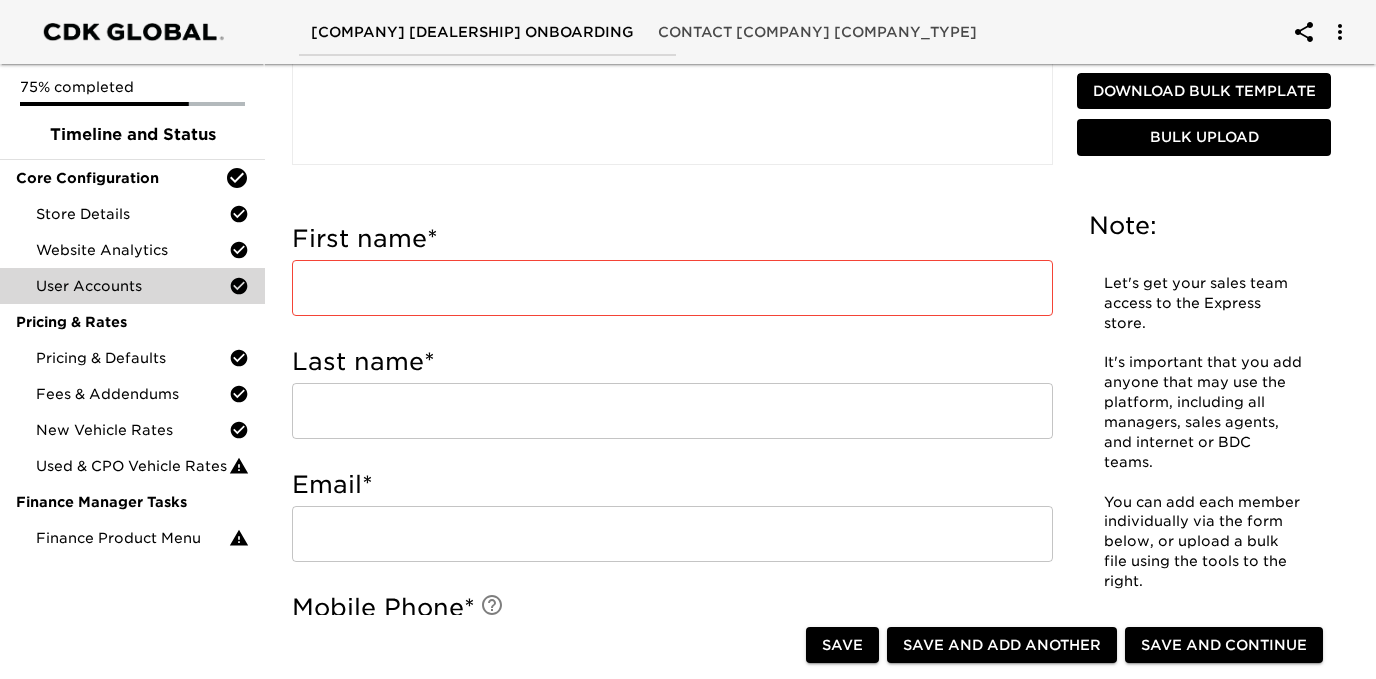 click at bounding box center [672, 288] 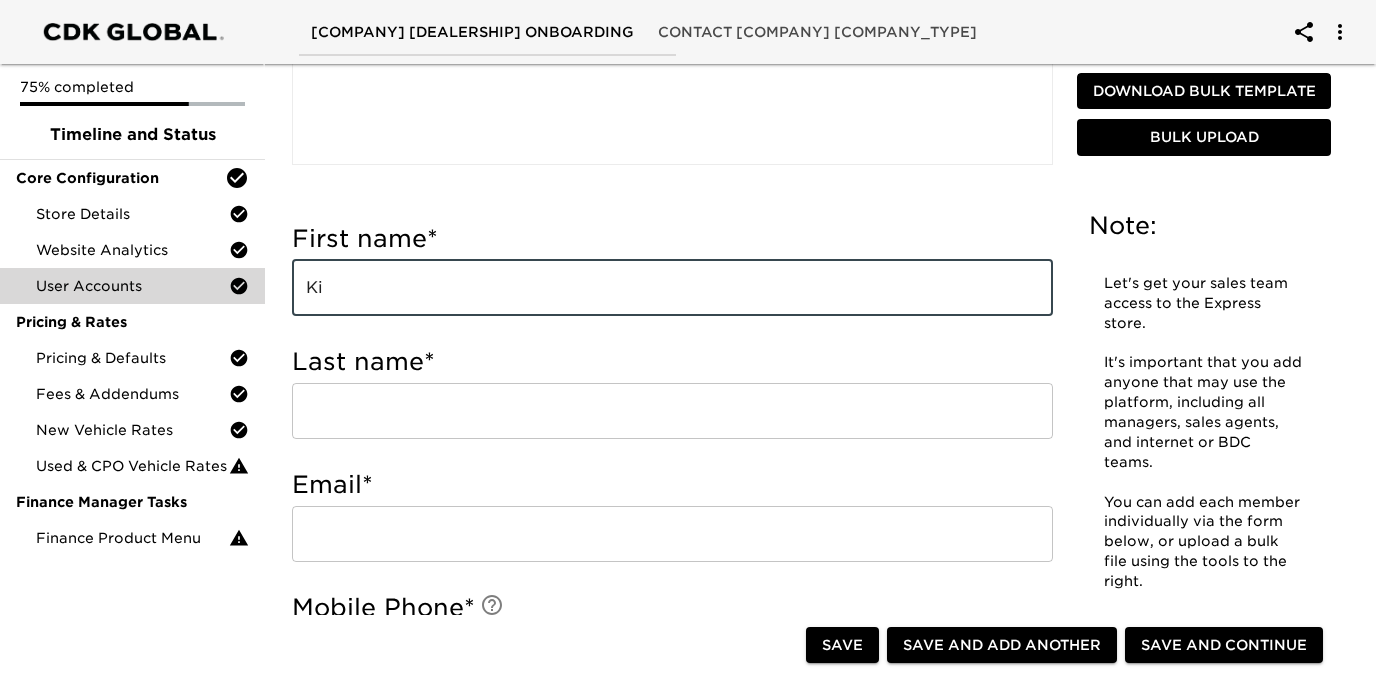 type on "K" 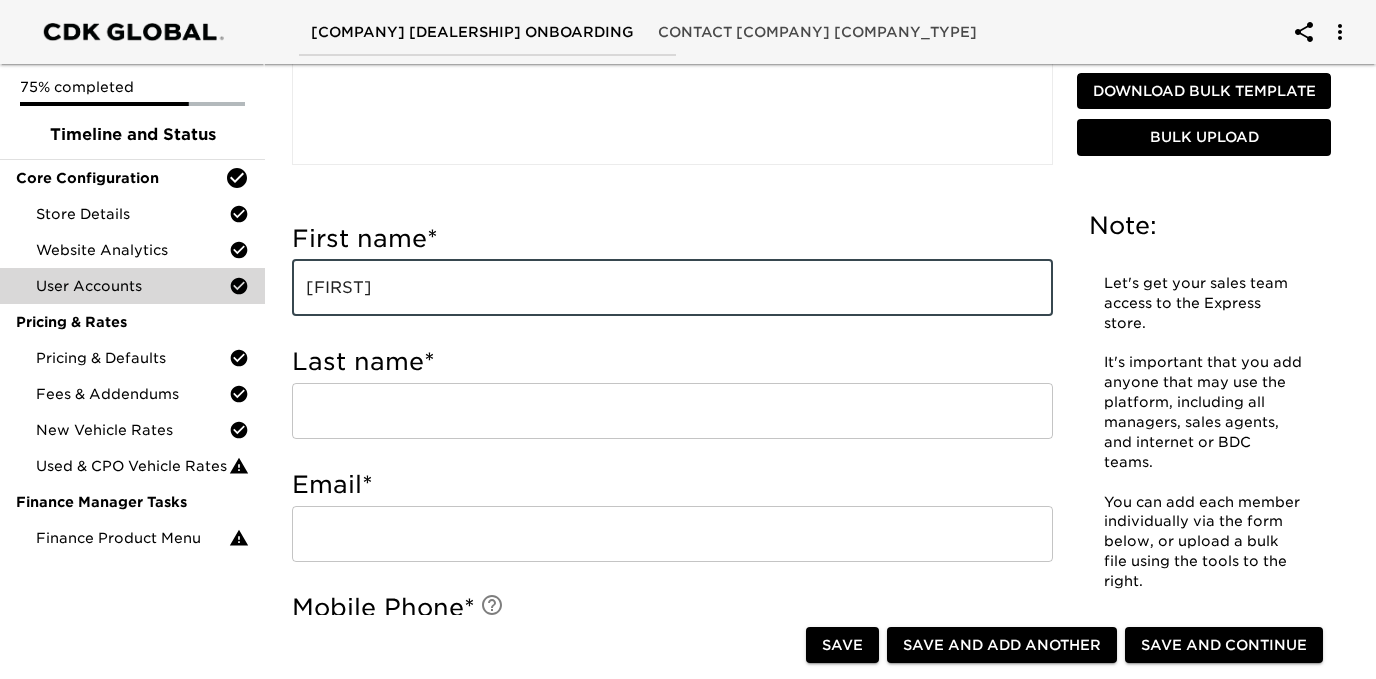 type on "[FIRST]" 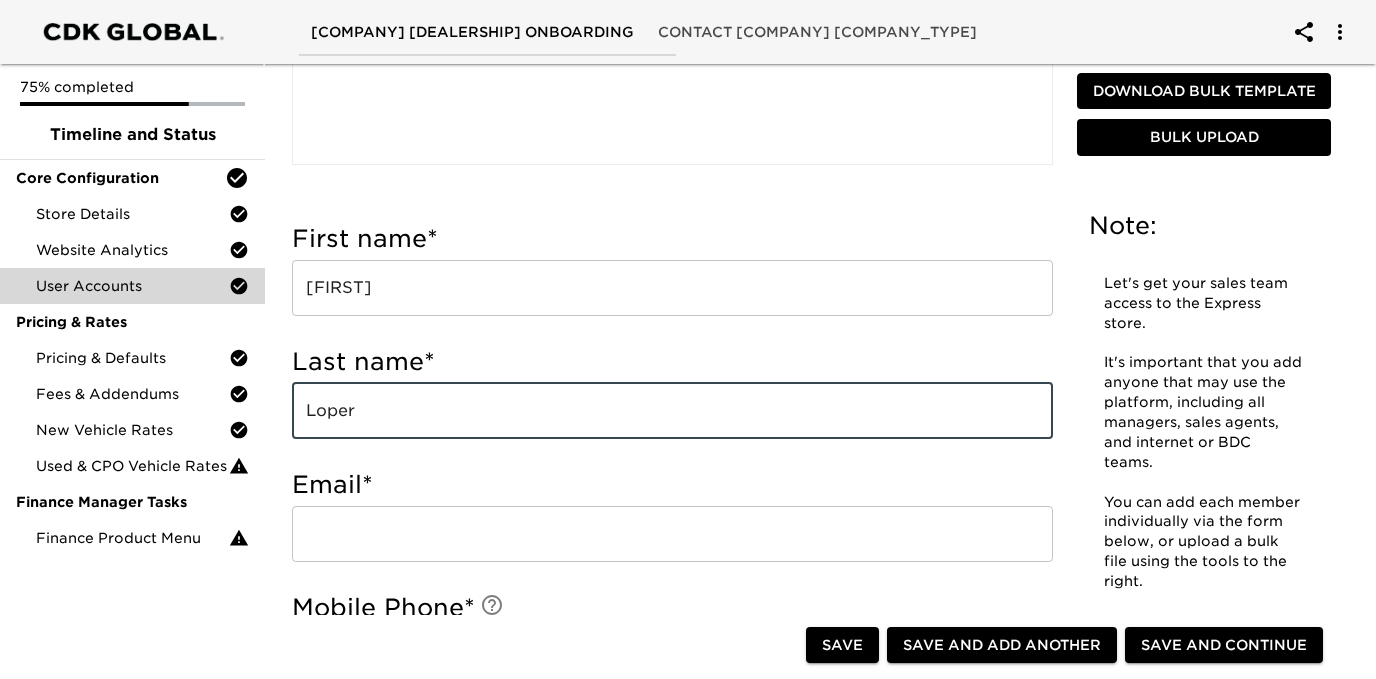 type on "[LAST]" 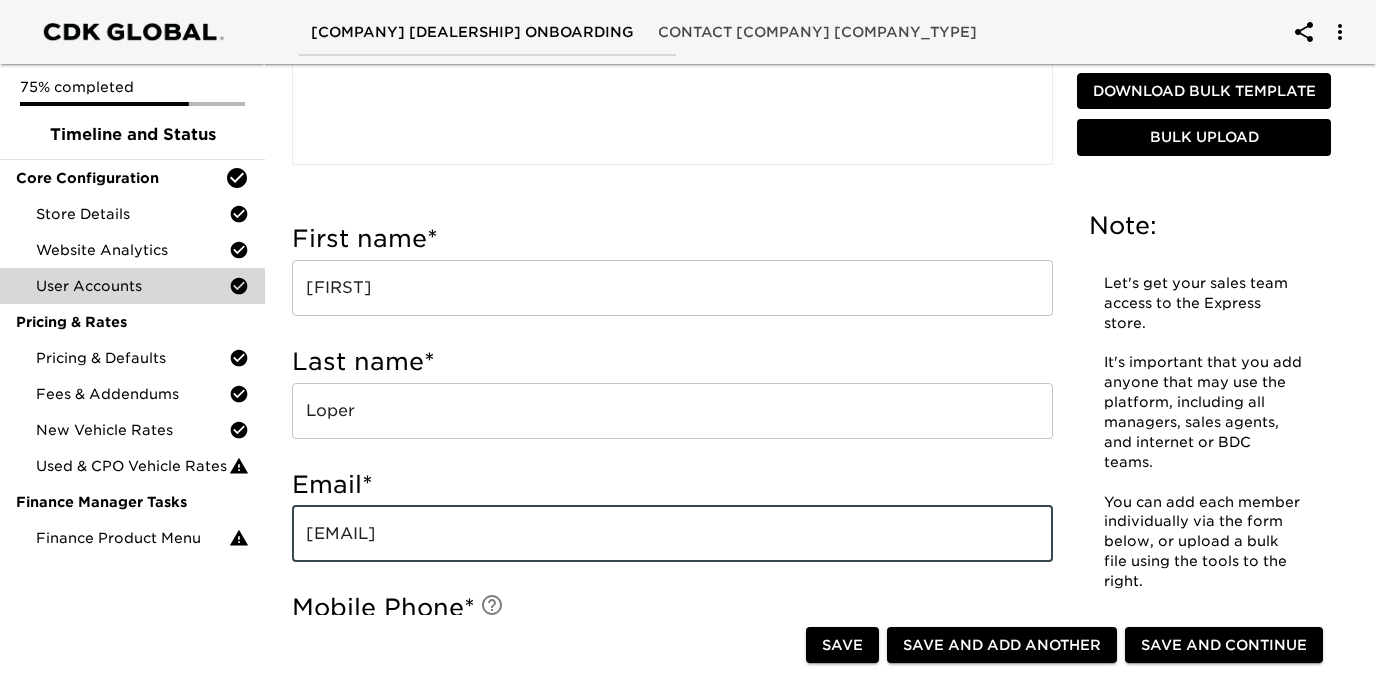 type on "[EMAIL]" 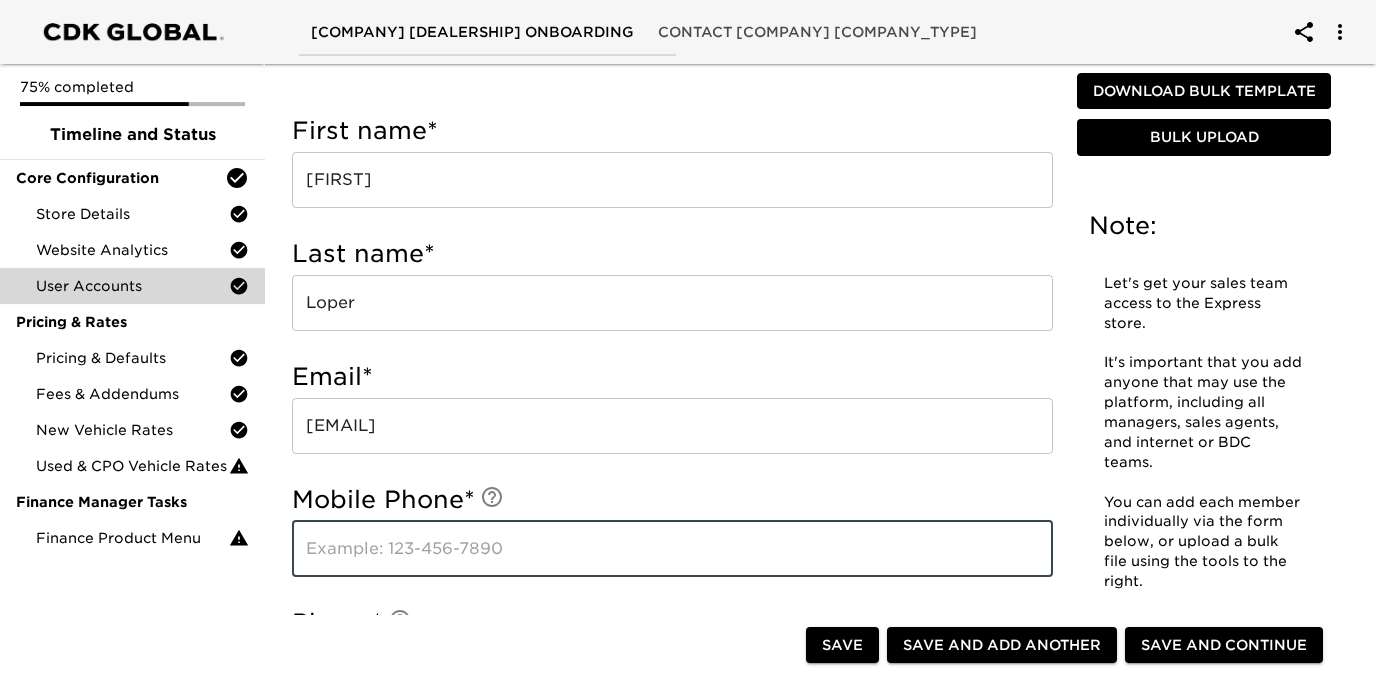 scroll, scrollTop: 752, scrollLeft: 0, axis: vertical 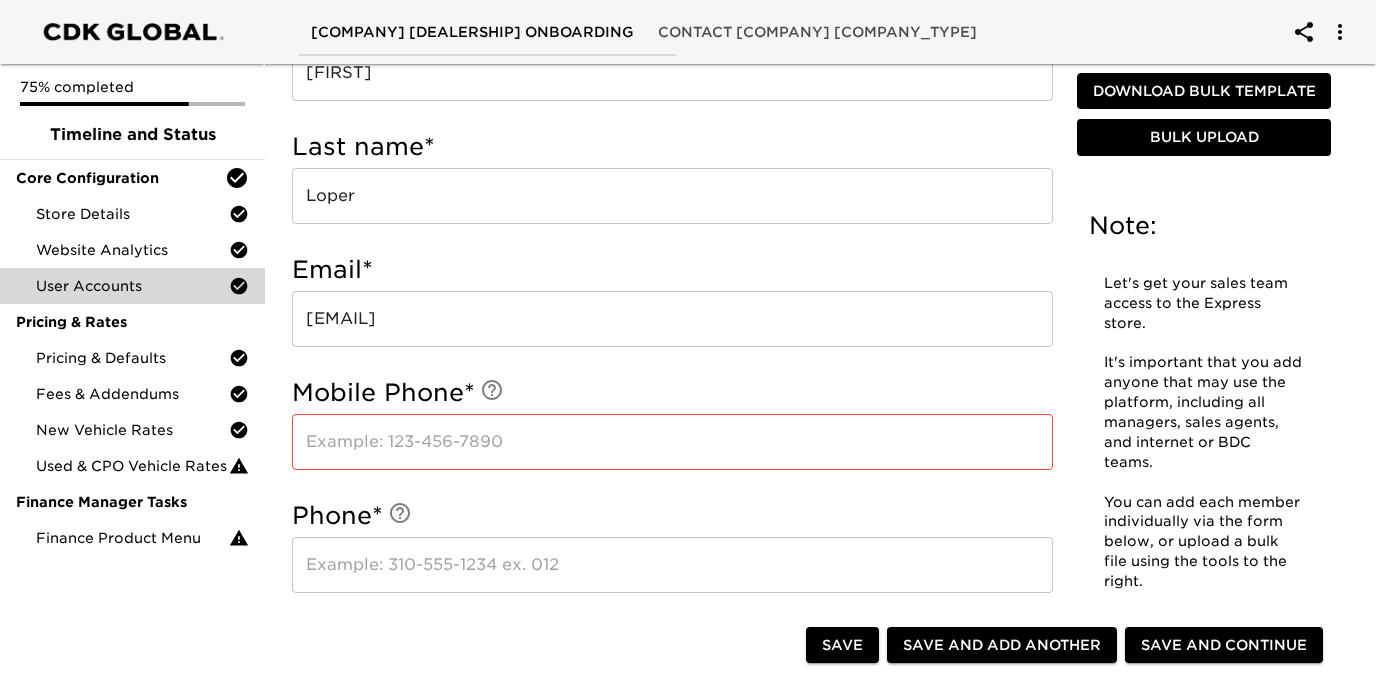 click at bounding box center (672, 442) 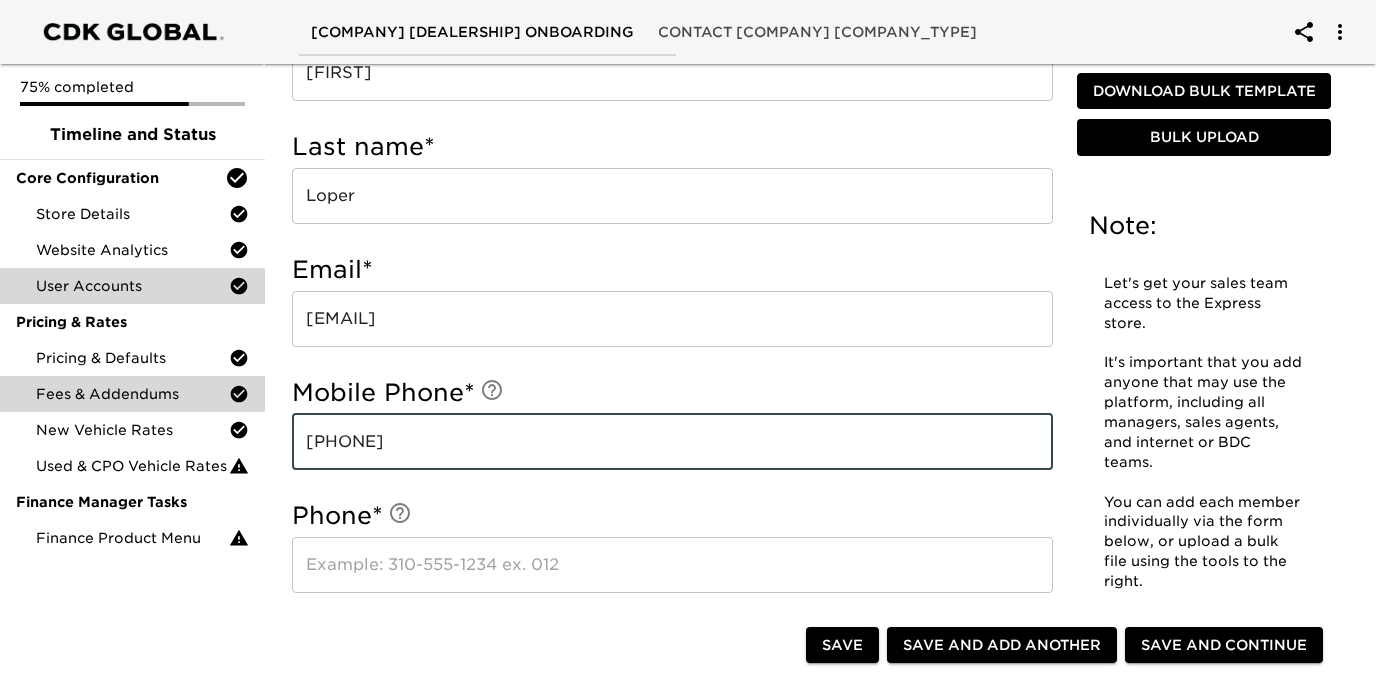 type on "[PHONE]" 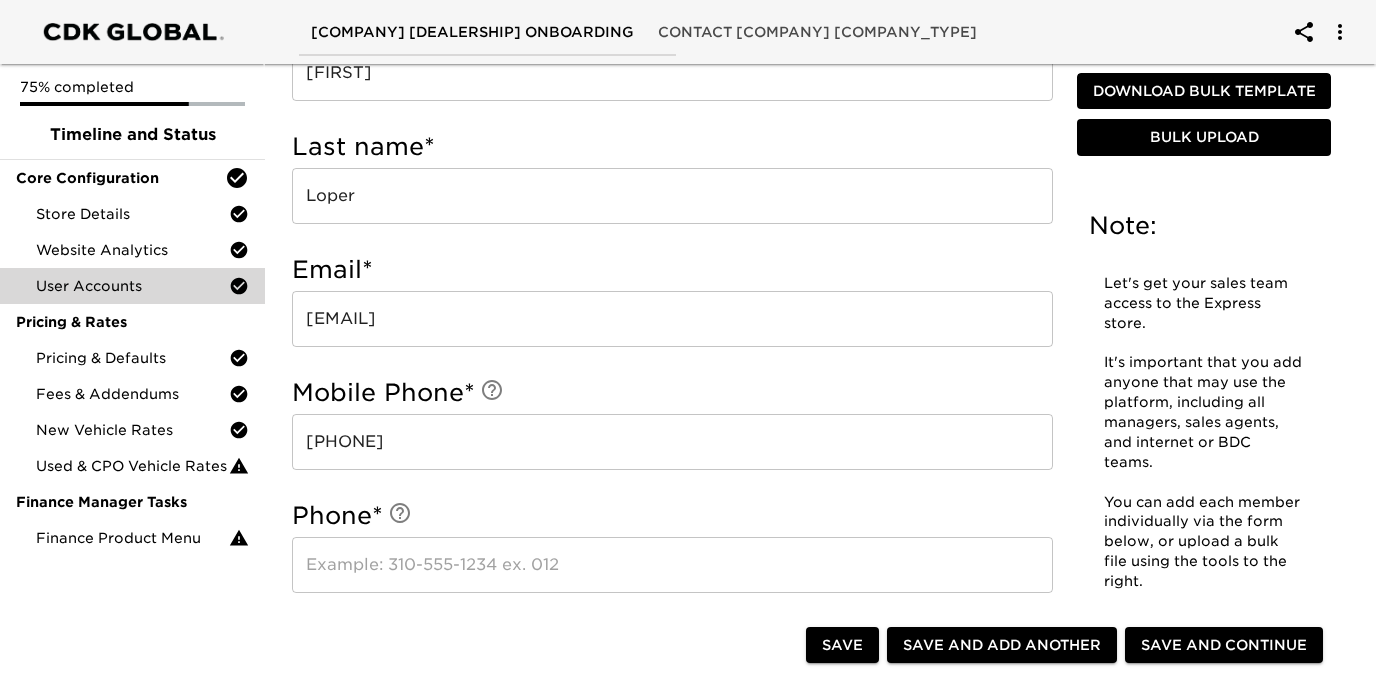 click at bounding box center [672, 565] 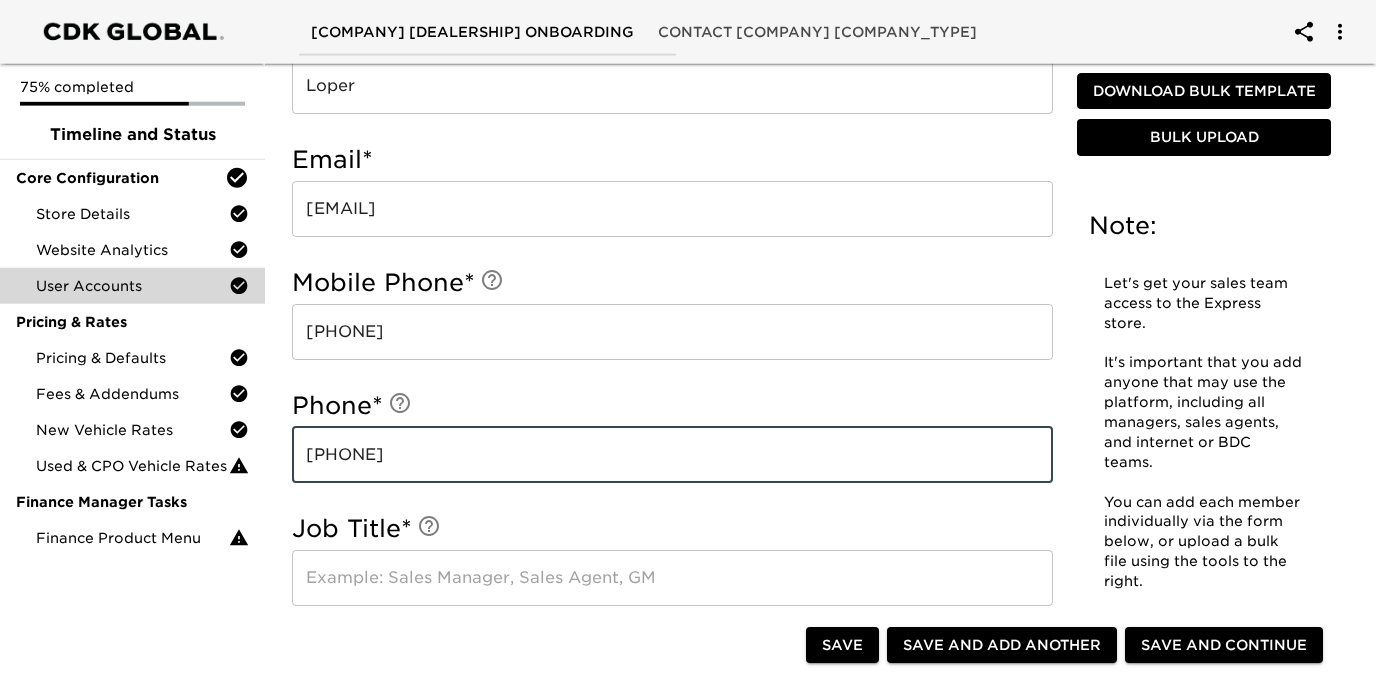 scroll, scrollTop: 1075, scrollLeft: 0, axis: vertical 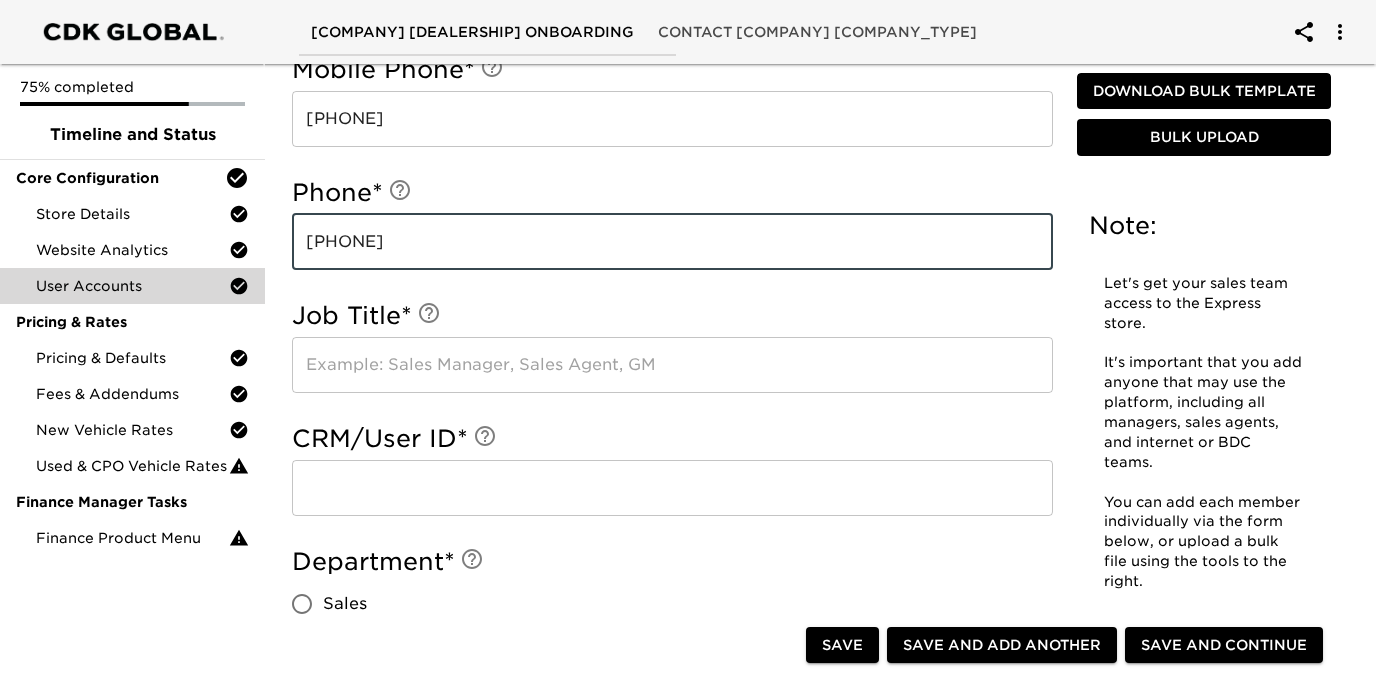 type on "[PHONE]" 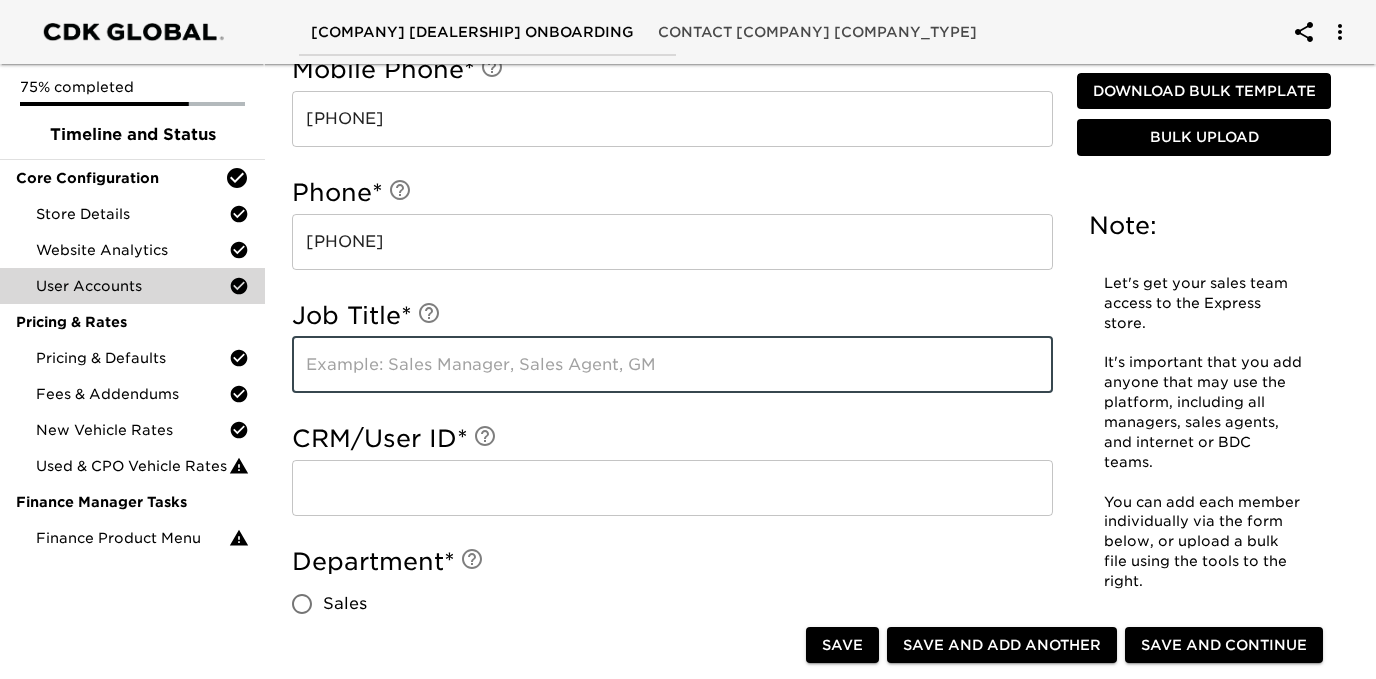 click at bounding box center (672, 365) 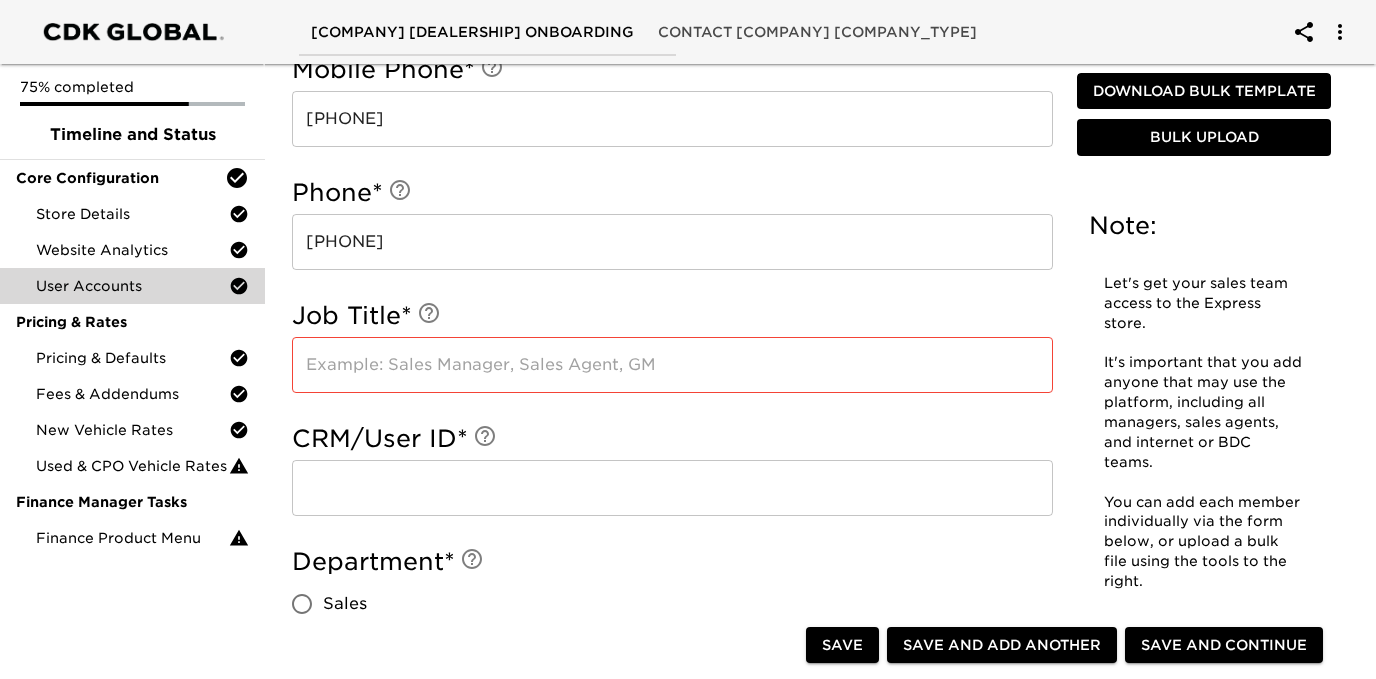 drag, startPoint x: 371, startPoint y: 365, endPoint x: 400, endPoint y: 366, distance: 29.017237 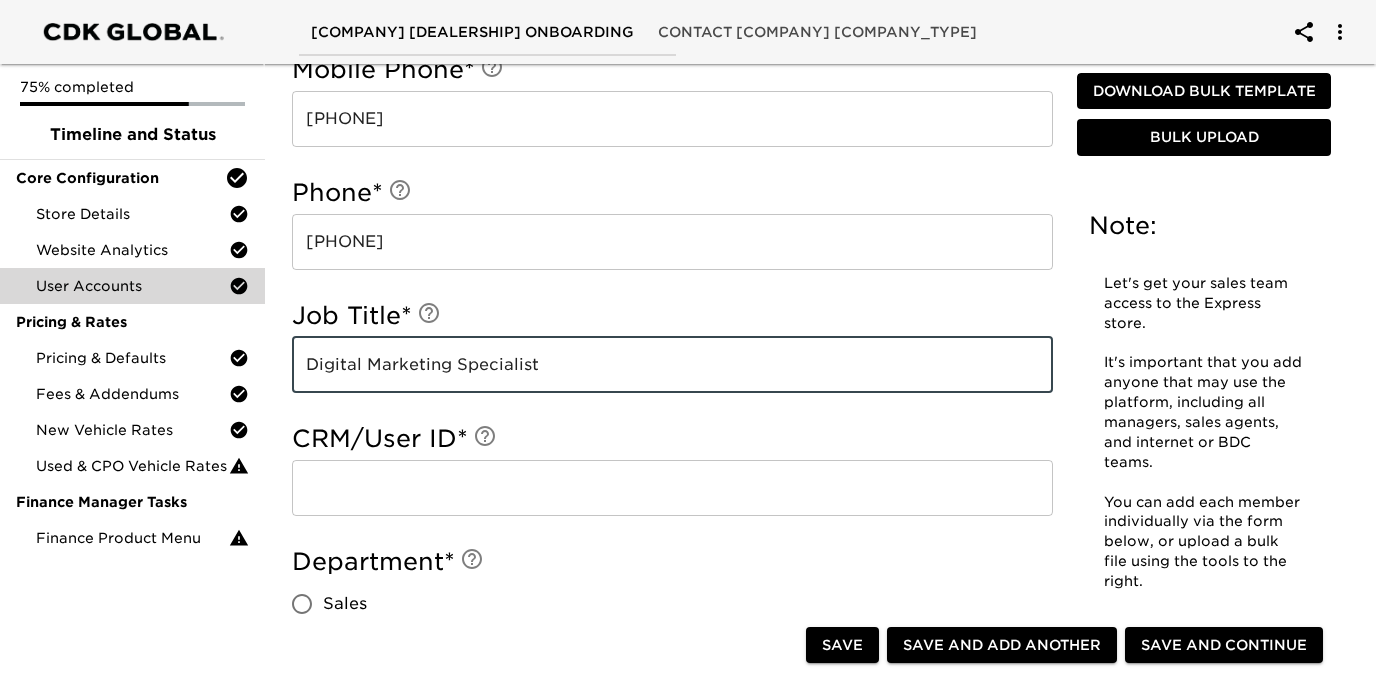 type on "Digital Marketing Specialist" 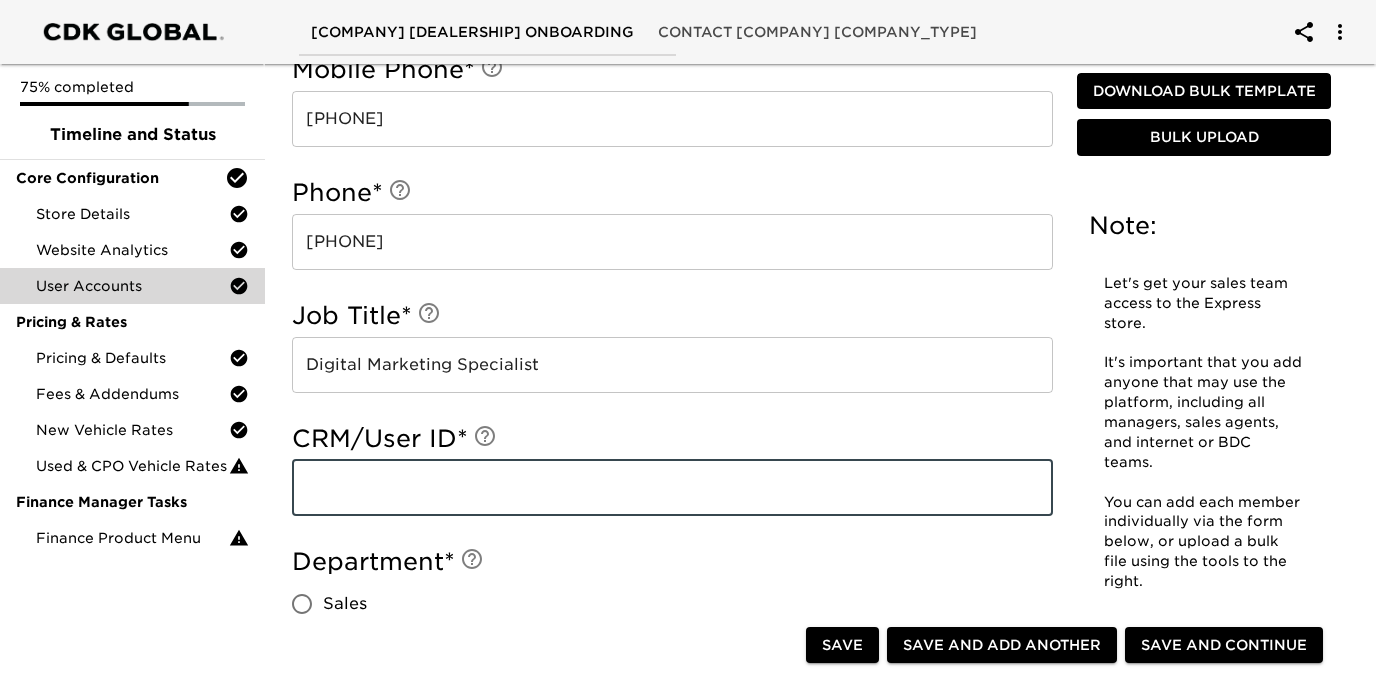 click at bounding box center (672, 488) 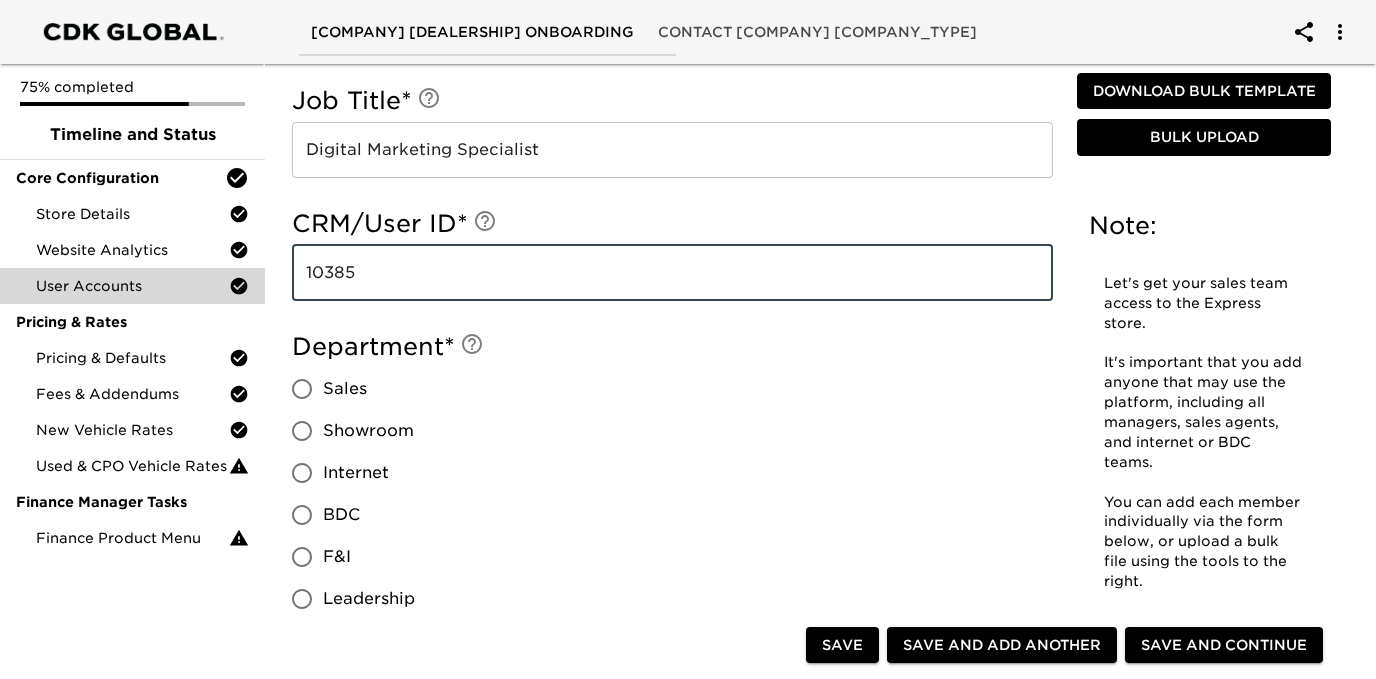 scroll, scrollTop: 1397, scrollLeft: 0, axis: vertical 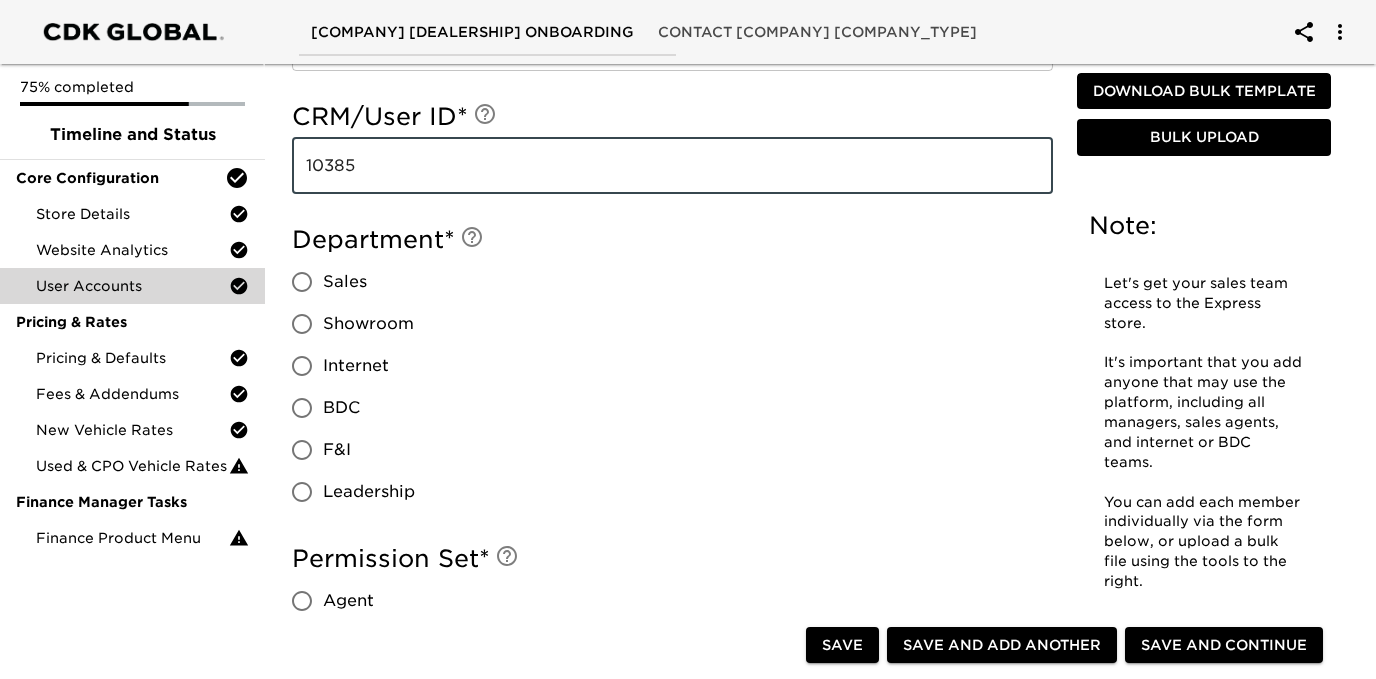type on "10385" 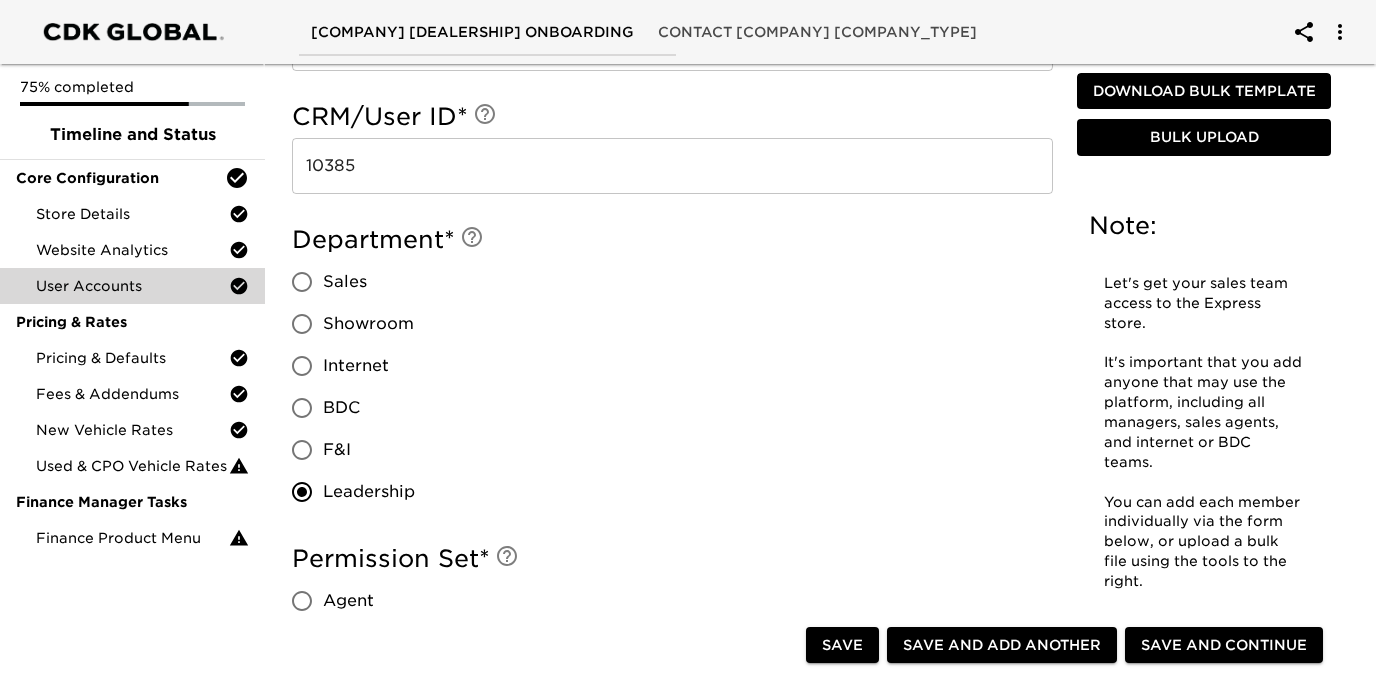 scroll, scrollTop: 1612, scrollLeft: 0, axis: vertical 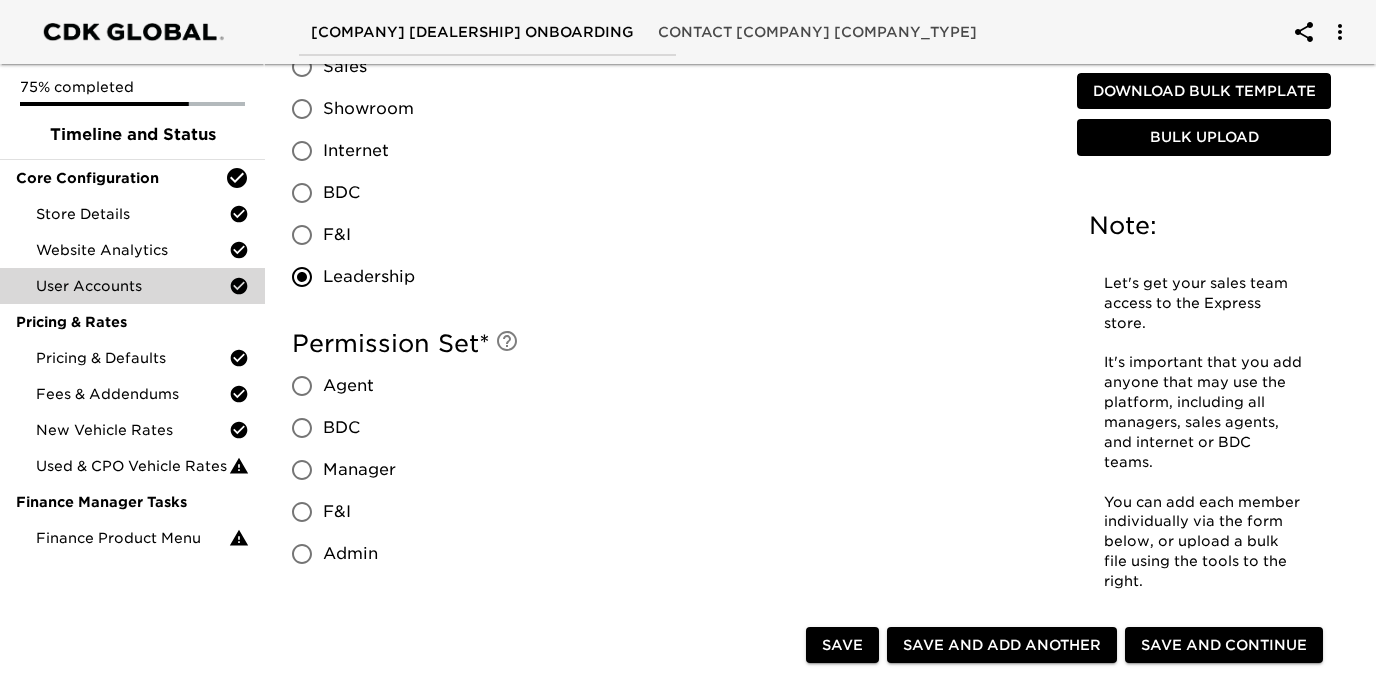click on "Admin" at bounding box center (302, 554) 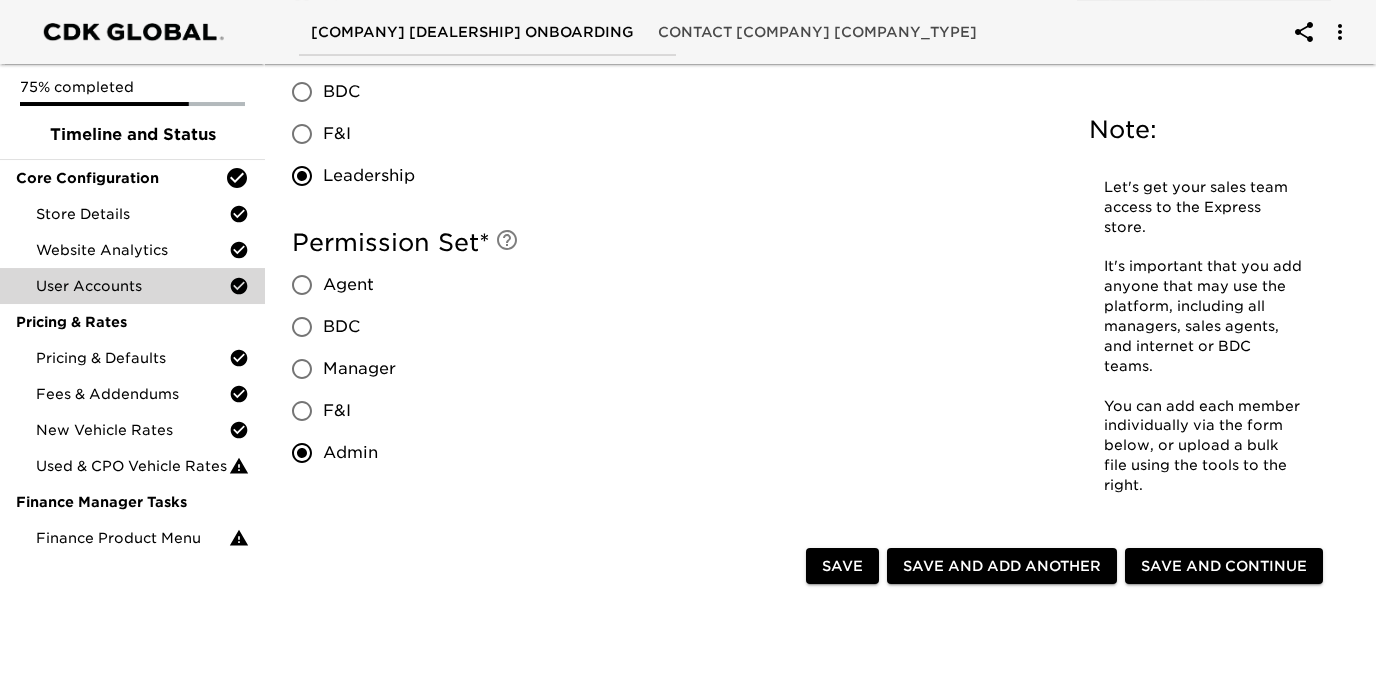 scroll, scrollTop: 1720, scrollLeft: 0, axis: vertical 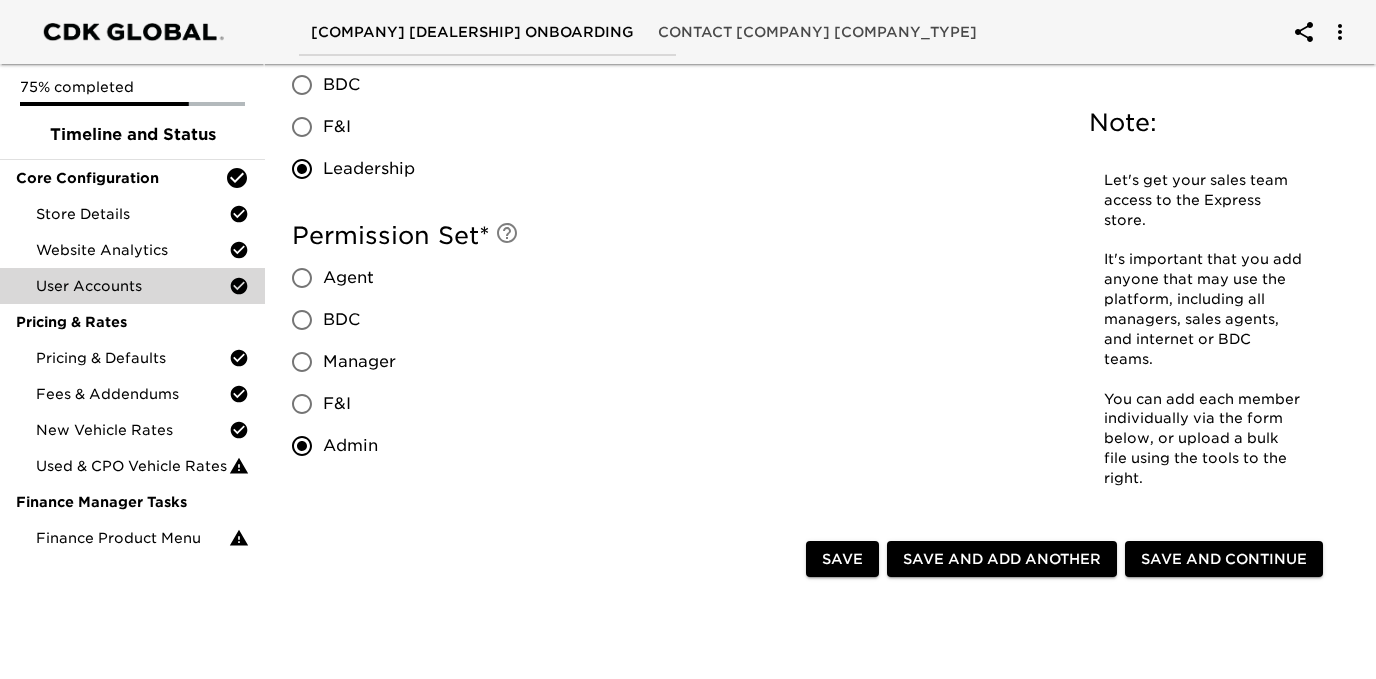 click on "Save and Continue" at bounding box center (1224, 559) 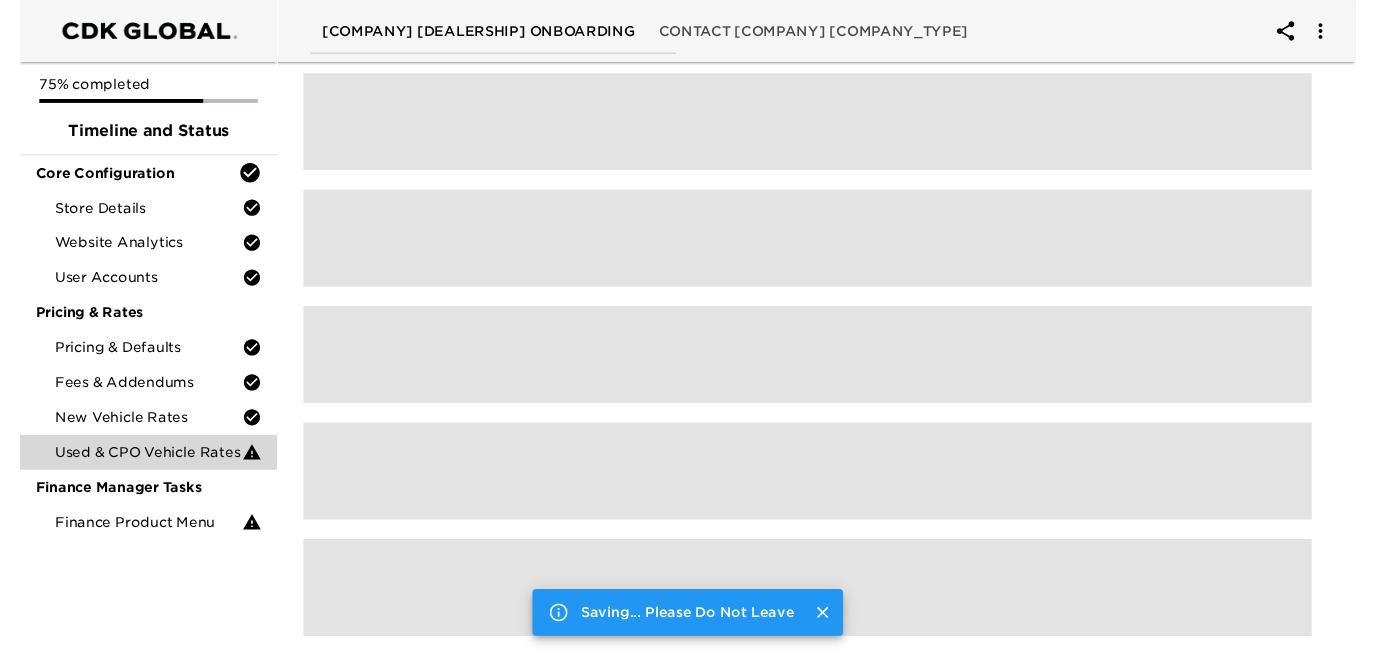 scroll, scrollTop: 0, scrollLeft: 0, axis: both 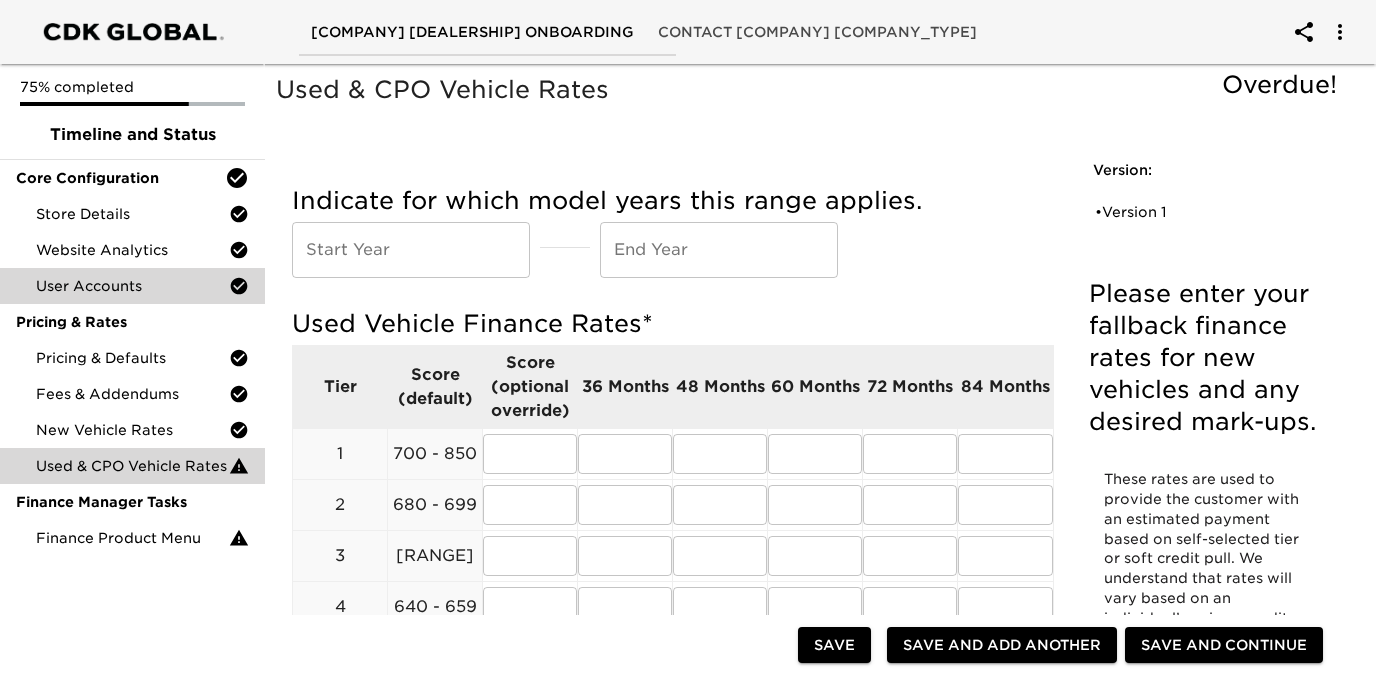 click on "User Accounts" at bounding box center (132, 286) 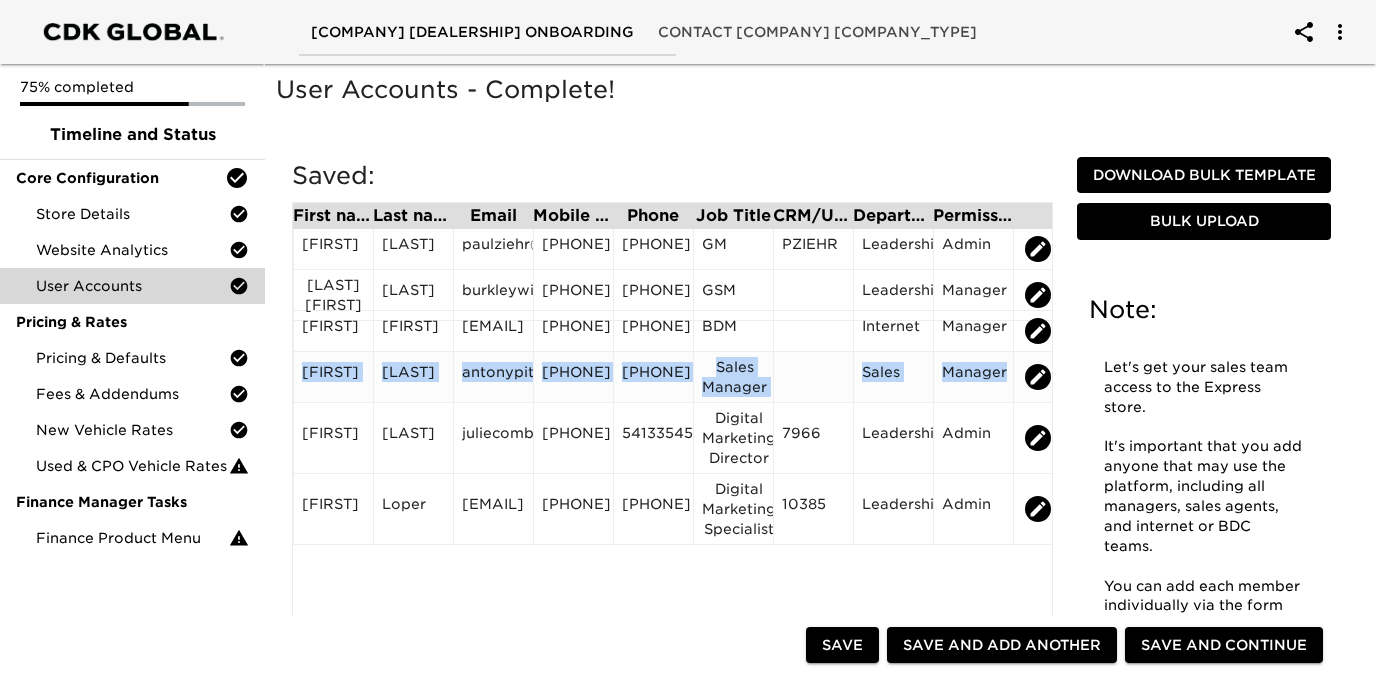 drag, startPoint x: 301, startPoint y: 237, endPoint x: 1000, endPoint y: 372, distance: 711.9171 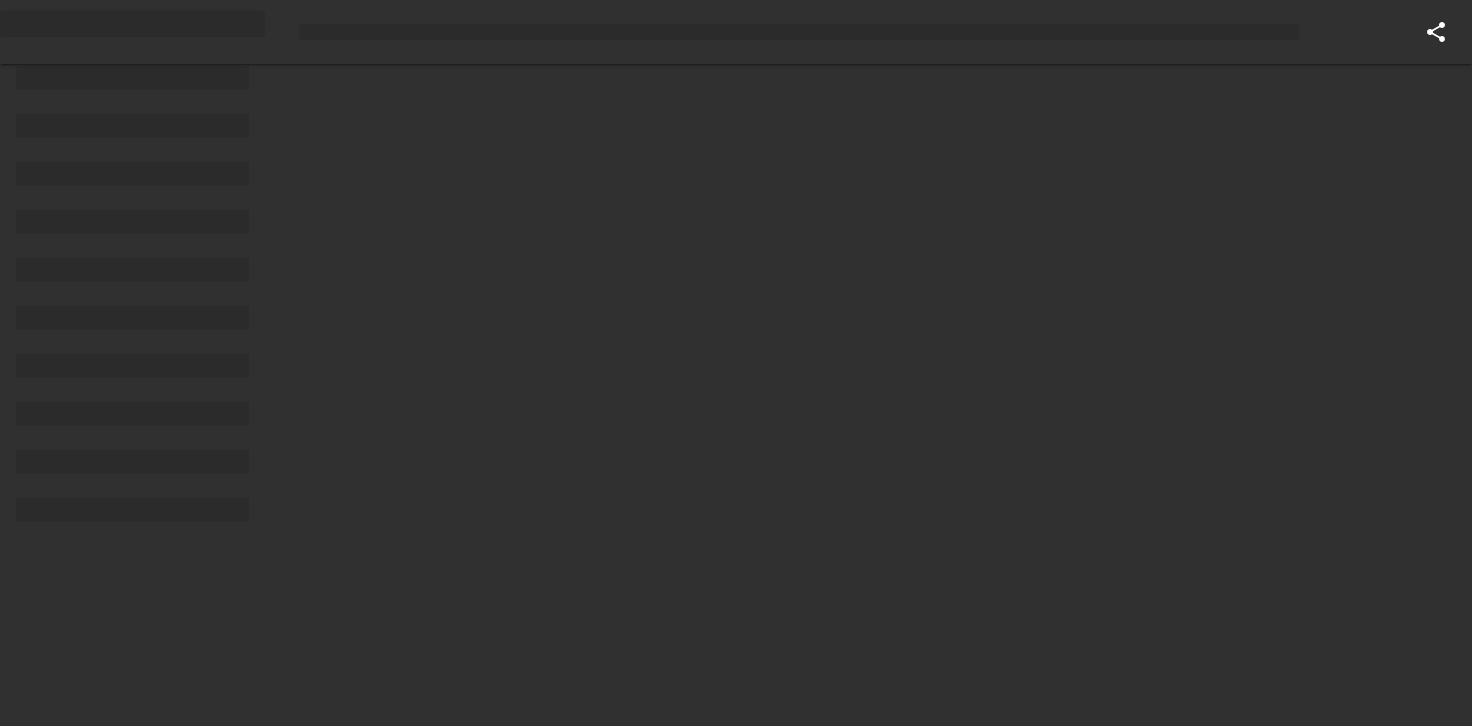 scroll, scrollTop: 0, scrollLeft: 0, axis: both 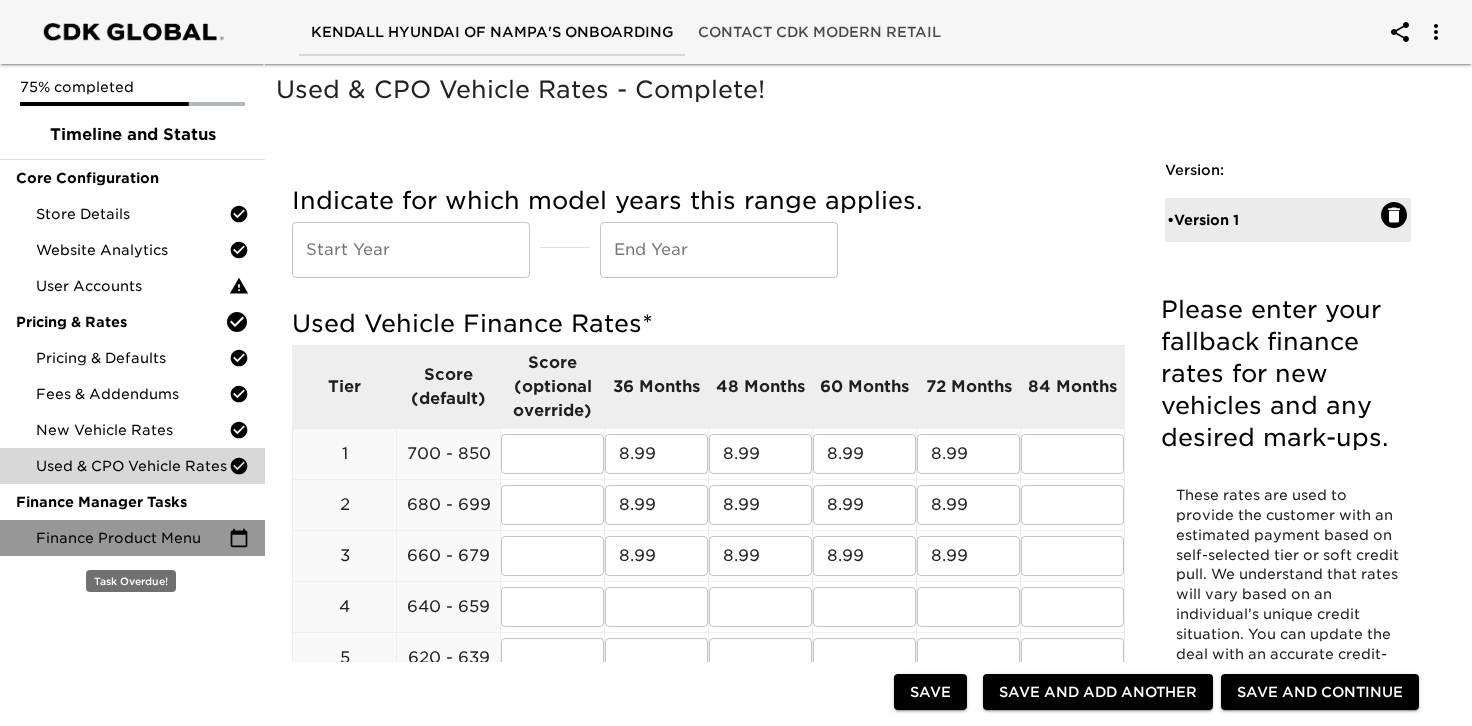 click on "Finance Product Menu" at bounding box center (132, 538) 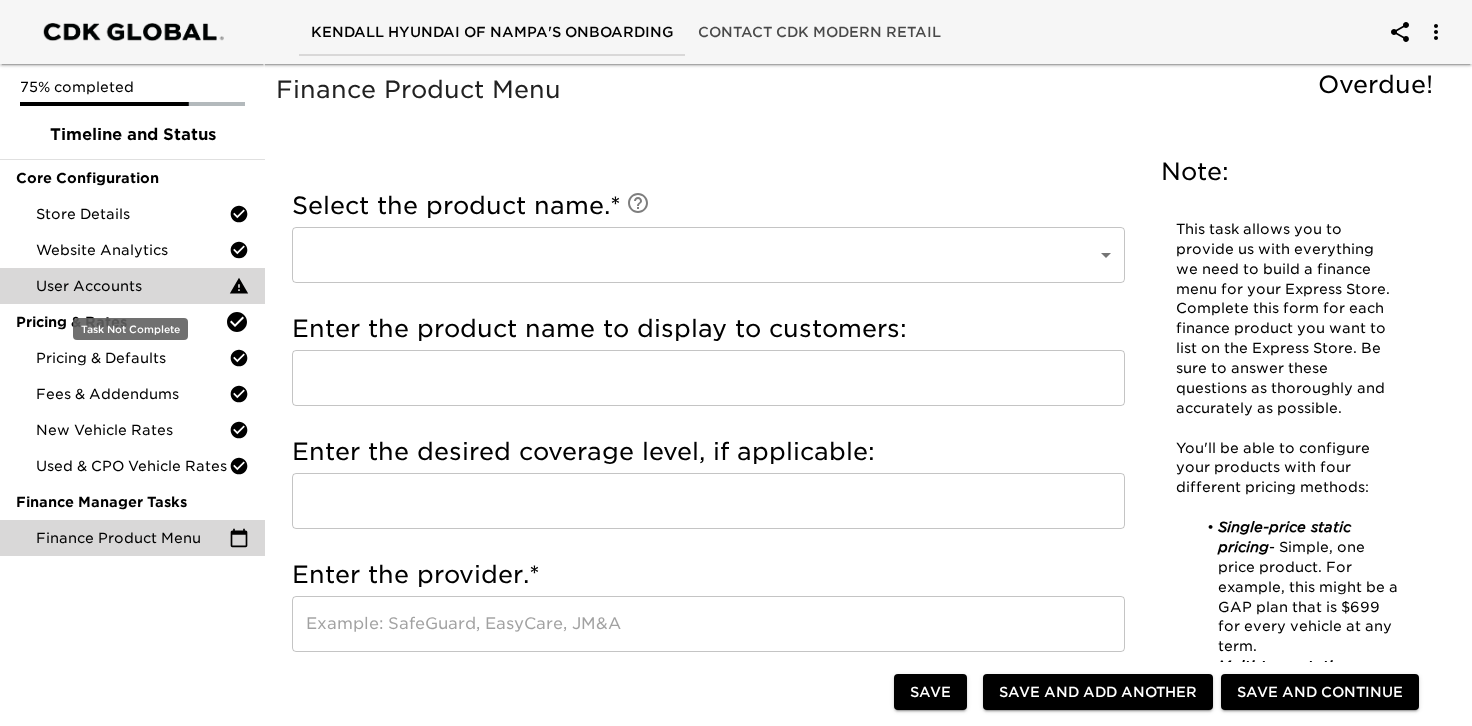 click on "User Accounts" at bounding box center [132, 286] 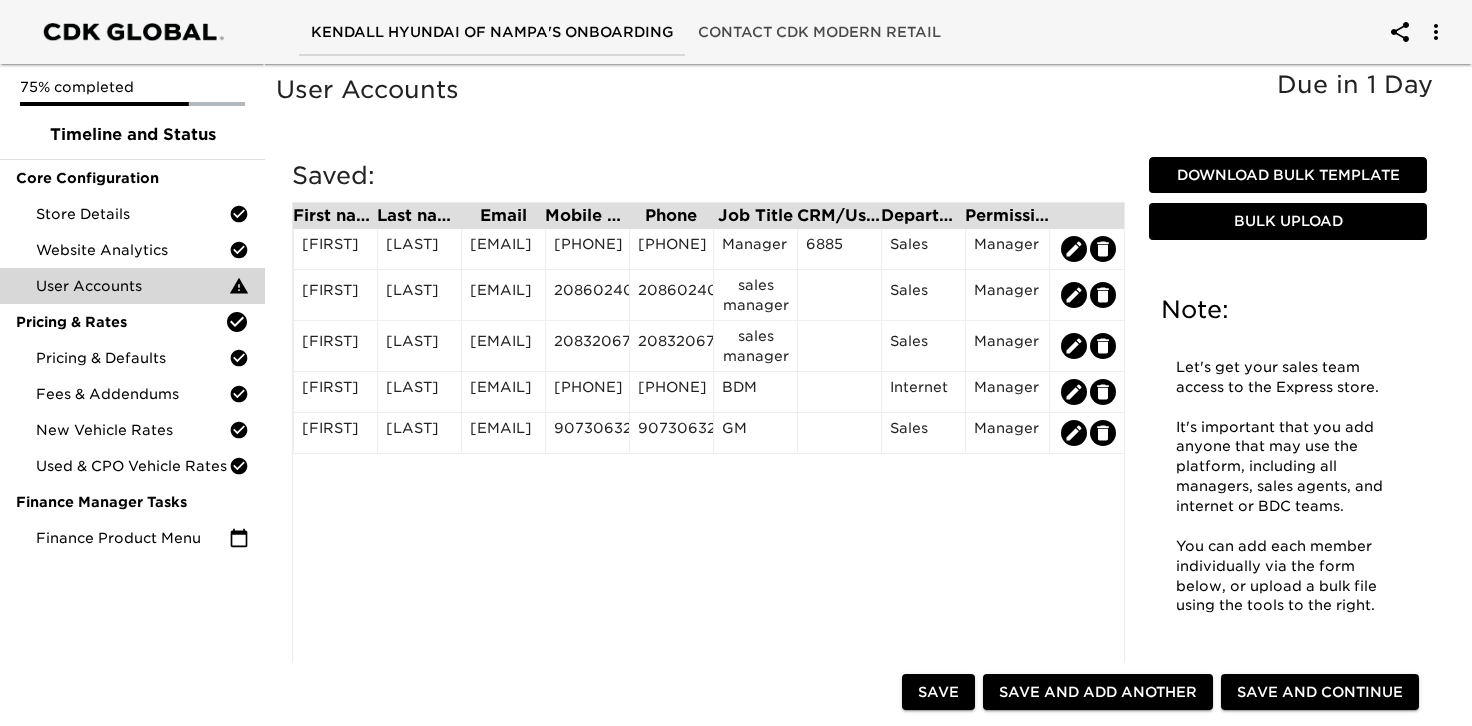 click on "Save and Add Another" at bounding box center (1098, 692) 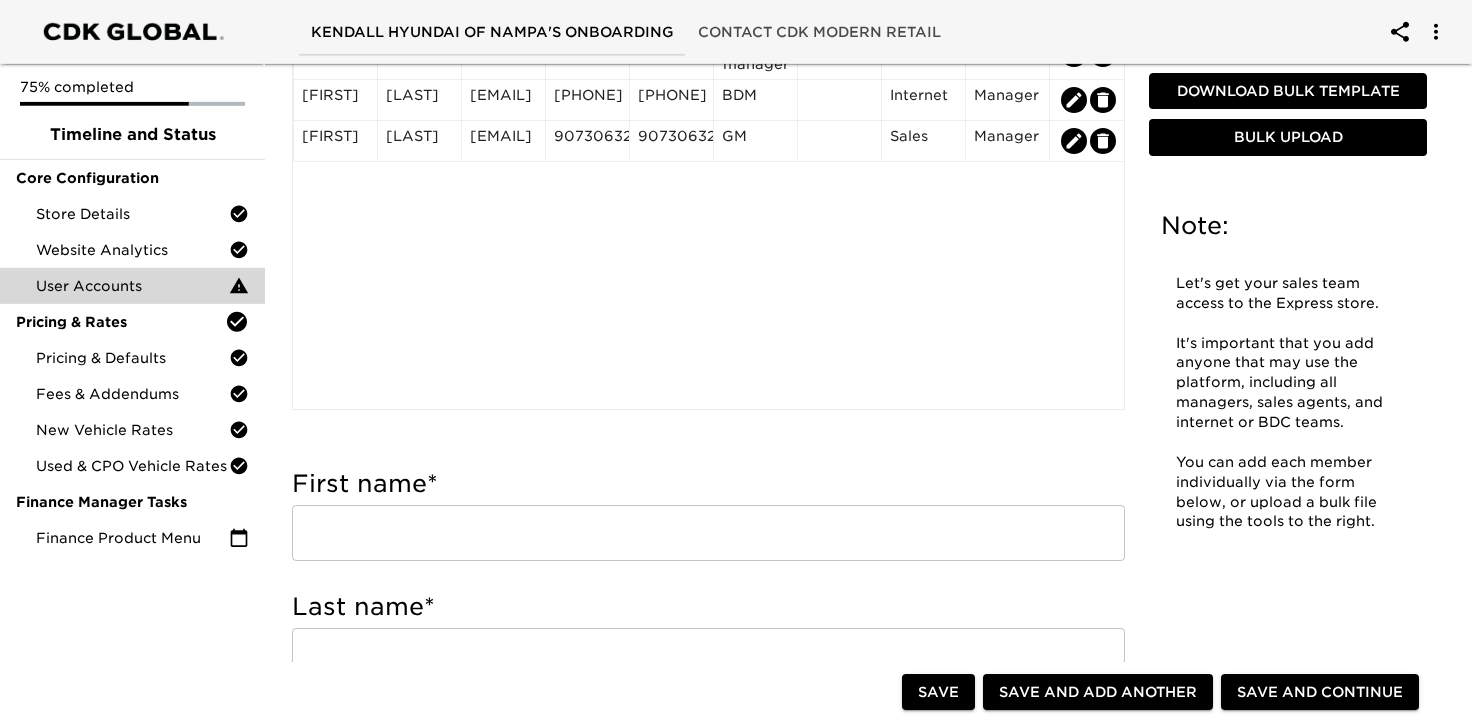 scroll, scrollTop: 441, scrollLeft: 0, axis: vertical 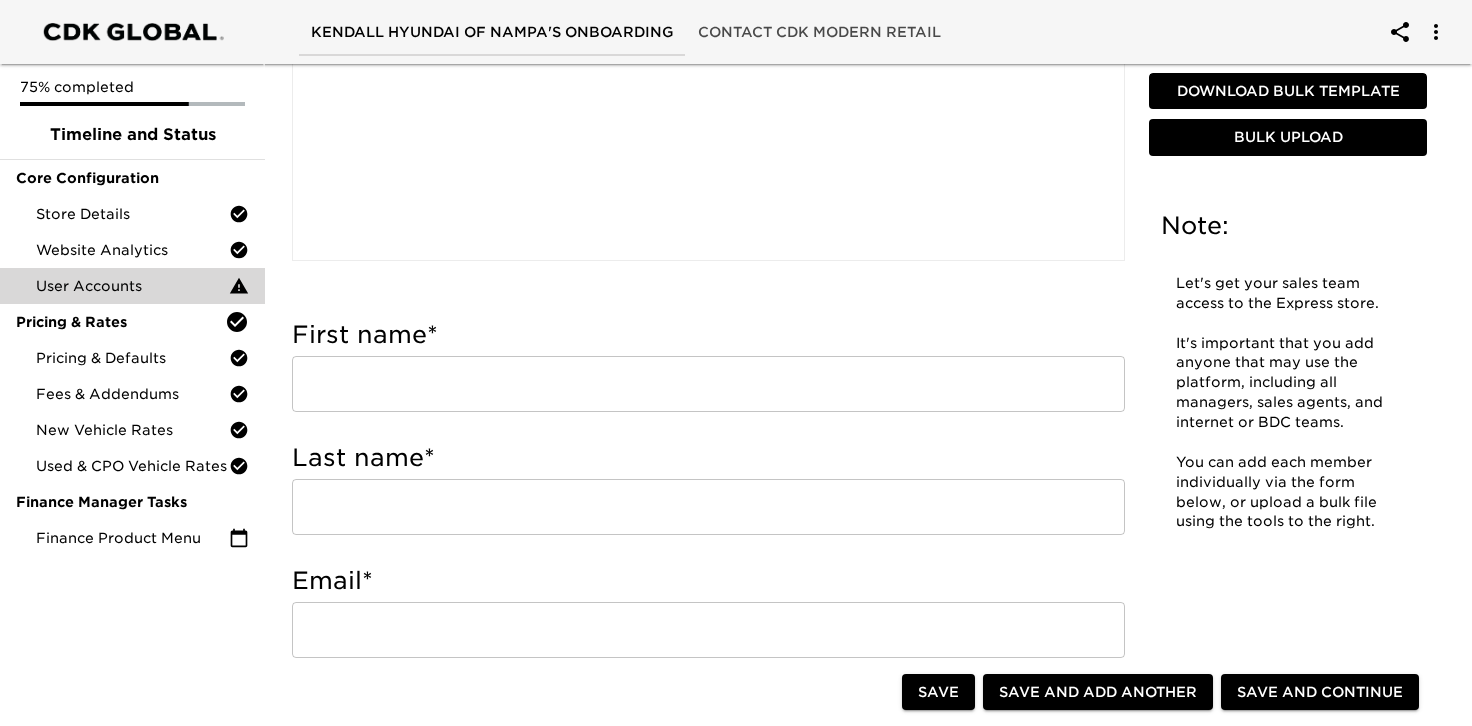 click at bounding box center [708, 384] 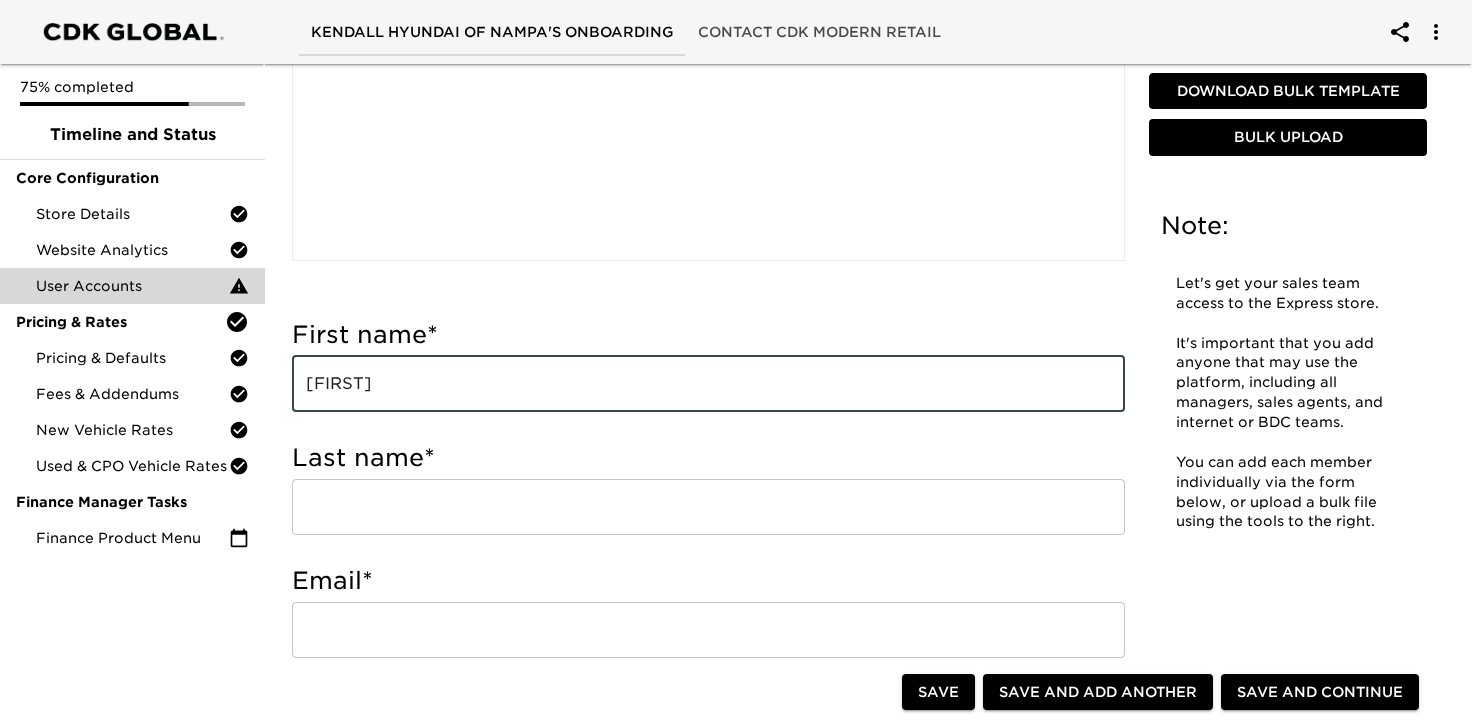 type on "[FIRST]" 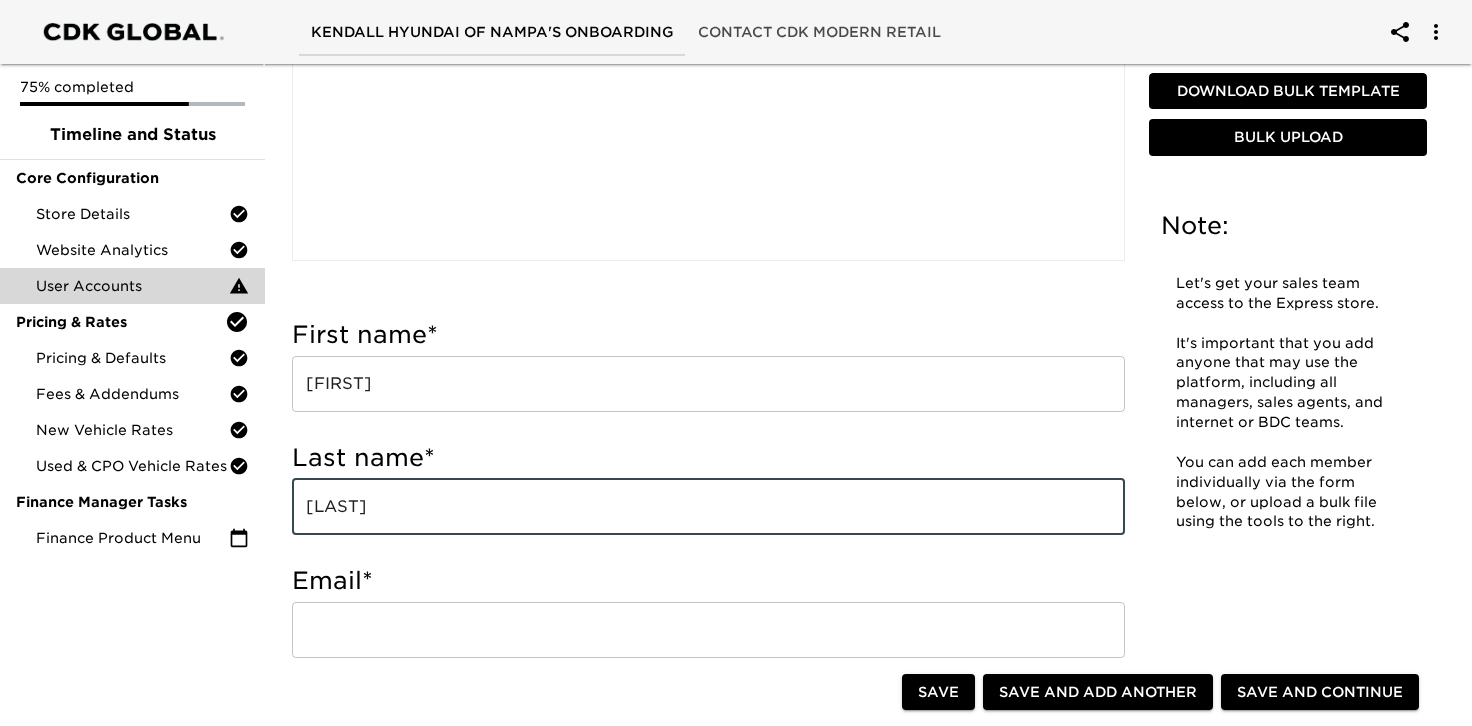 type on "[LAST]" 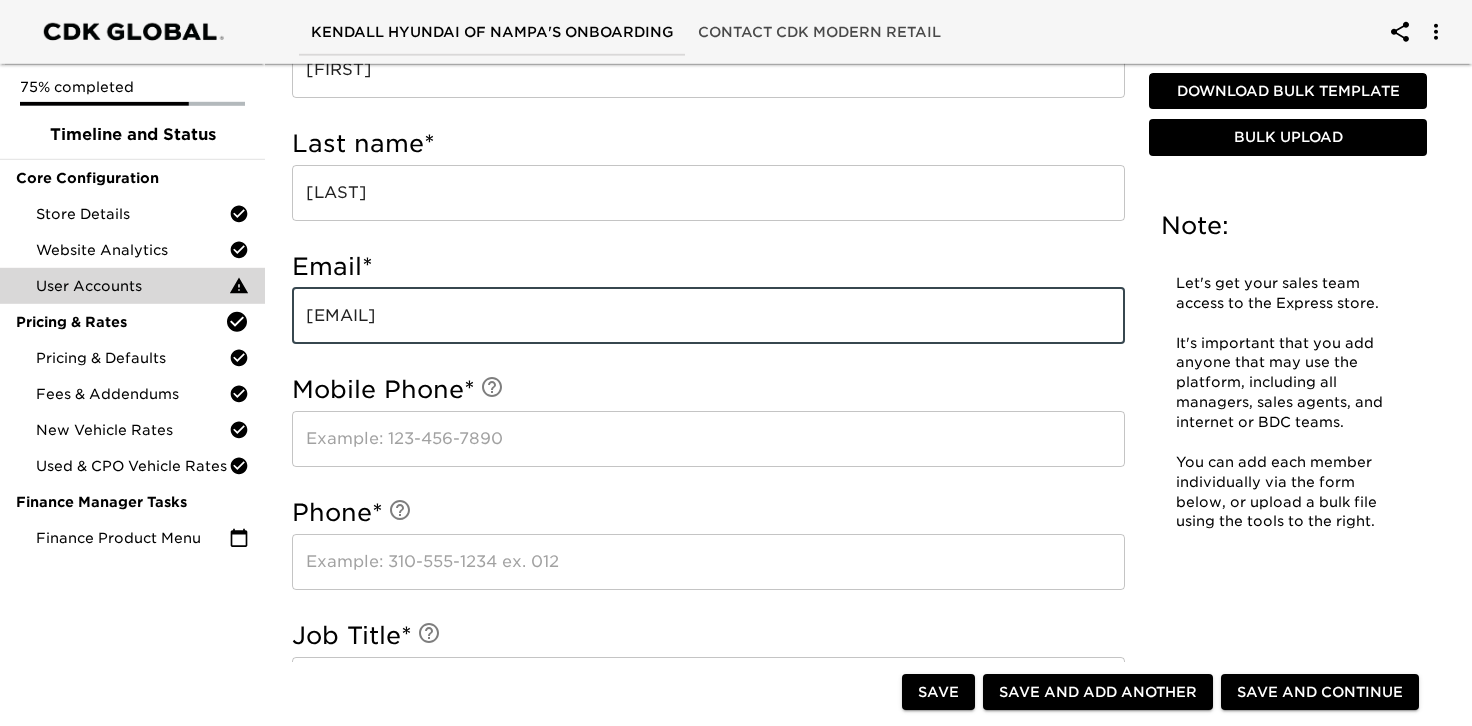 scroll, scrollTop: 772, scrollLeft: 0, axis: vertical 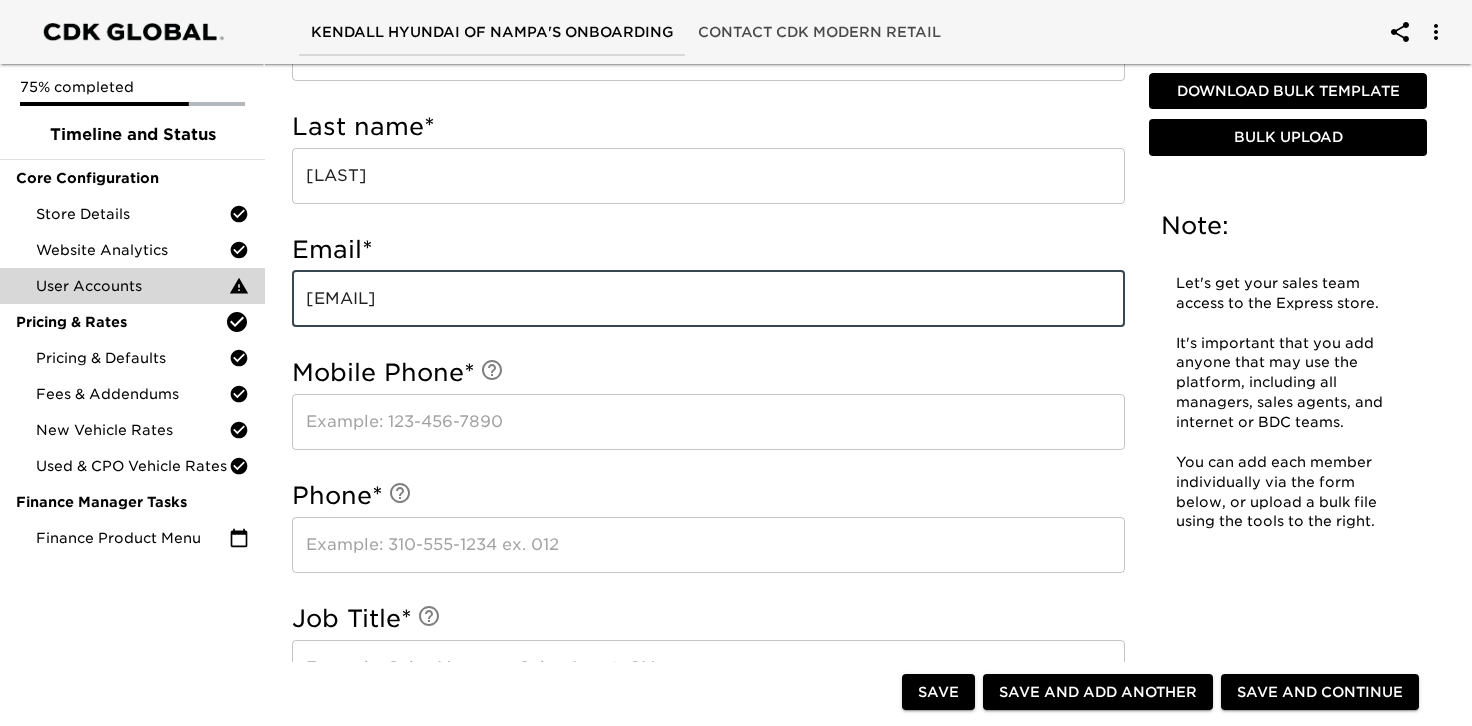 type on "[EMAIL]" 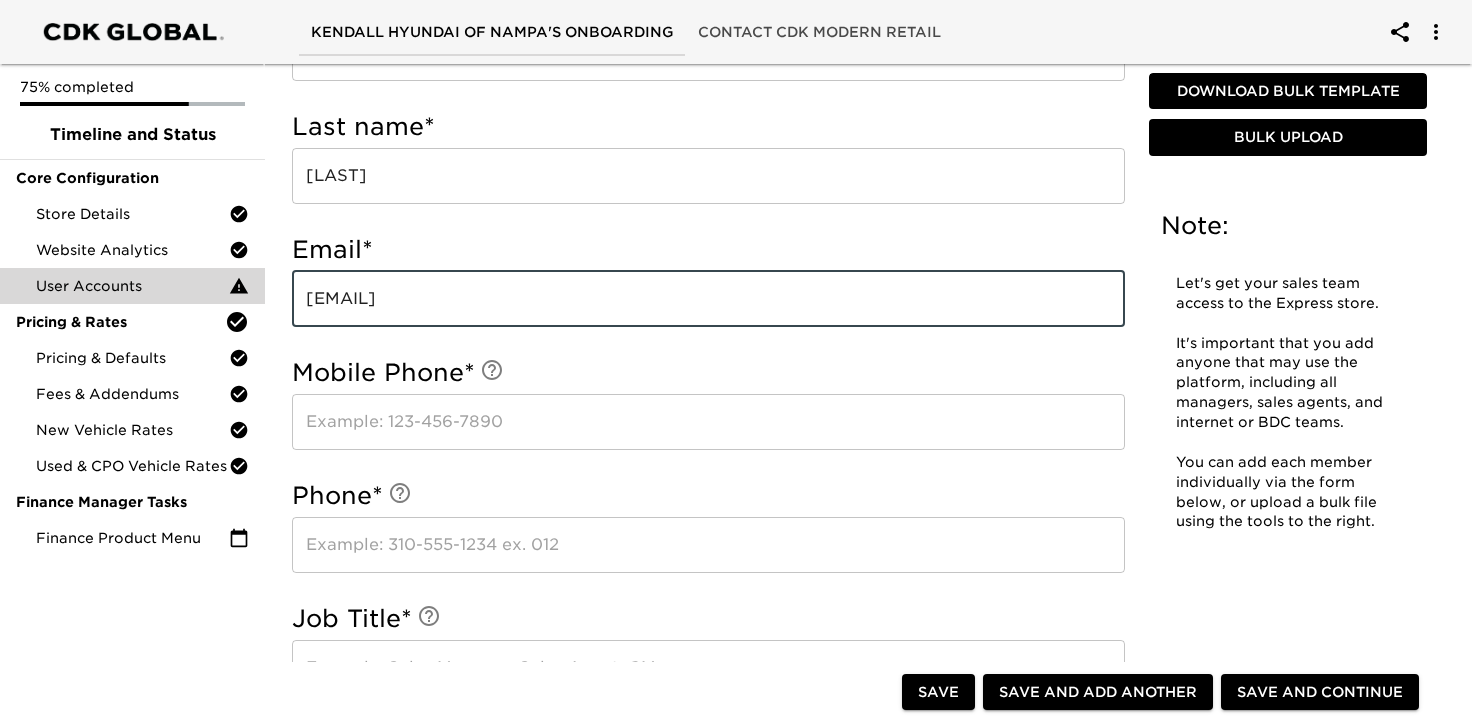 click at bounding box center (708, 422) 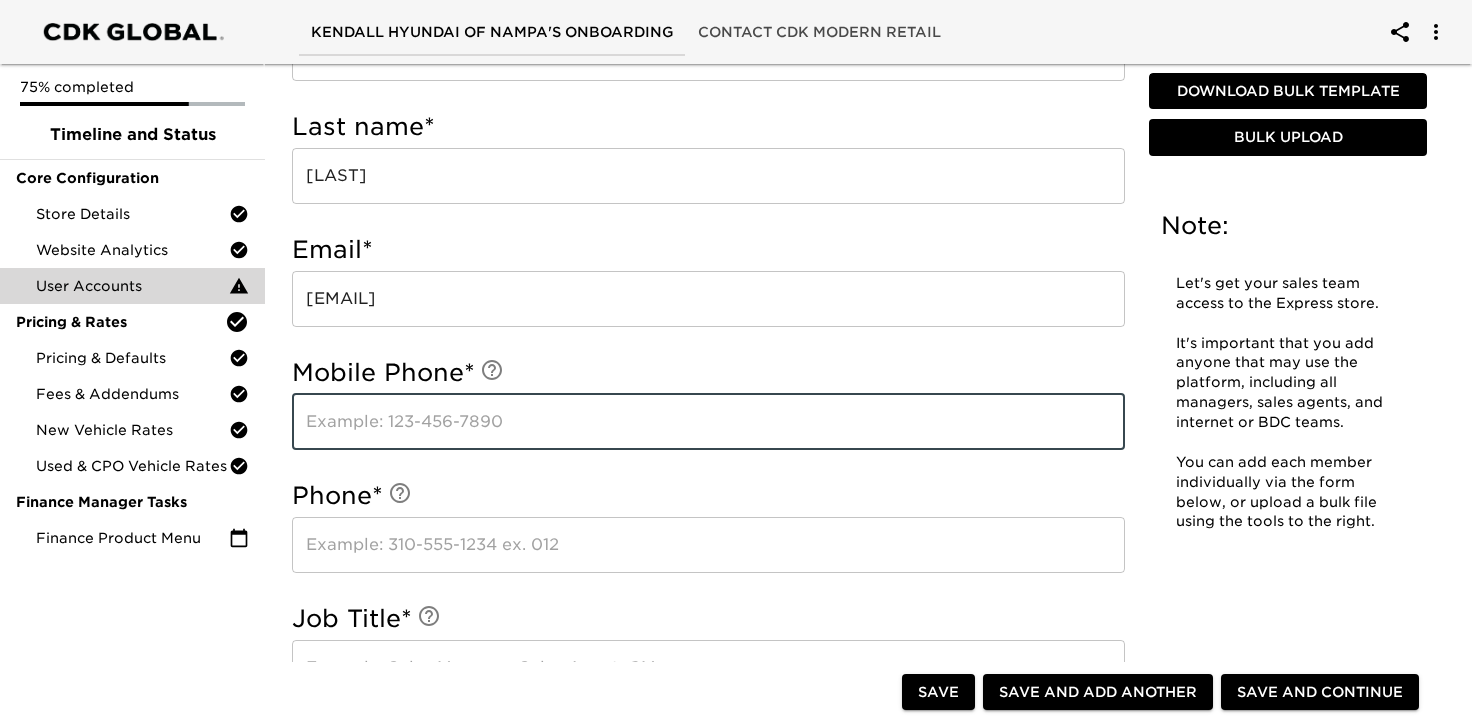 type on "0" 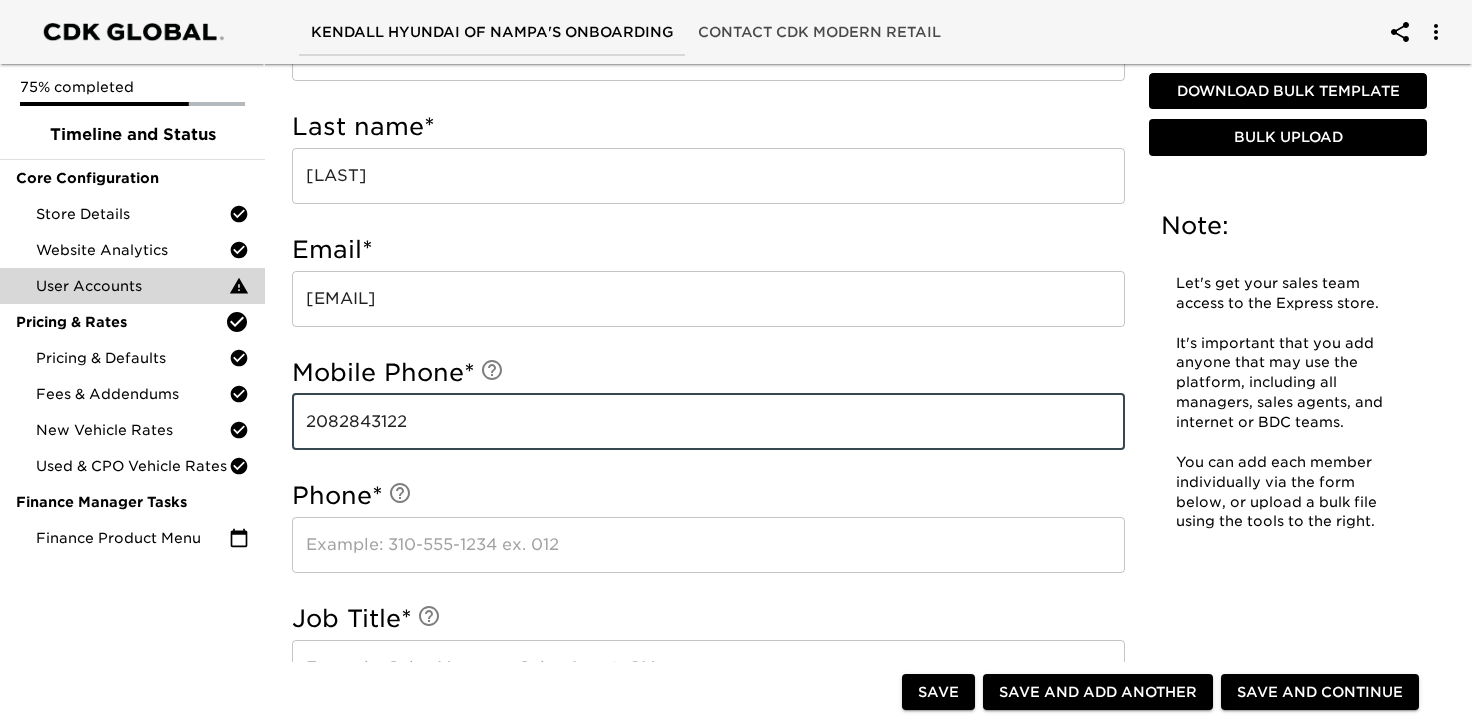 type on "2082843122" 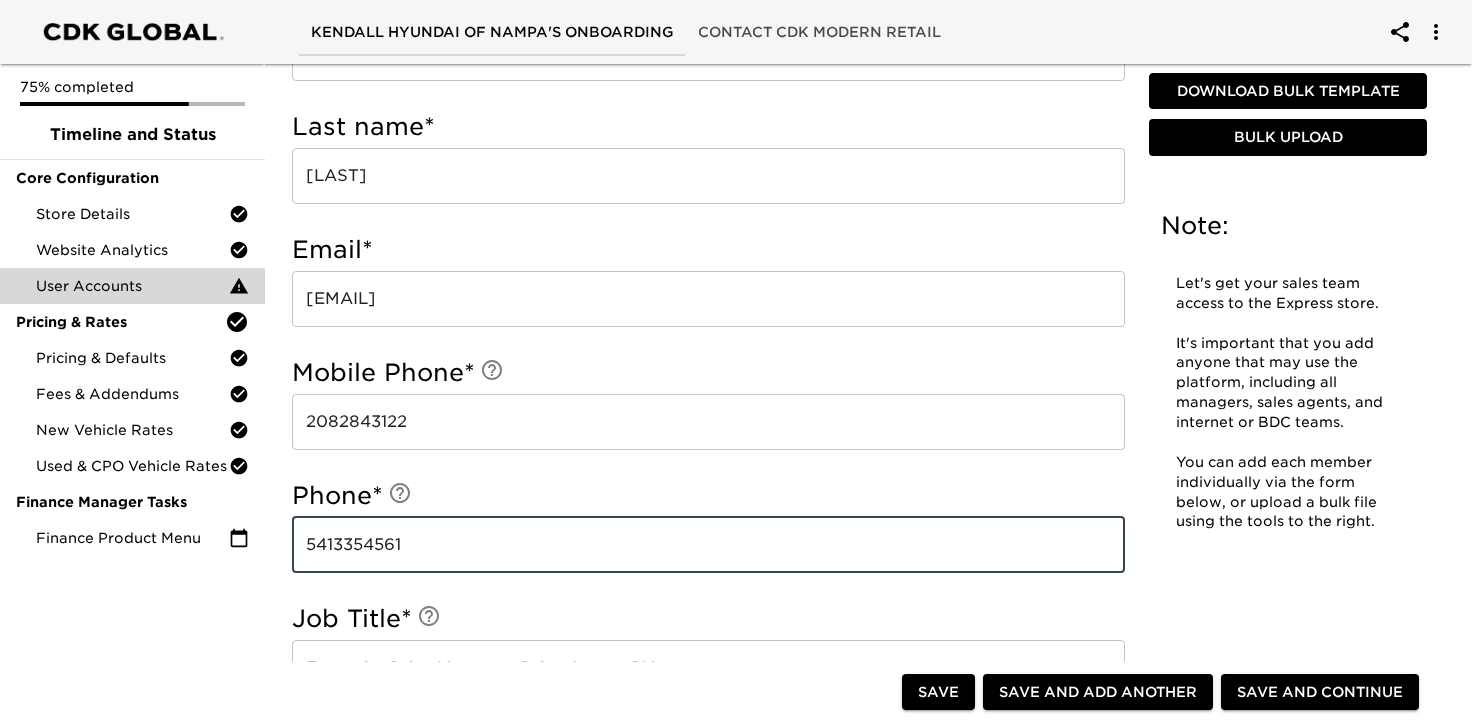 scroll, scrollTop: 993, scrollLeft: 0, axis: vertical 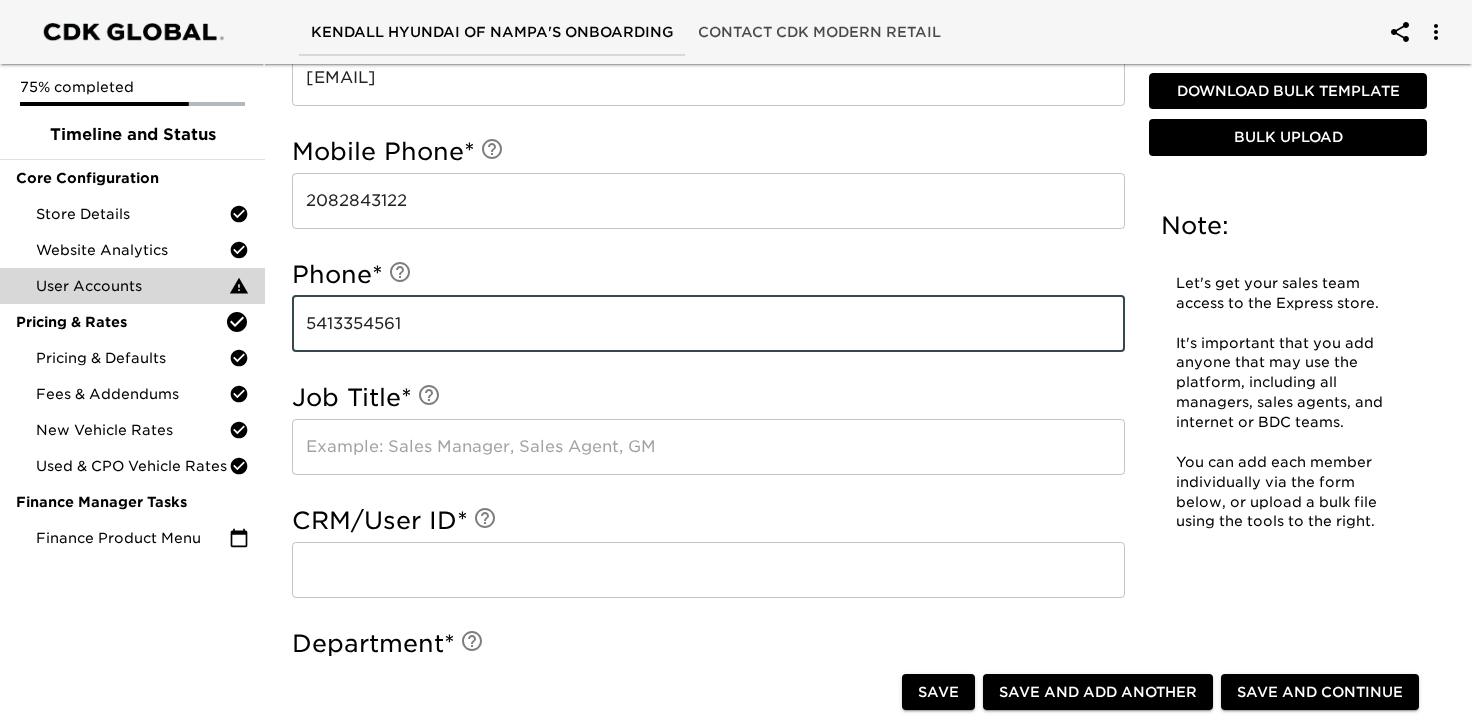 type on "5413354561" 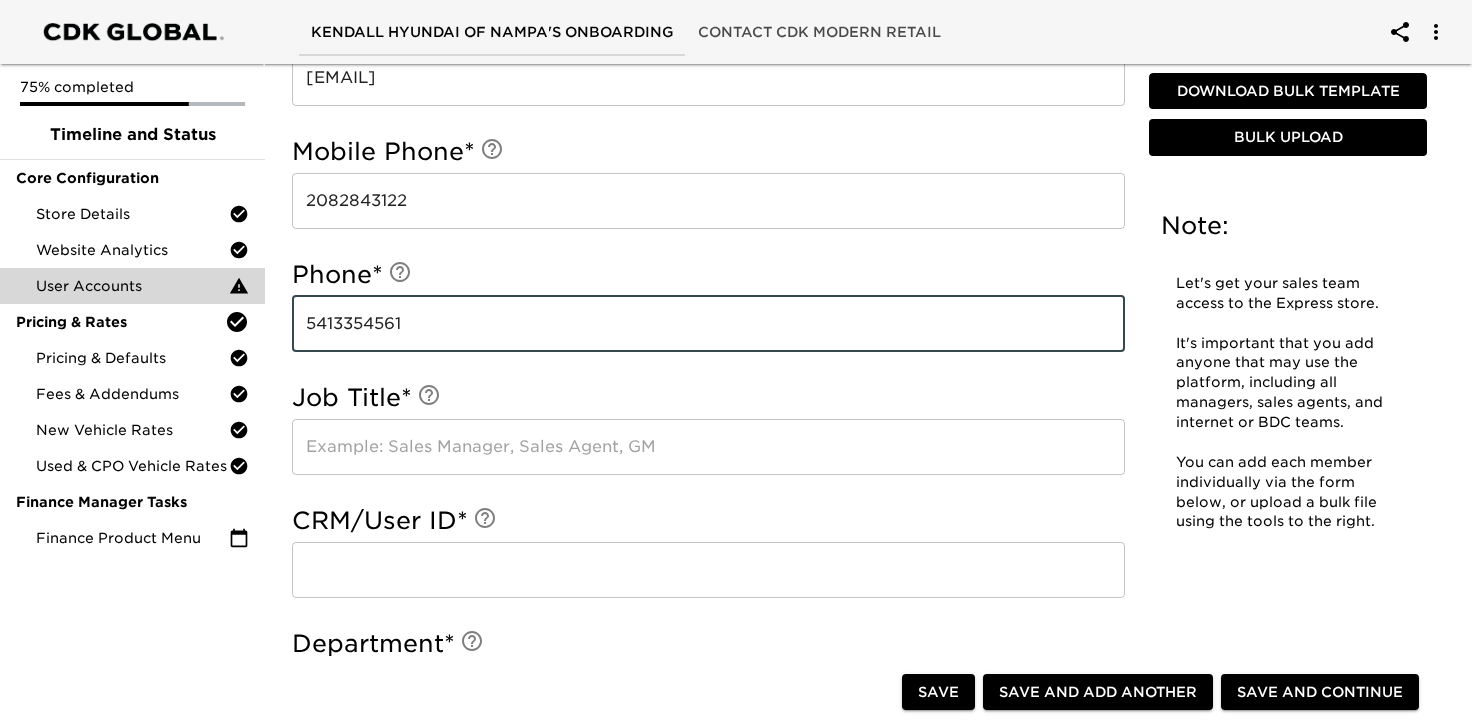click at bounding box center (708, 447) 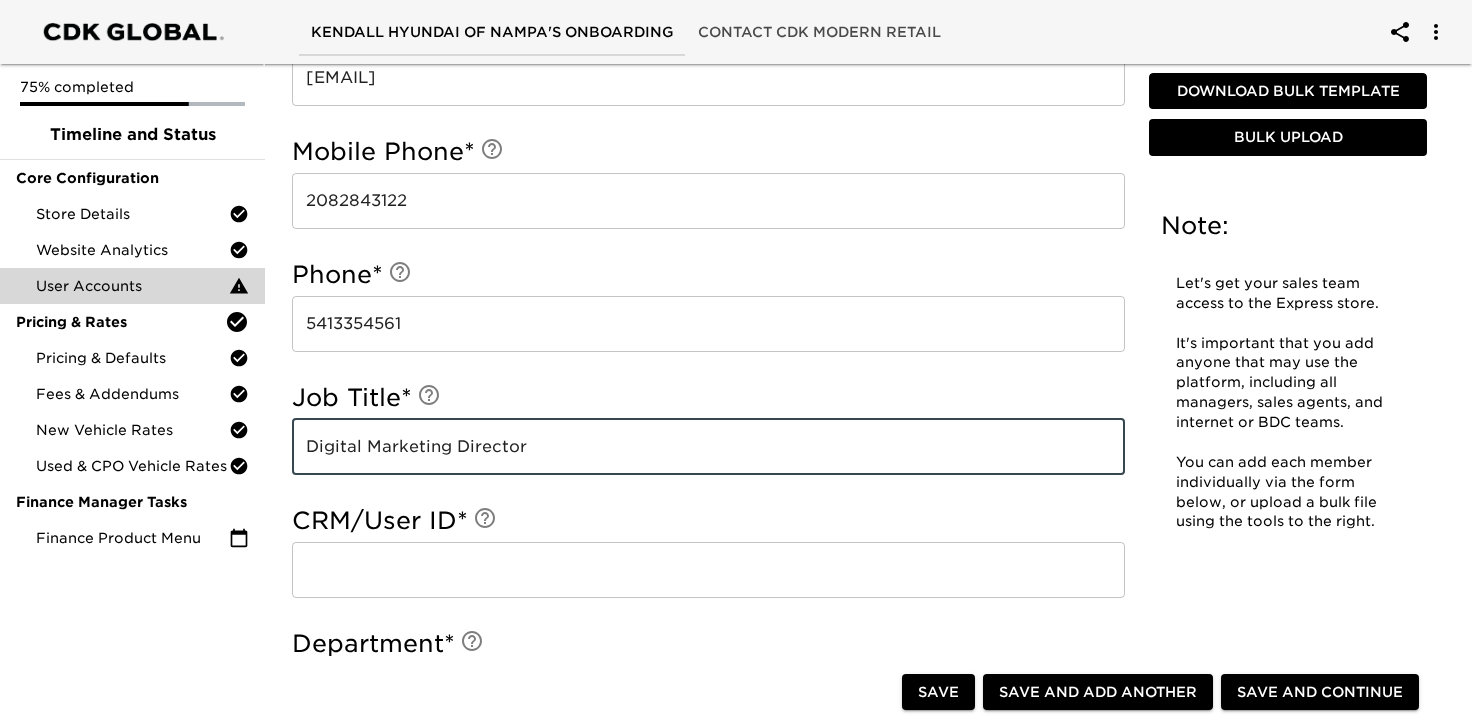 drag, startPoint x: 510, startPoint y: 443, endPoint x: 282, endPoint y: 439, distance: 228.03508 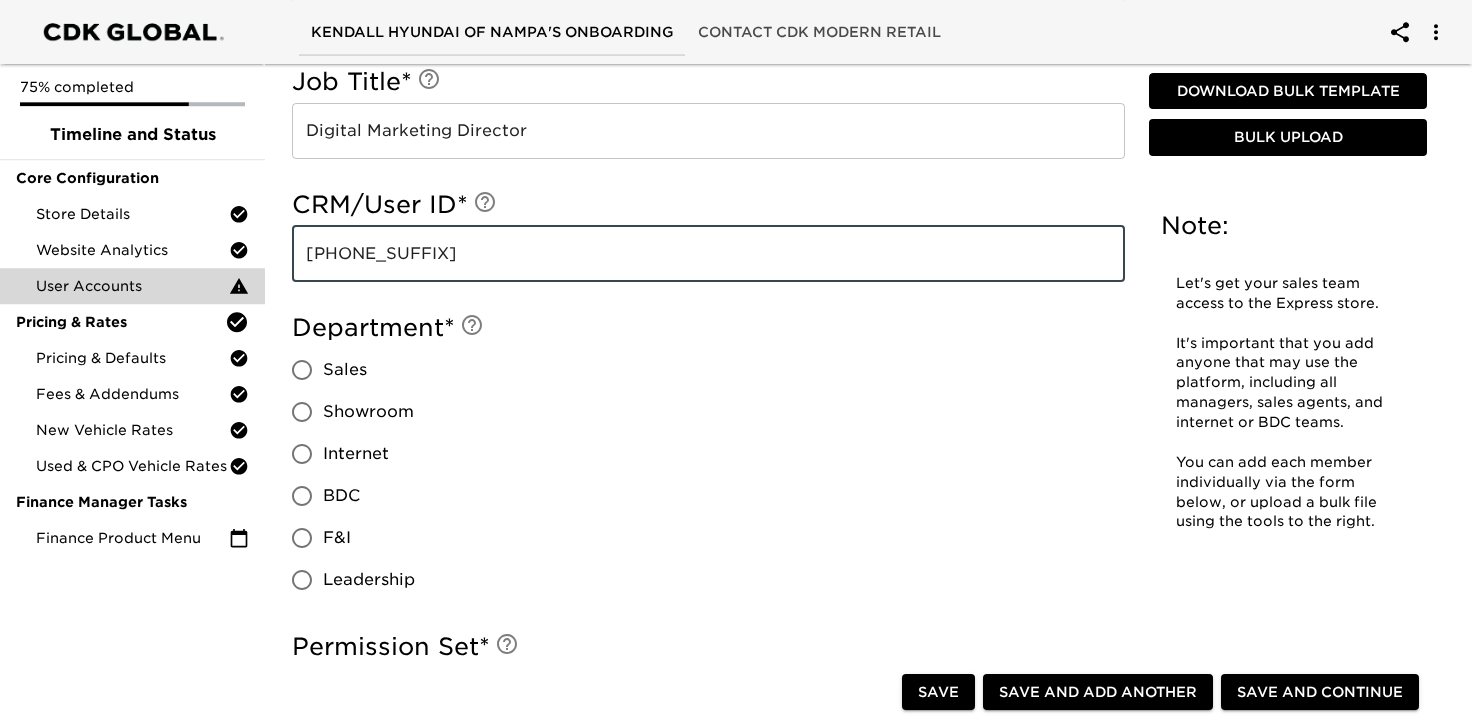 scroll, scrollTop: 1324, scrollLeft: 0, axis: vertical 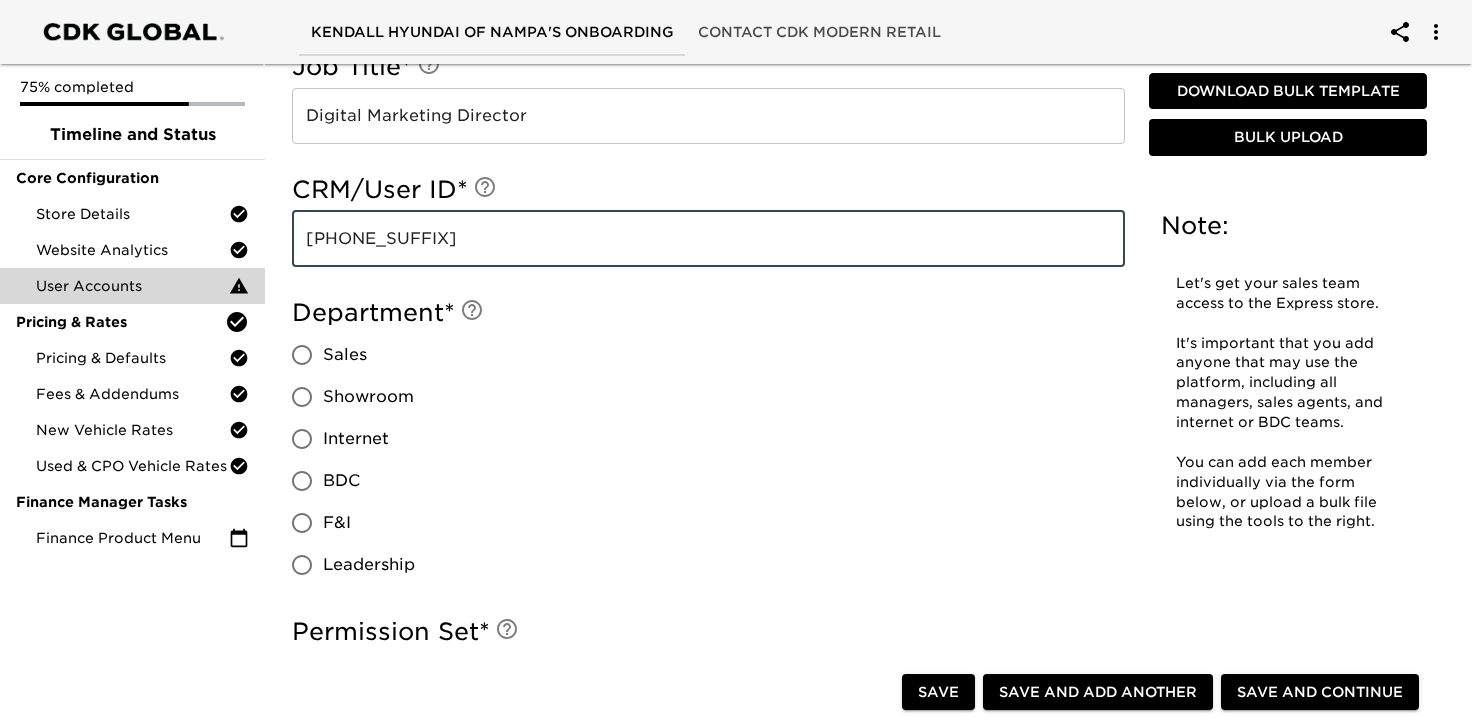 type on "[PHONE_SUFFIX]" 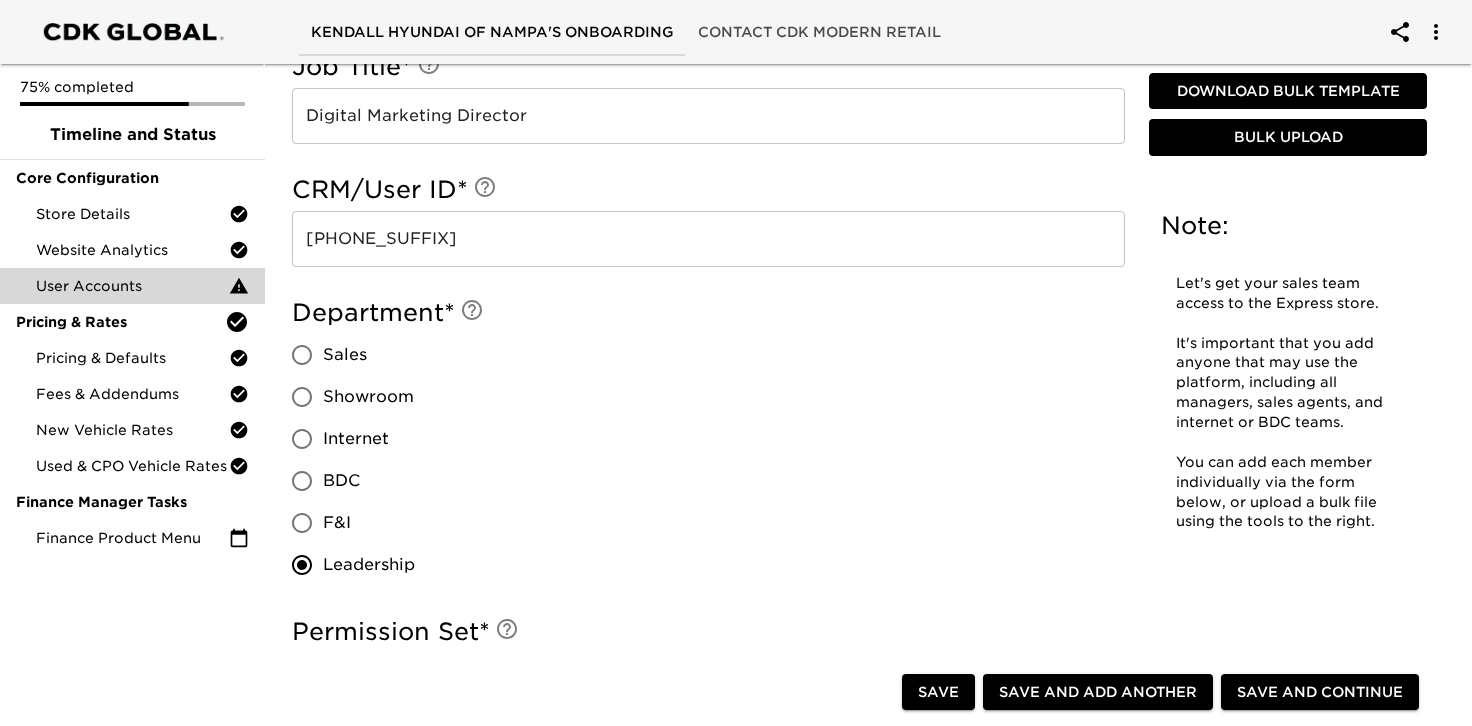 scroll, scrollTop: 1656, scrollLeft: 0, axis: vertical 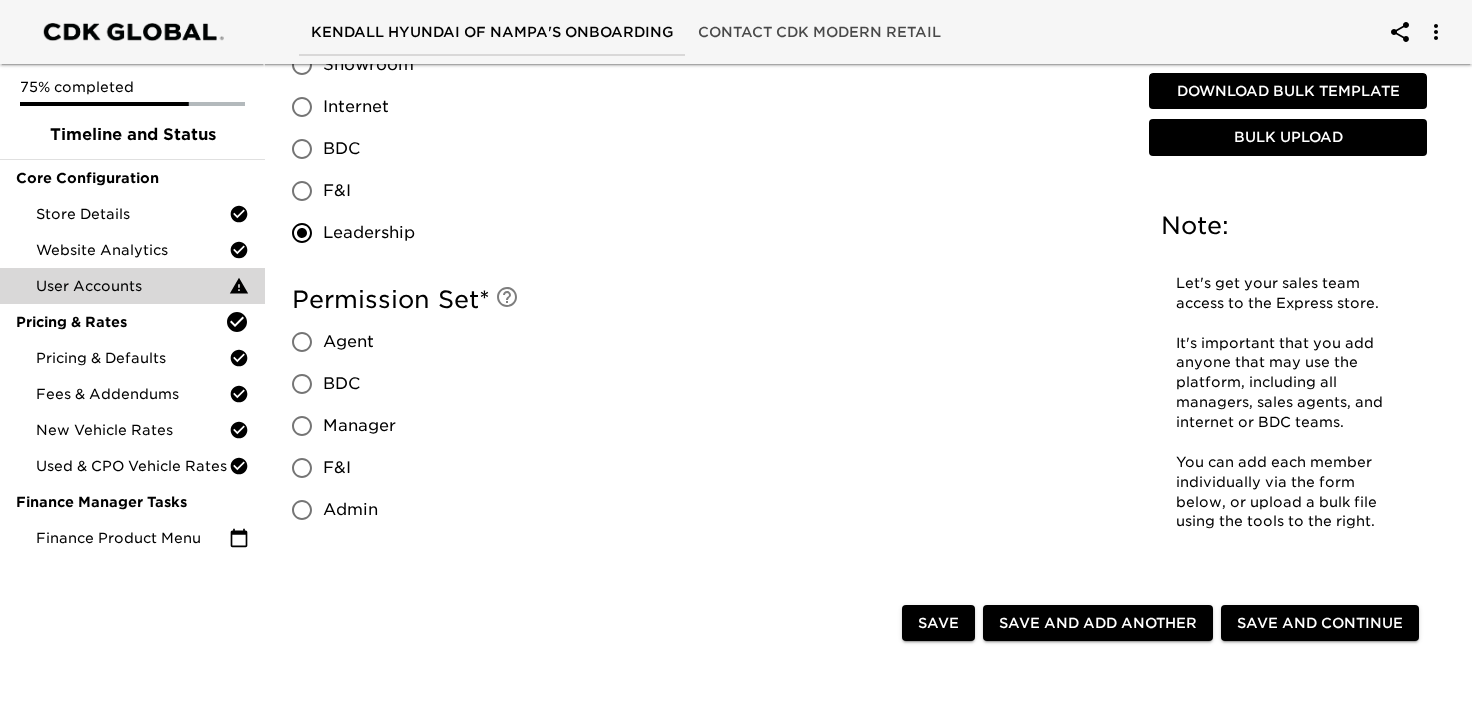 click on "Admin" at bounding box center [302, 510] 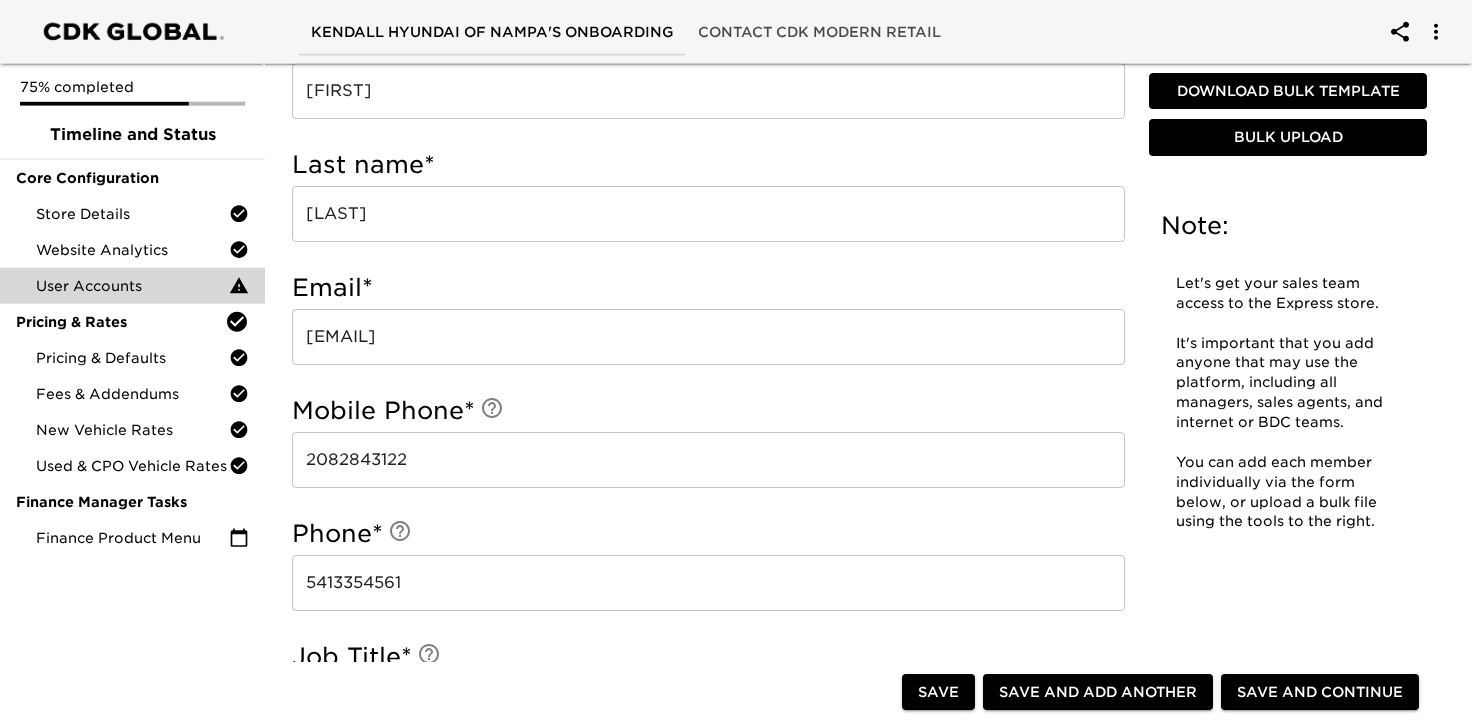 scroll, scrollTop: 772, scrollLeft: 0, axis: vertical 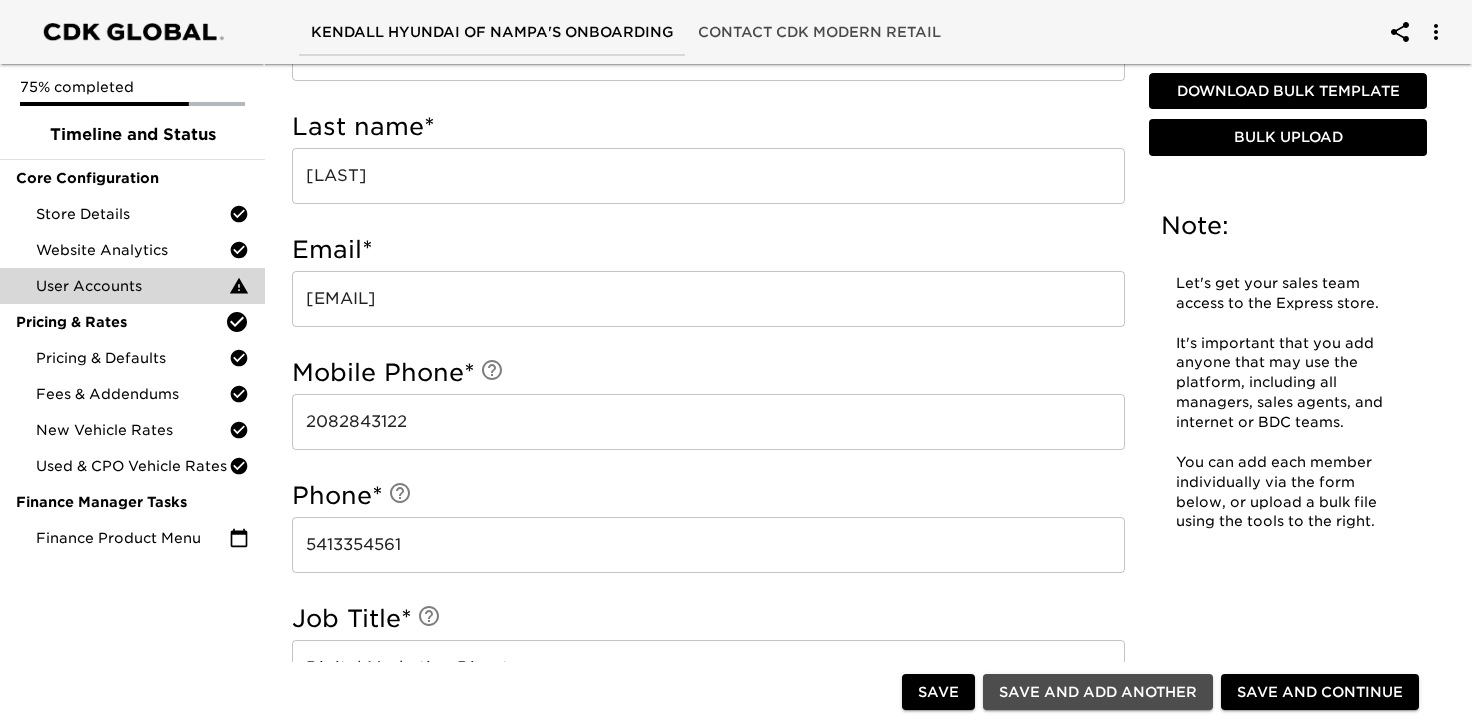 drag, startPoint x: 1114, startPoint y: 688, endPoint x: 1109, endPoint y: 649, distance: 39.319206 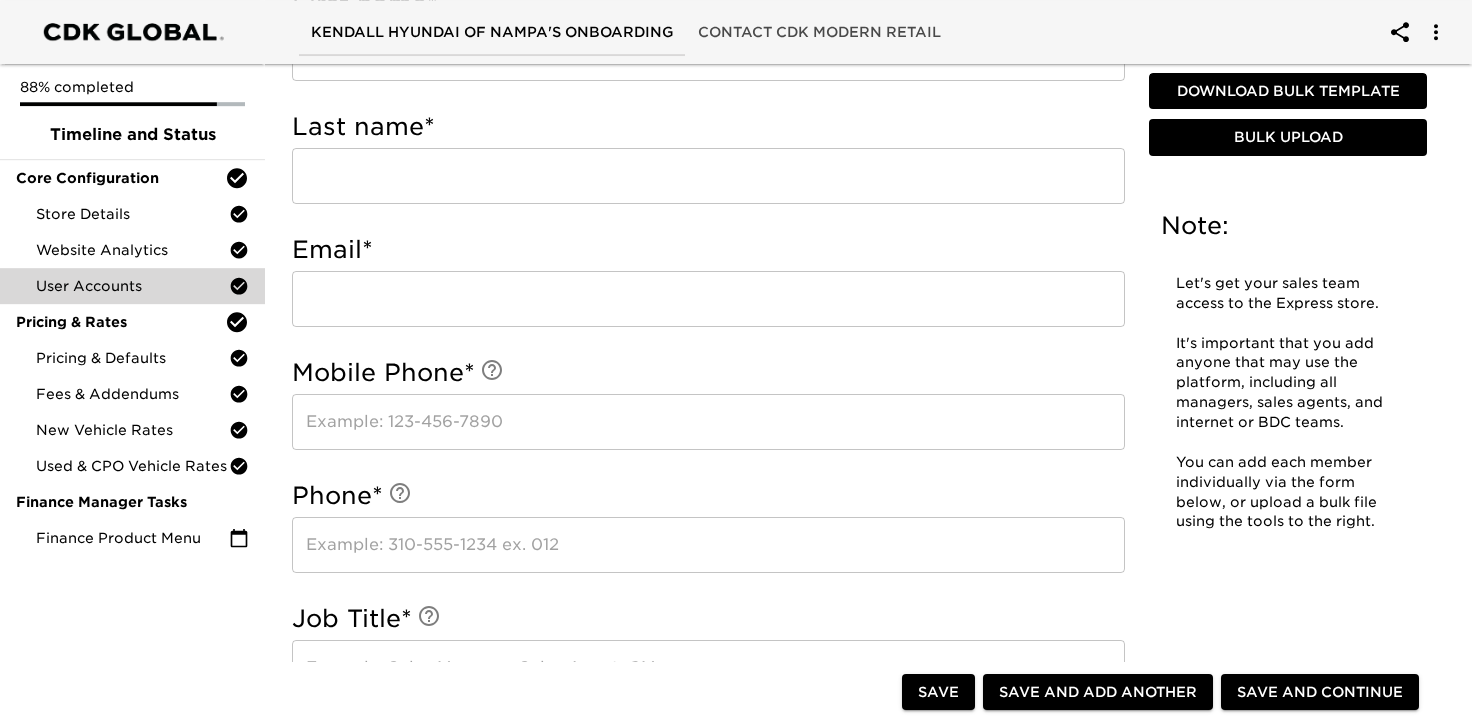 scroll, scrollTop: 552, scrollLeft: 0, axis: vertical 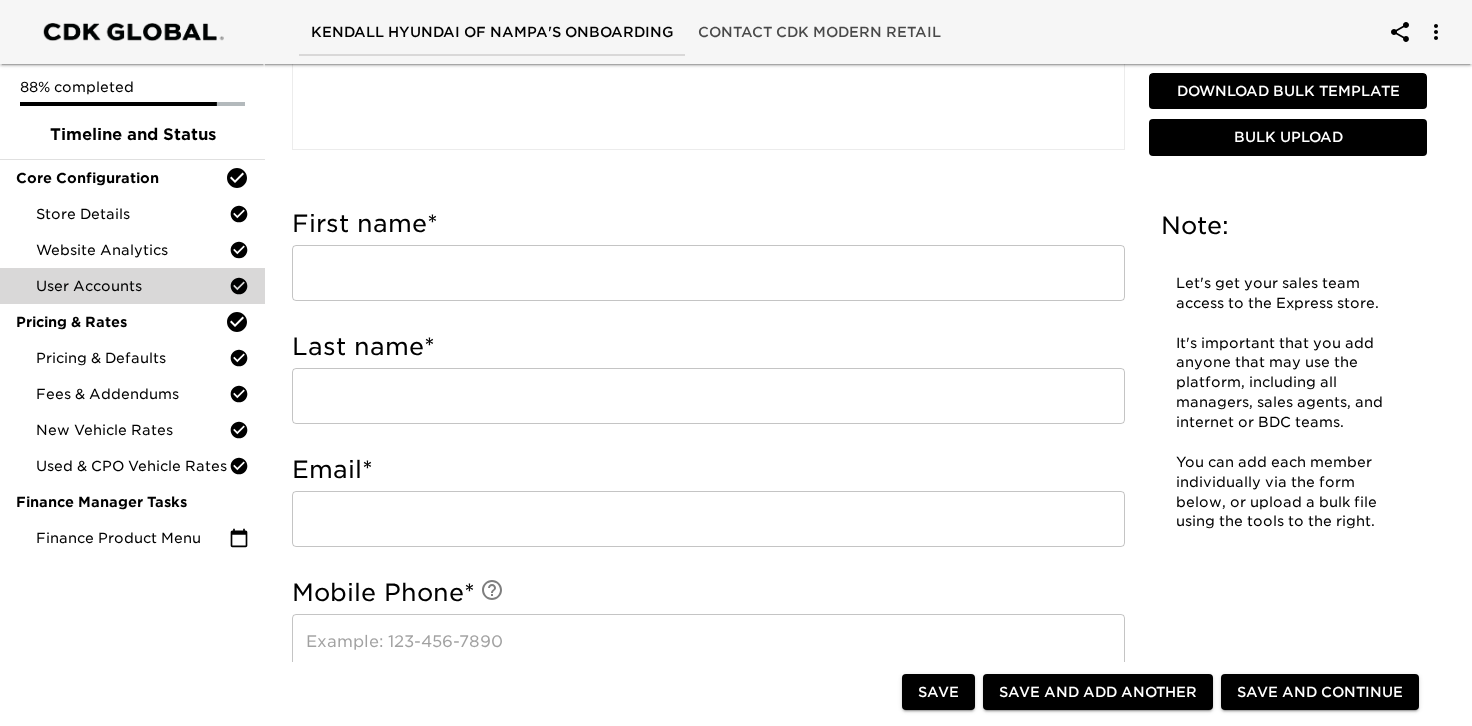 click at bounding box center [708, 273] 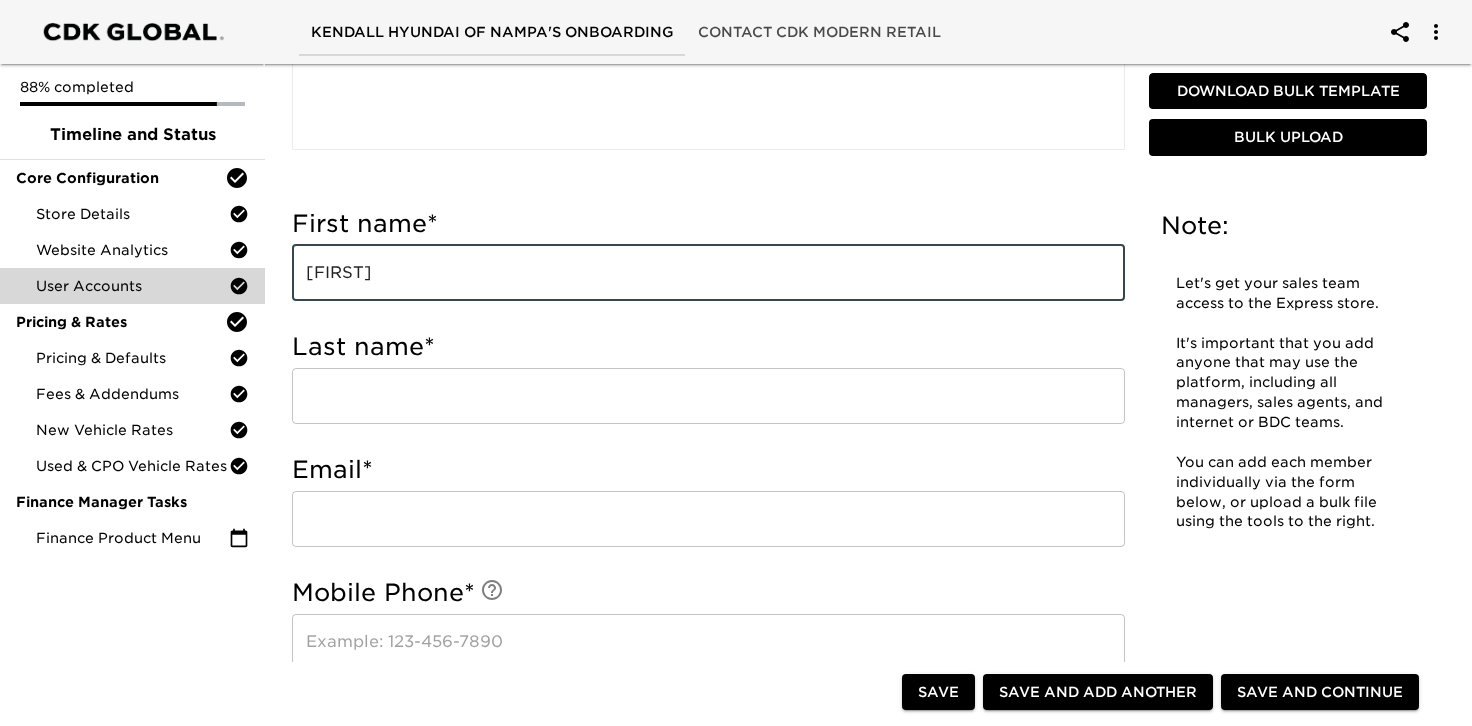 type on "[FIRST]" 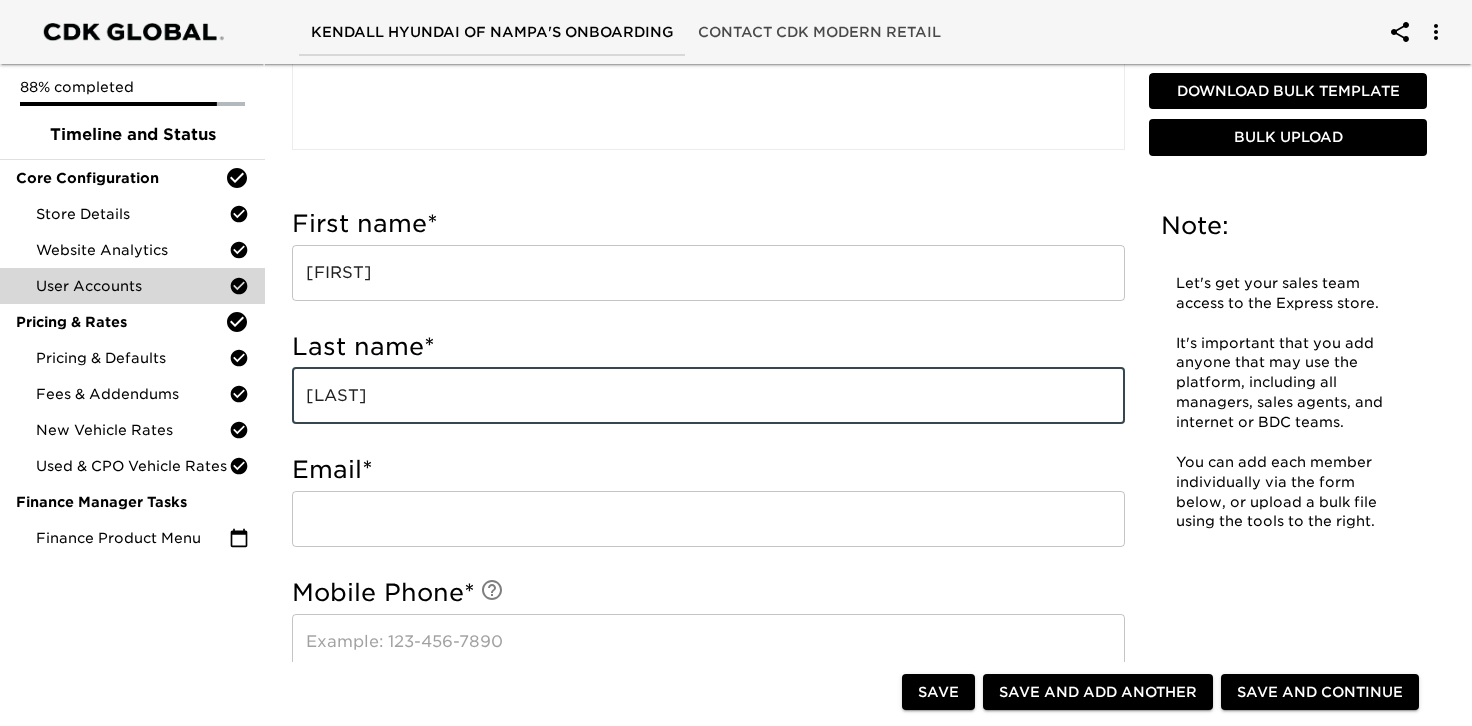 type on "[LAST]" 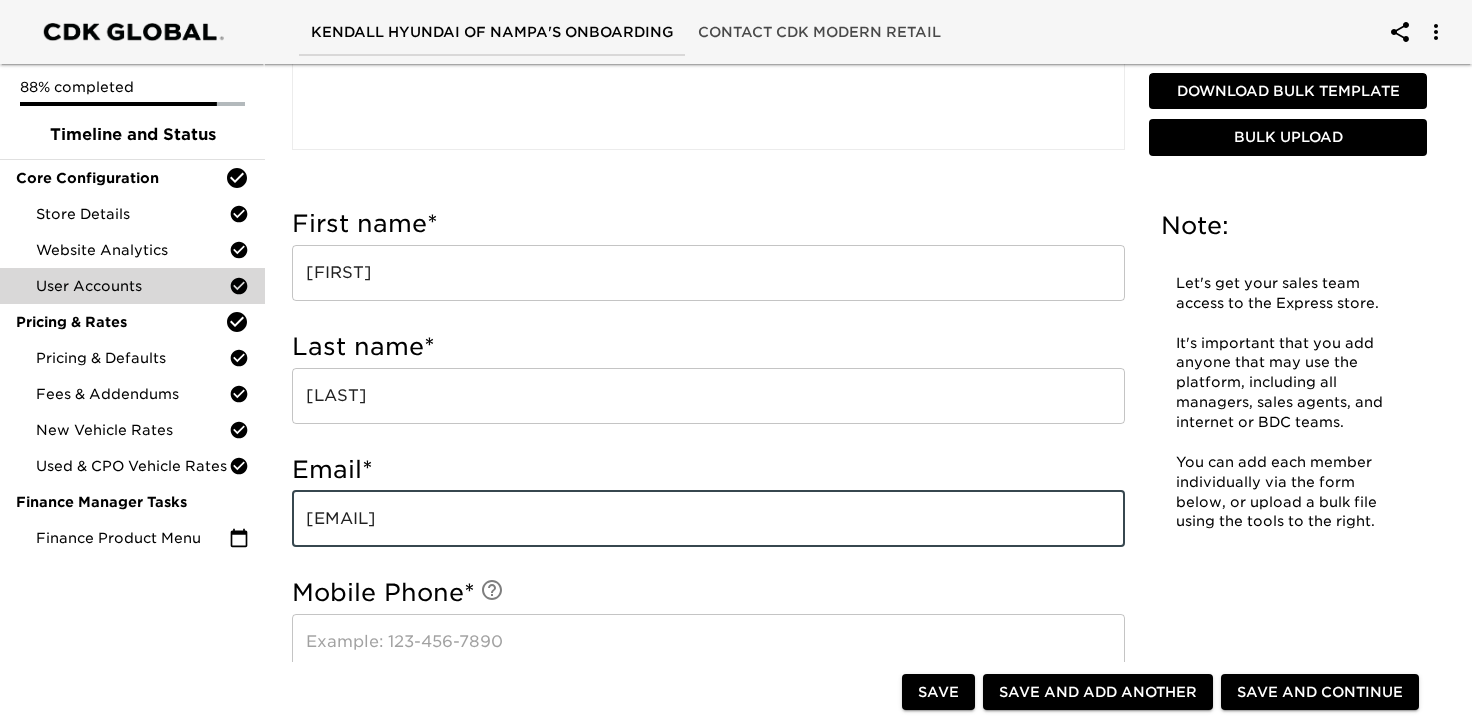 type on "[EMAIL]" 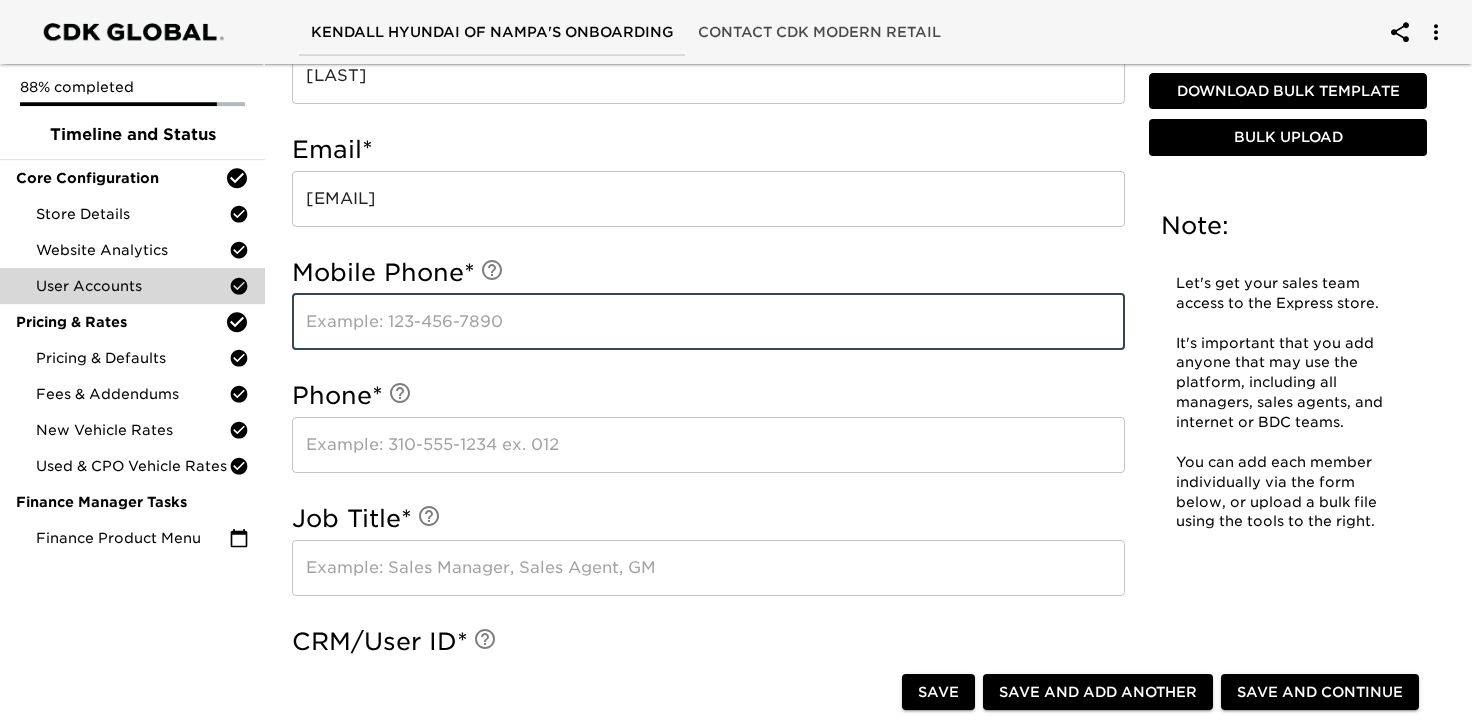 scroll, scrollTop: 883, scrollLeft: 0, axis: vertical 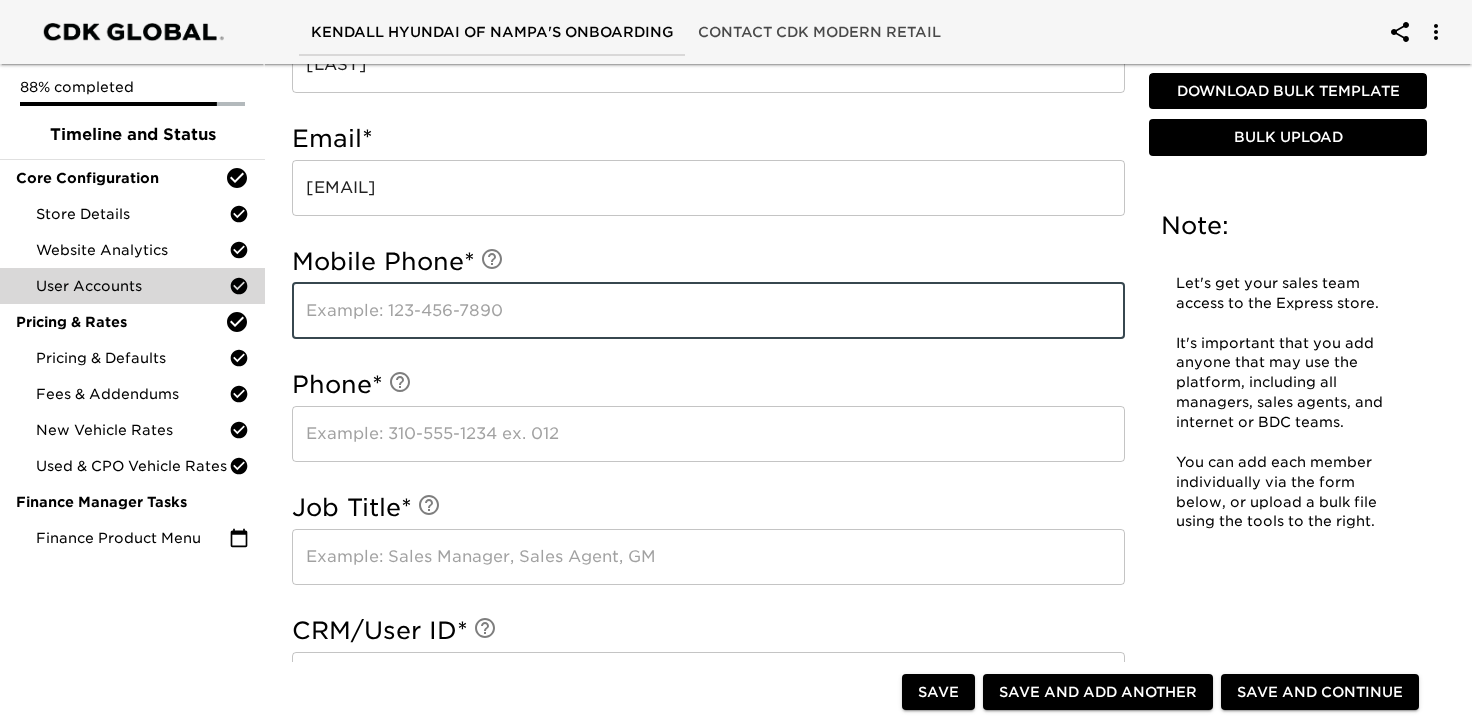 click at bounding box center [708, 557] 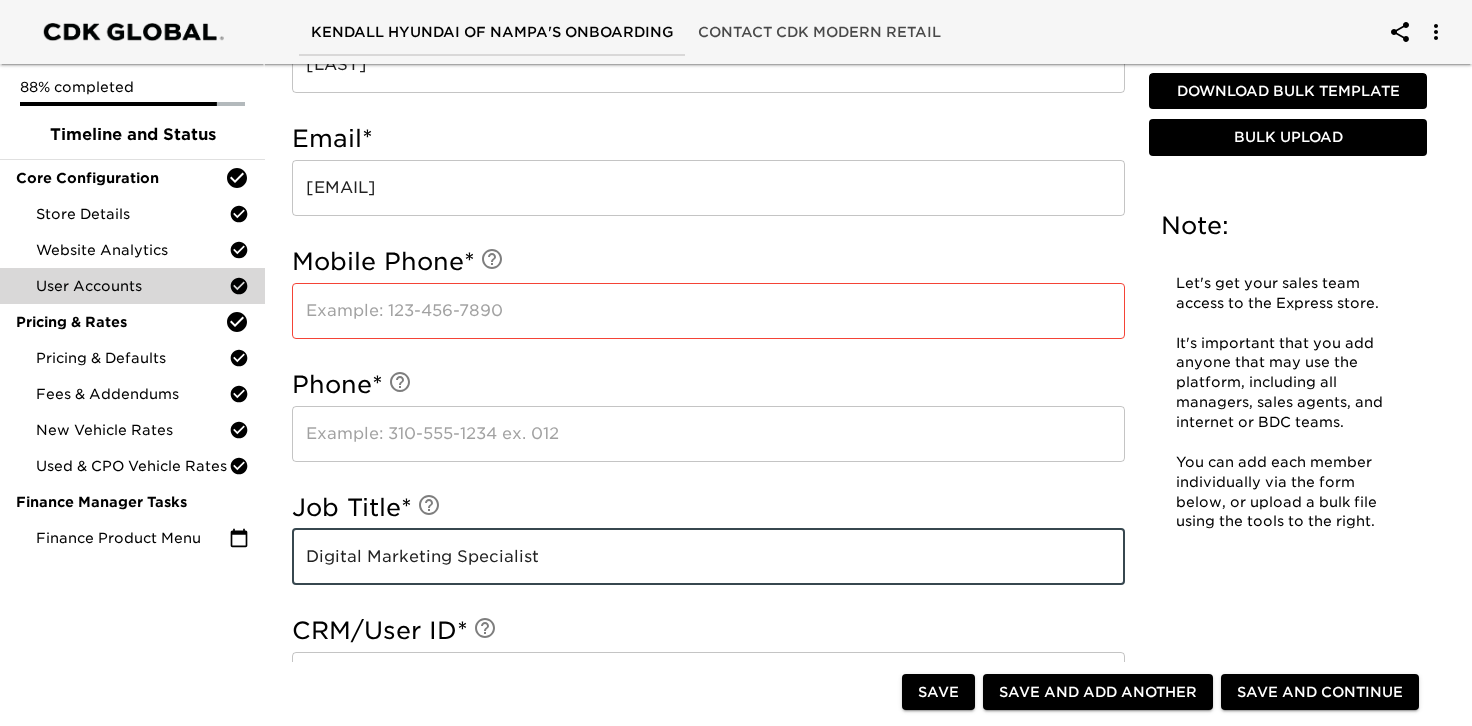 type on "Digital Marketing Specialist" 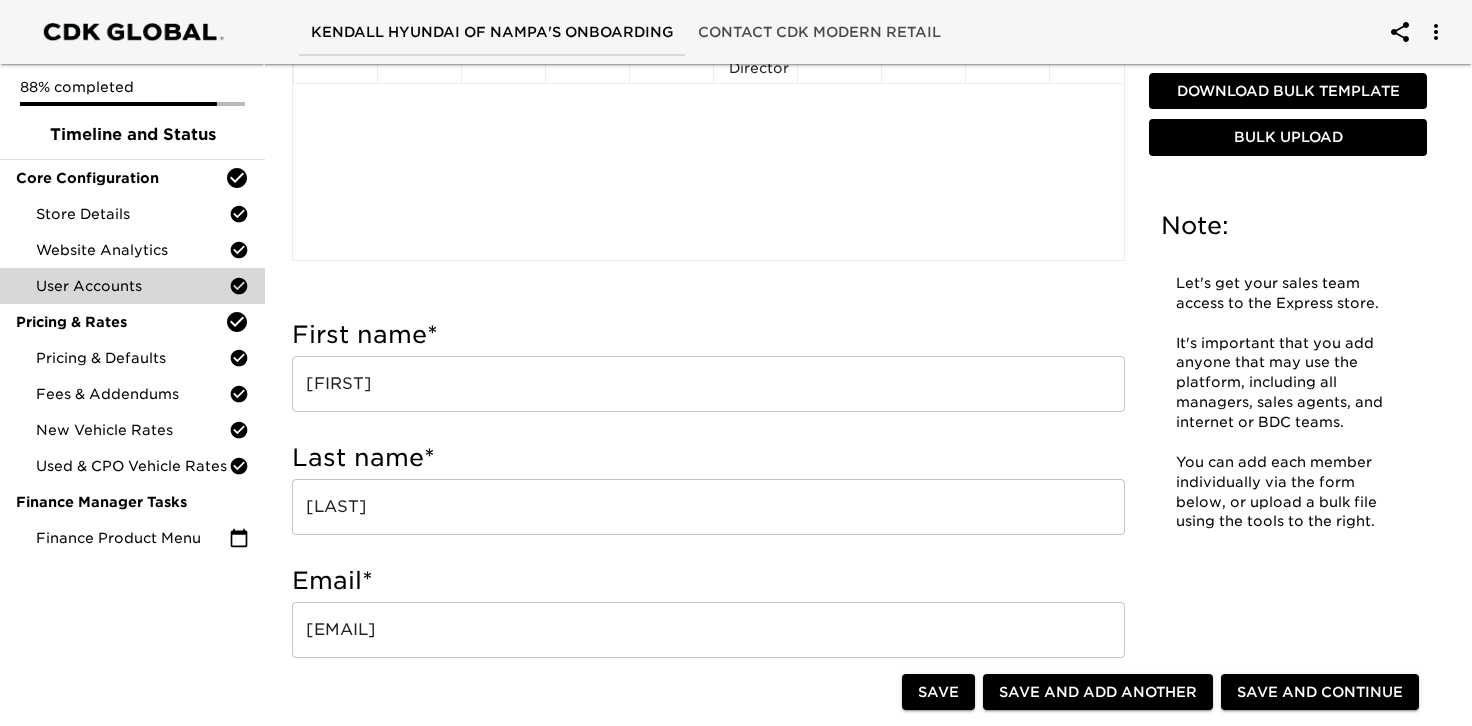 scroll, scrollTop: 883, scrollLeft: 0, axis: vertical 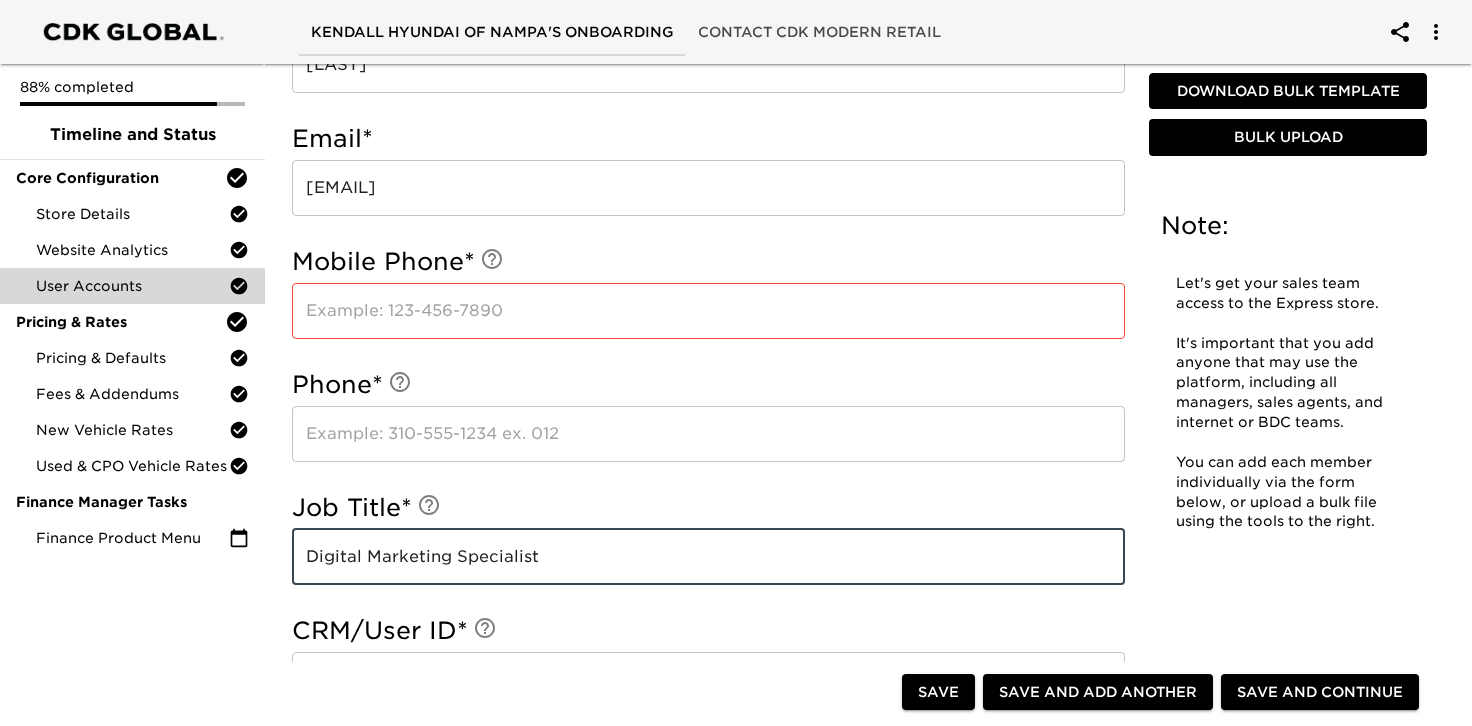 click at bounding box center [708, 311] 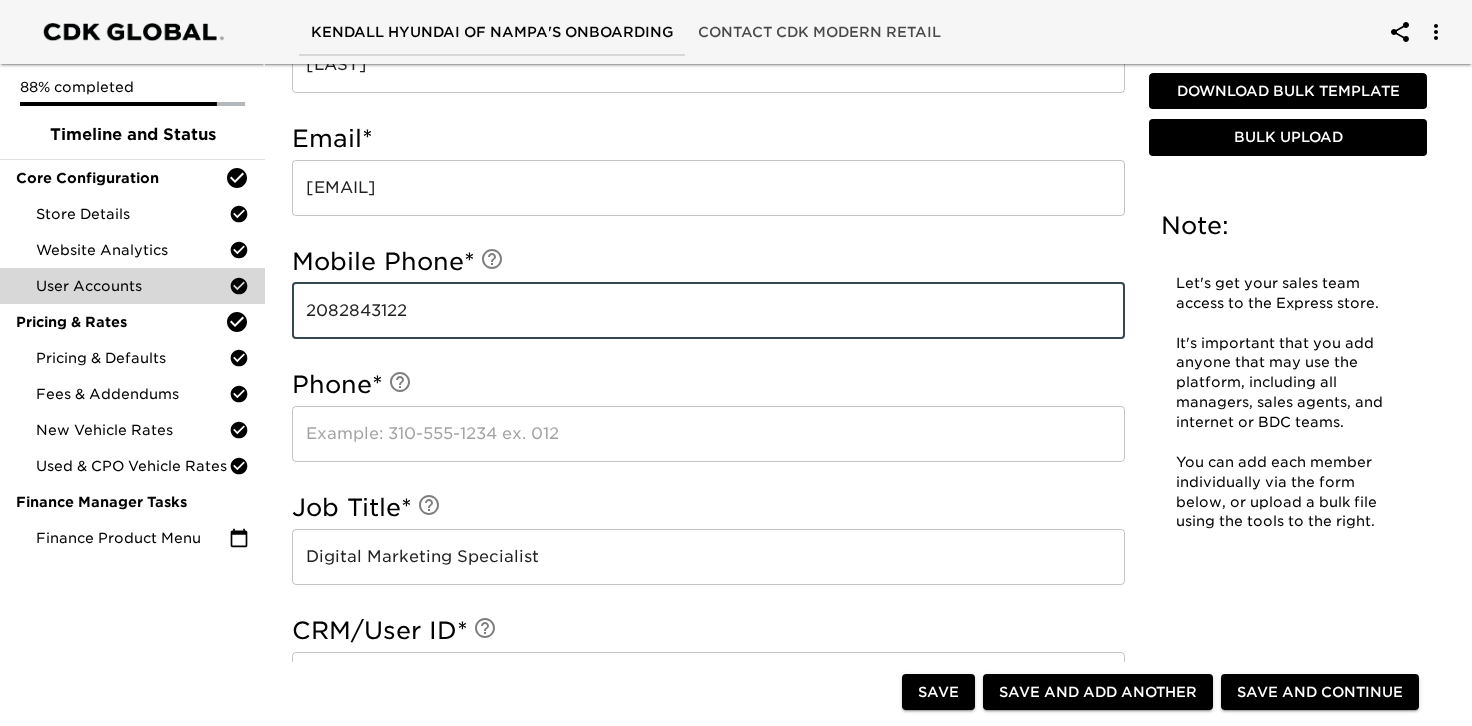type on "2082843122" 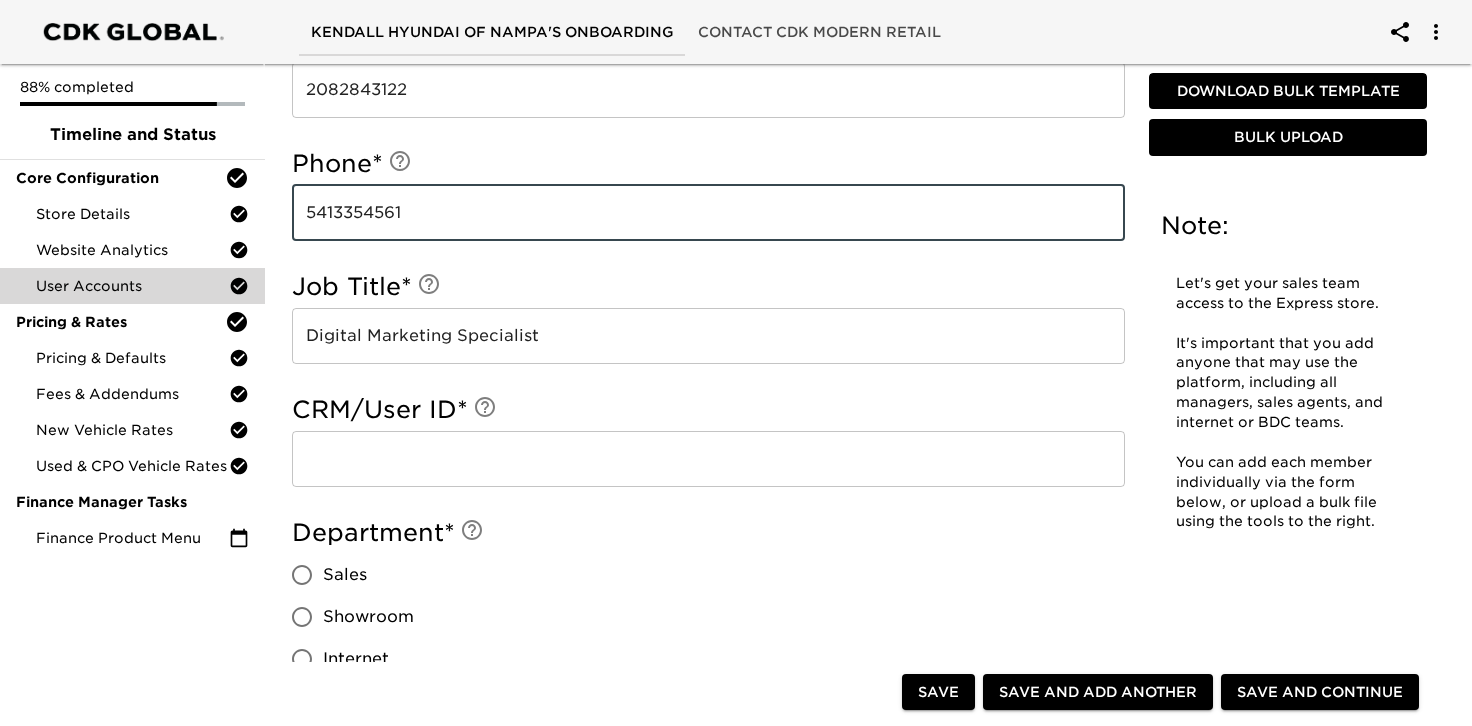 scroll, scrollTop: 1214, scrollLeft: 0, axis: vertical 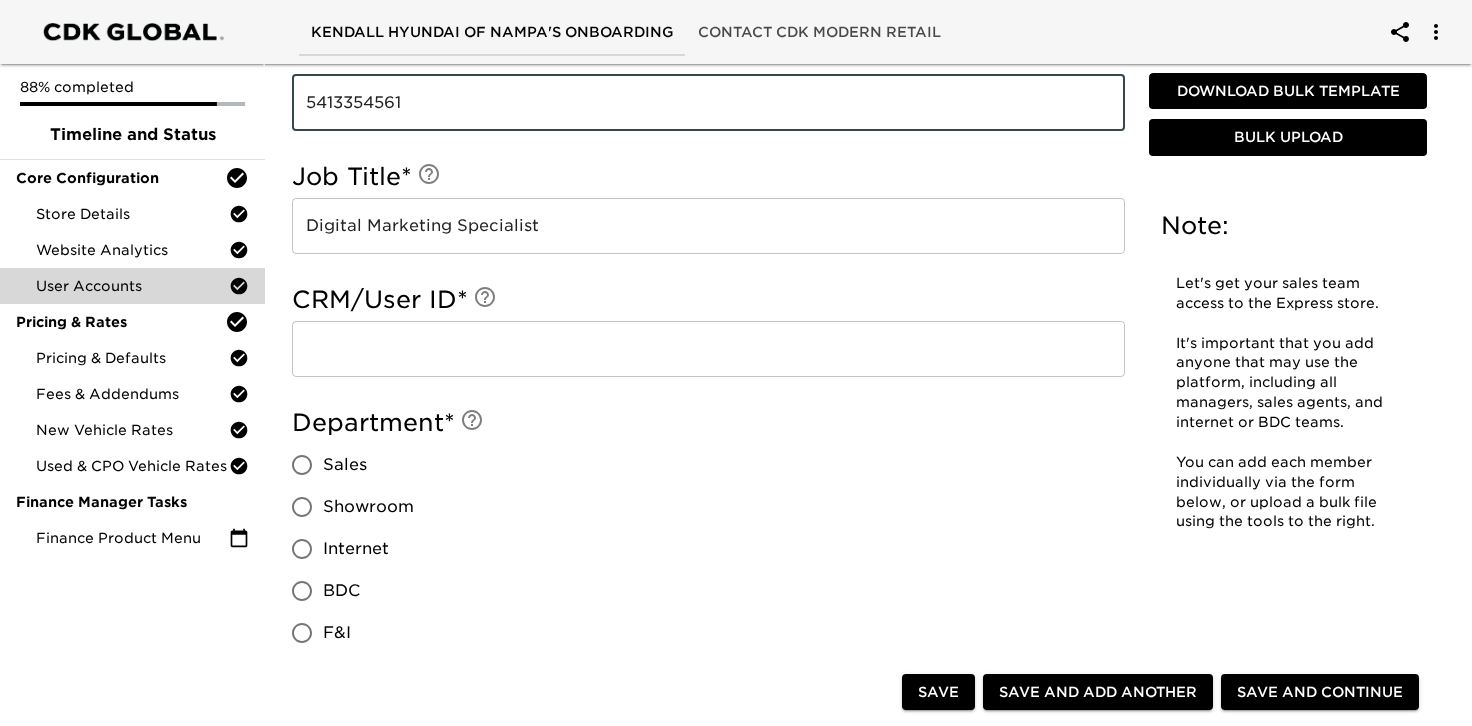 type on "5413354561" 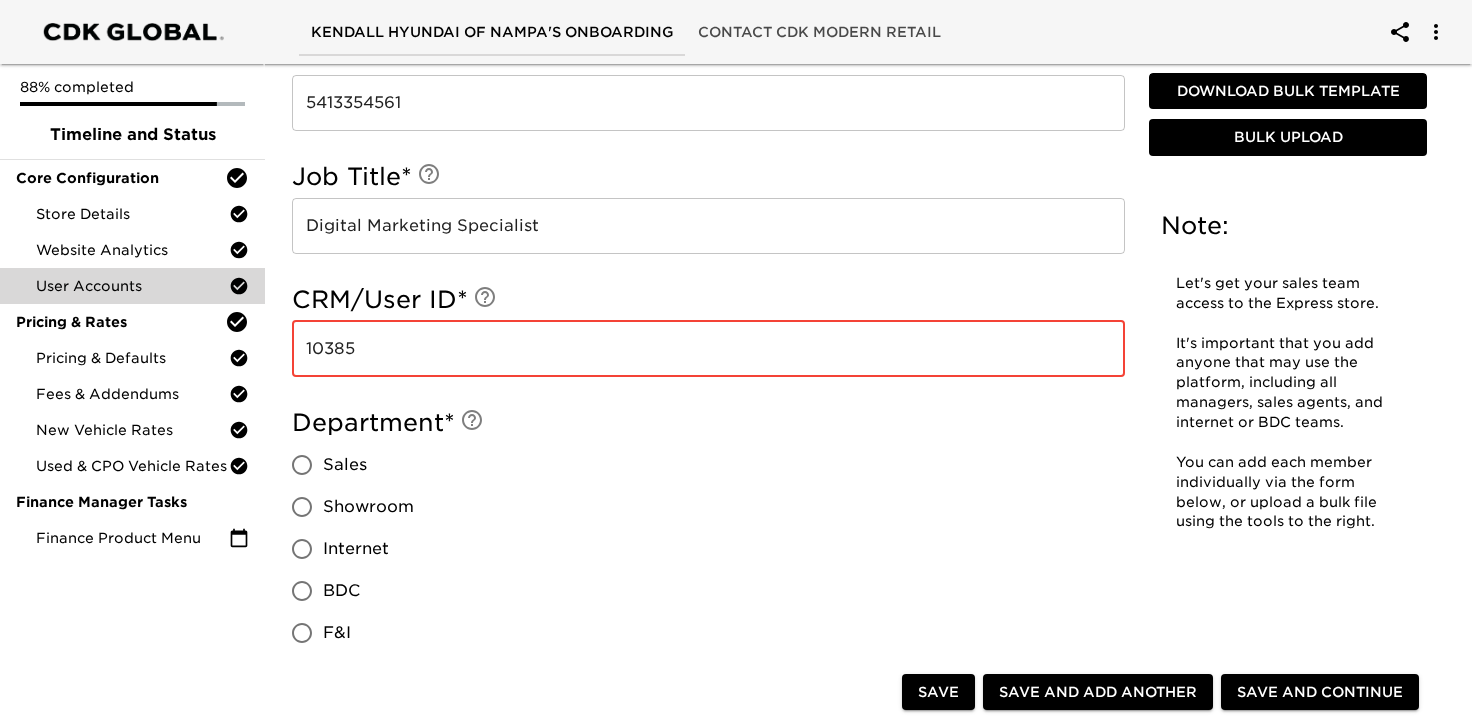 type on "10385" 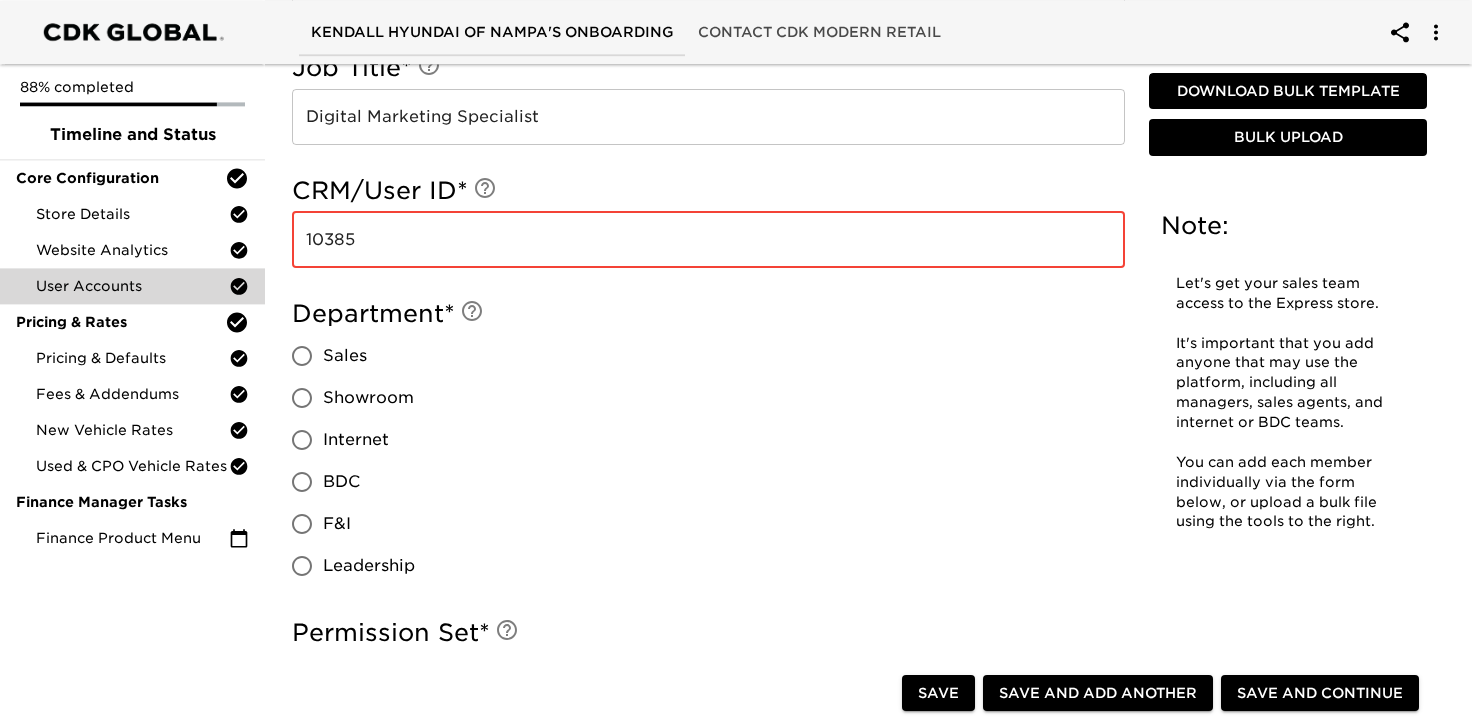 scroll, scrollTop: 1435, scrollLeft: 0, axis: vertical 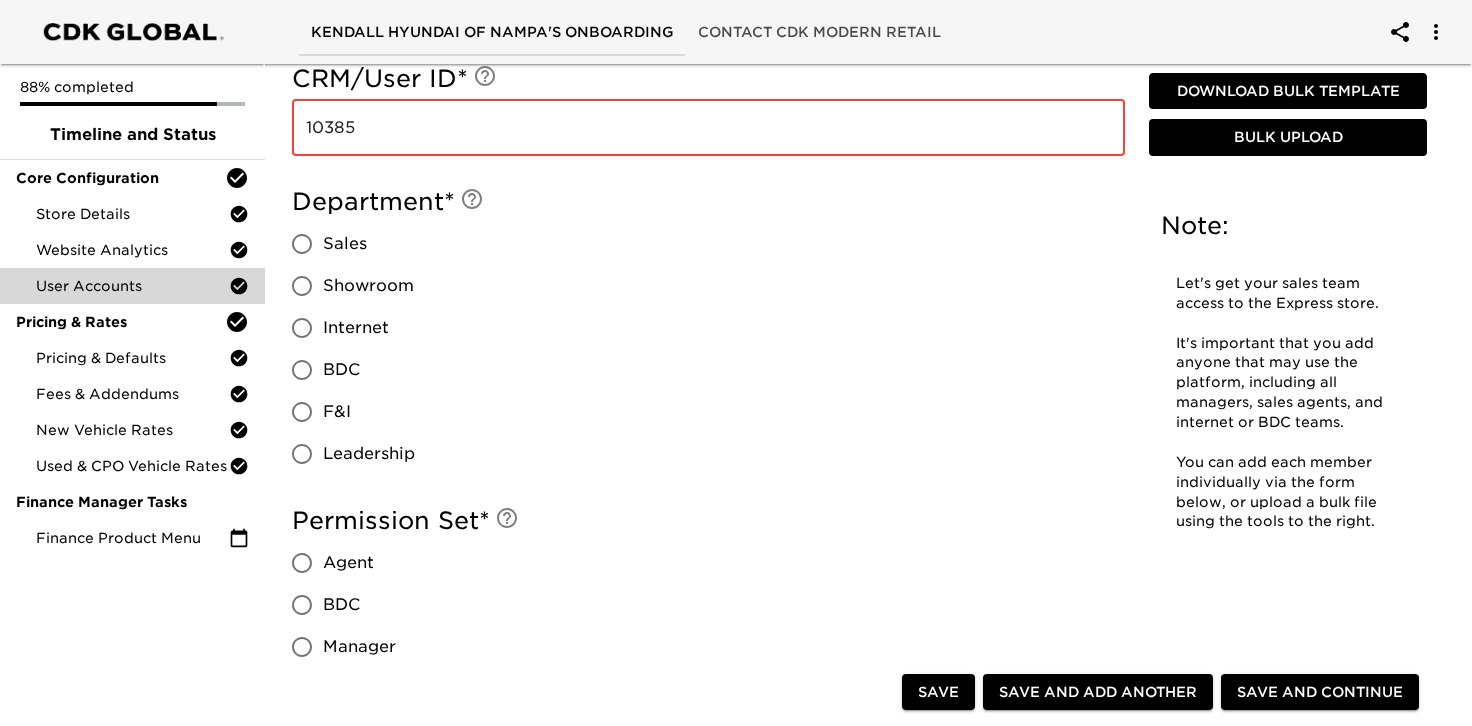 click on "Leadership" at bounding box center (302, 454) 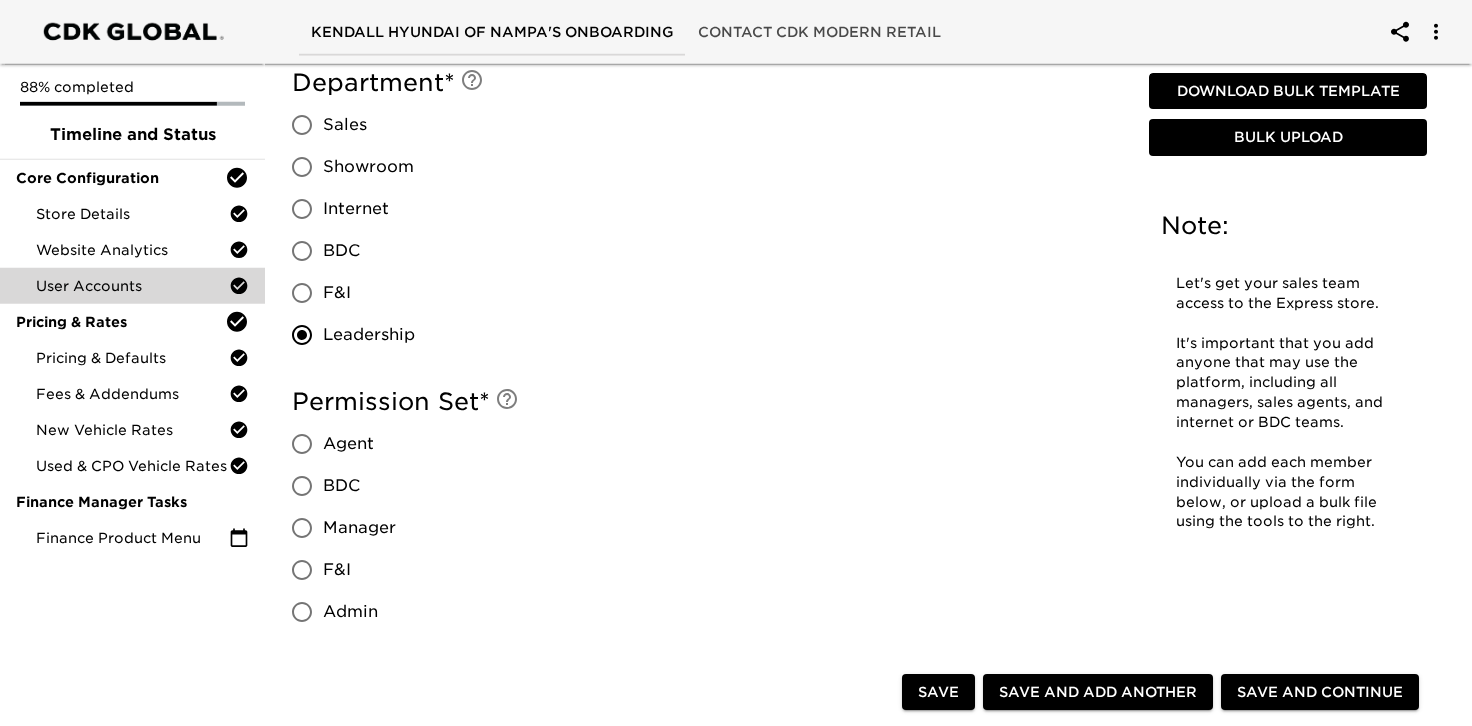 scroll, scrollTop: 1656, scrollLeft: 0, axis: vertical 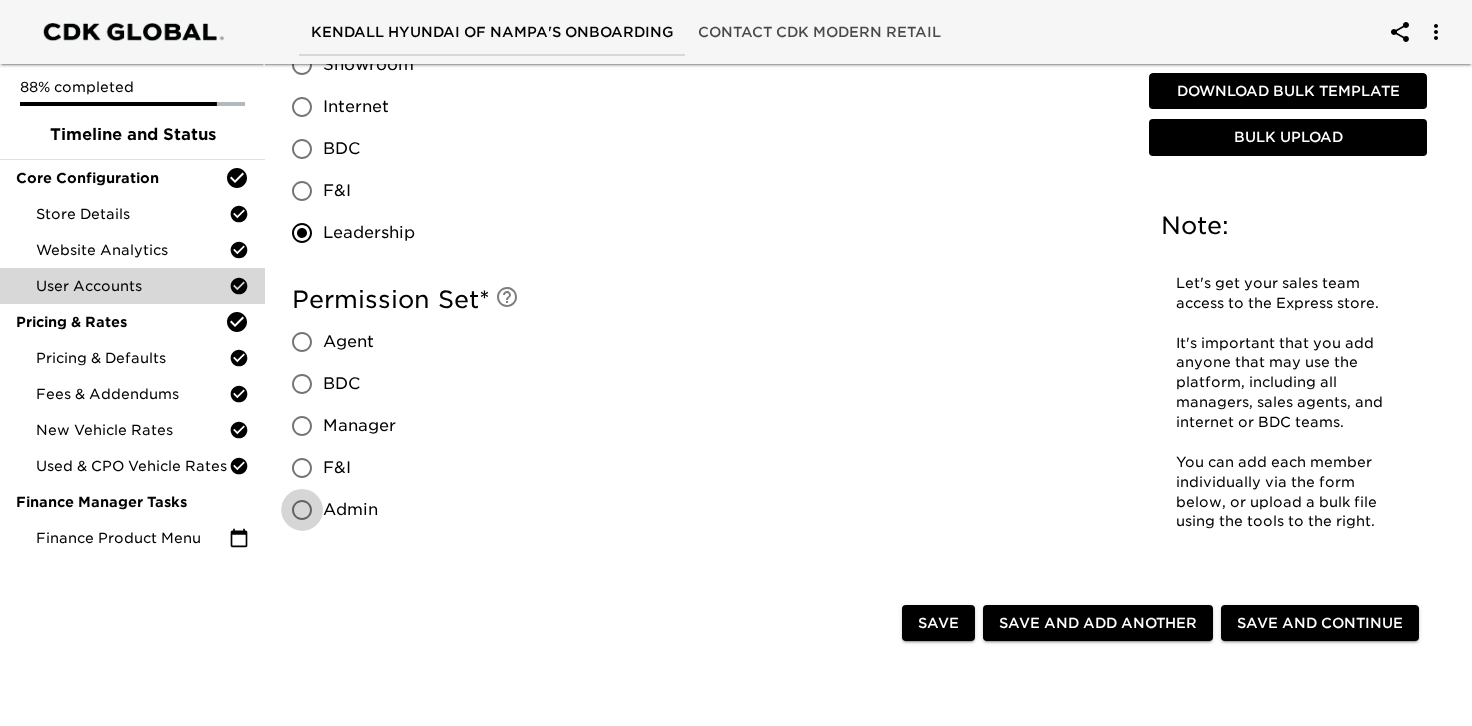 click on "Admin" at bounding box center [302, 510] 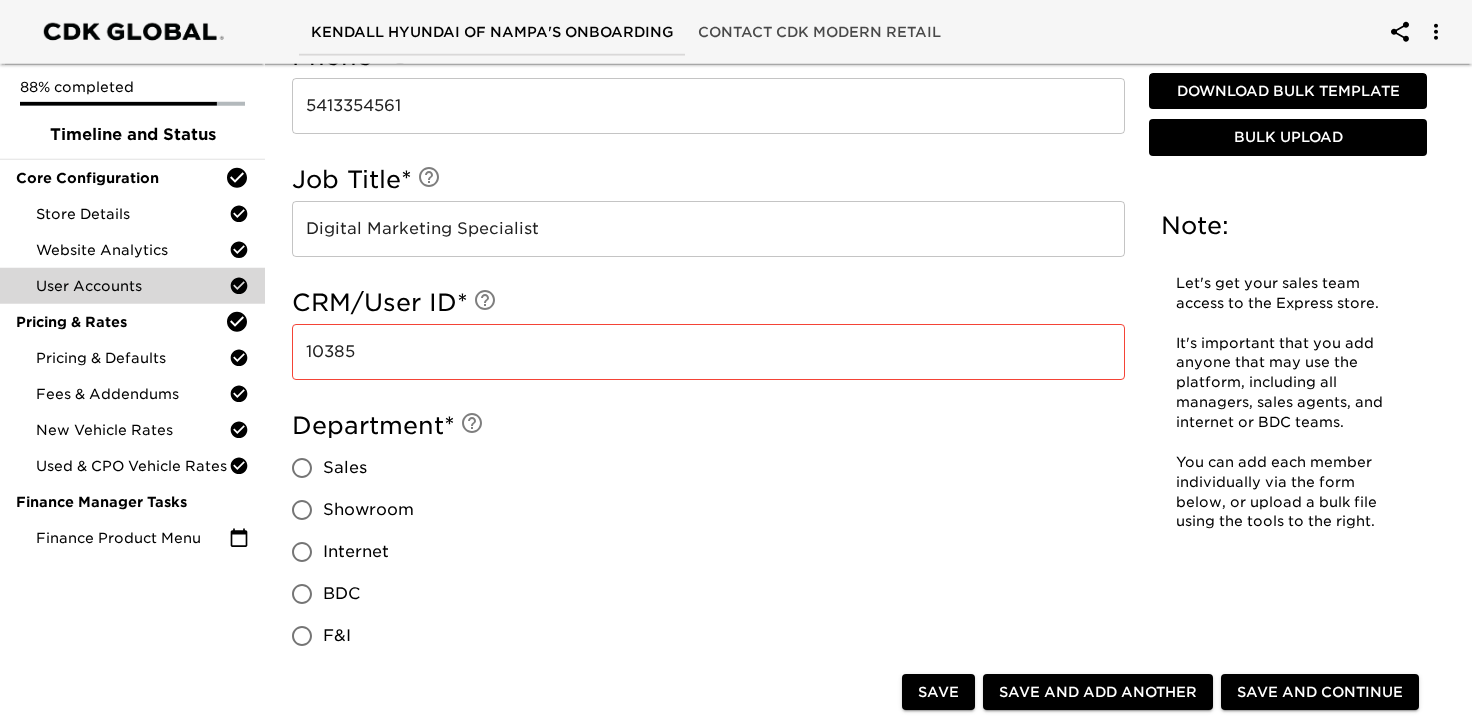 scroll, scrollTop: 1324, scrollLeft: 0, axis: vertical 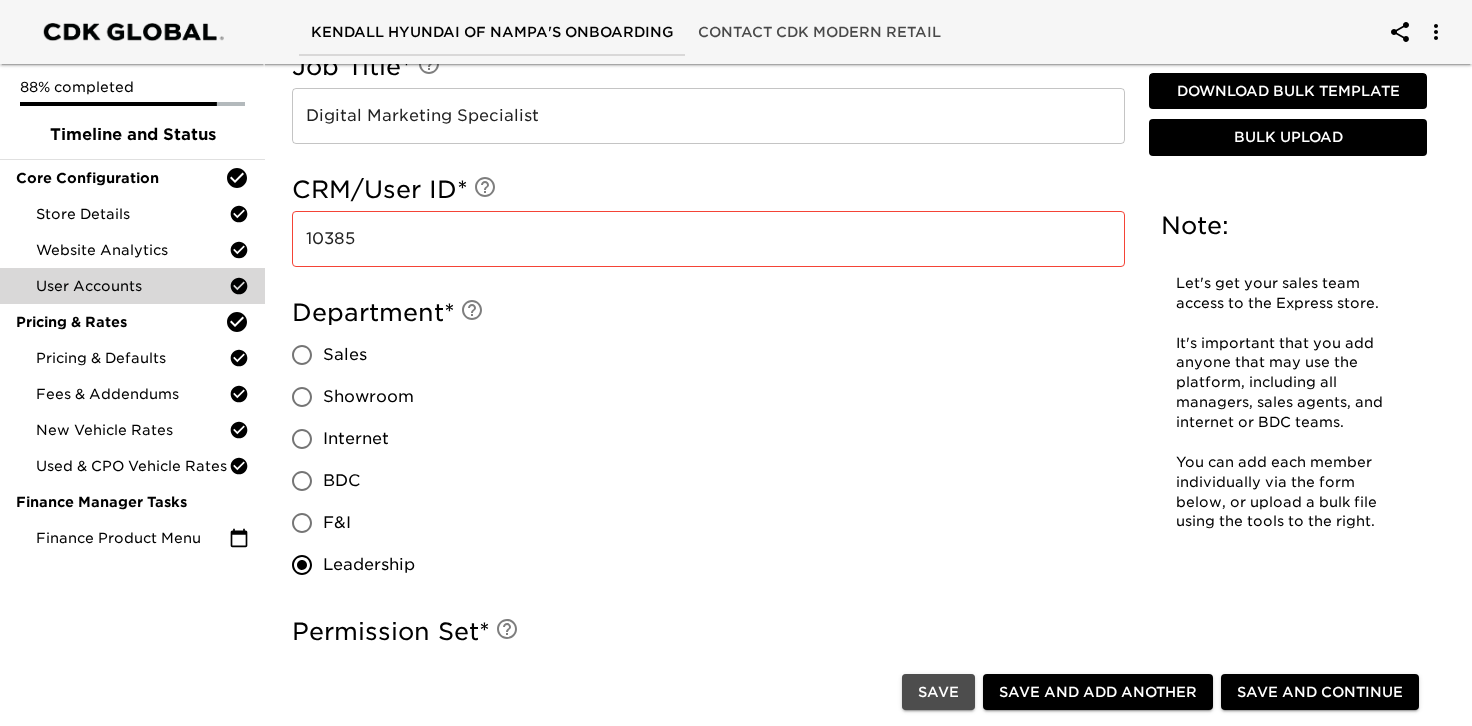 click on "Save" at bounding box center (938, 692) 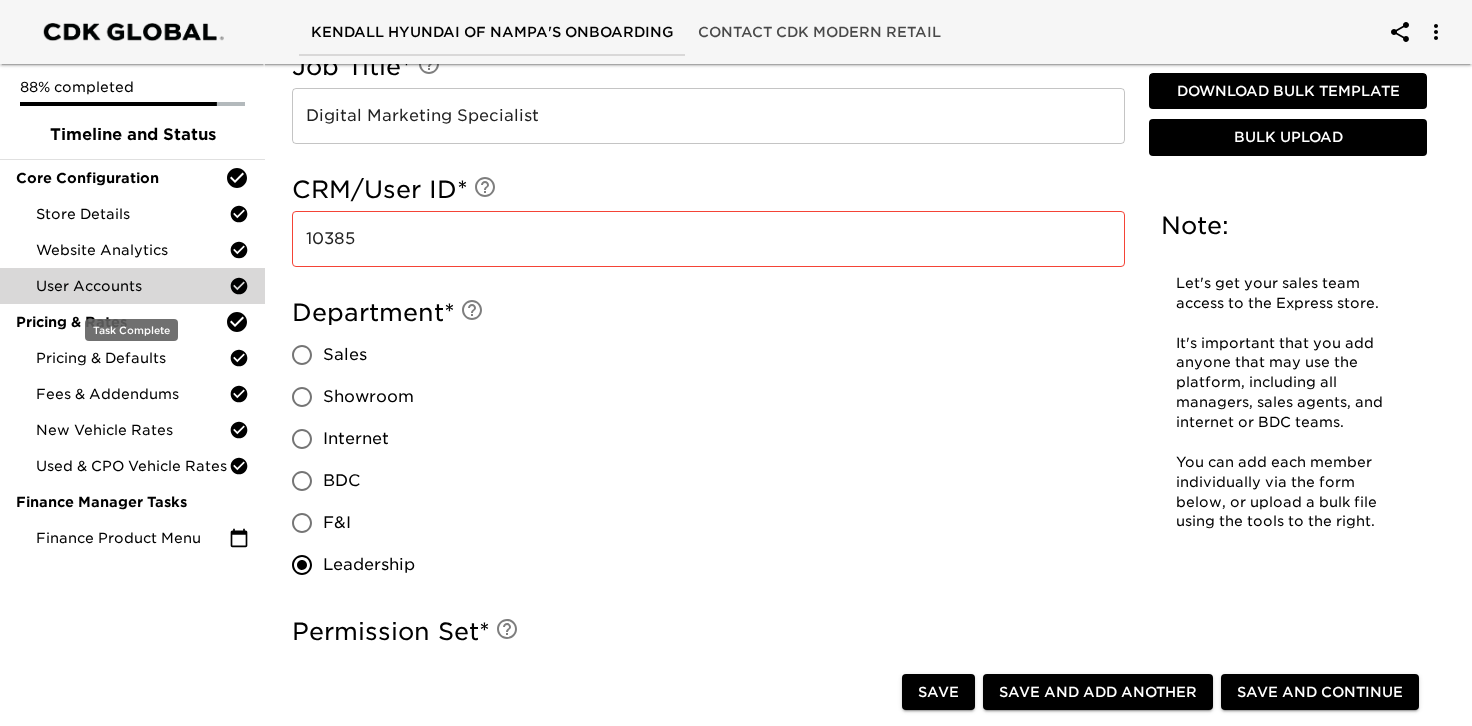 click on "User Accounts" at bounding box center (132, 286) 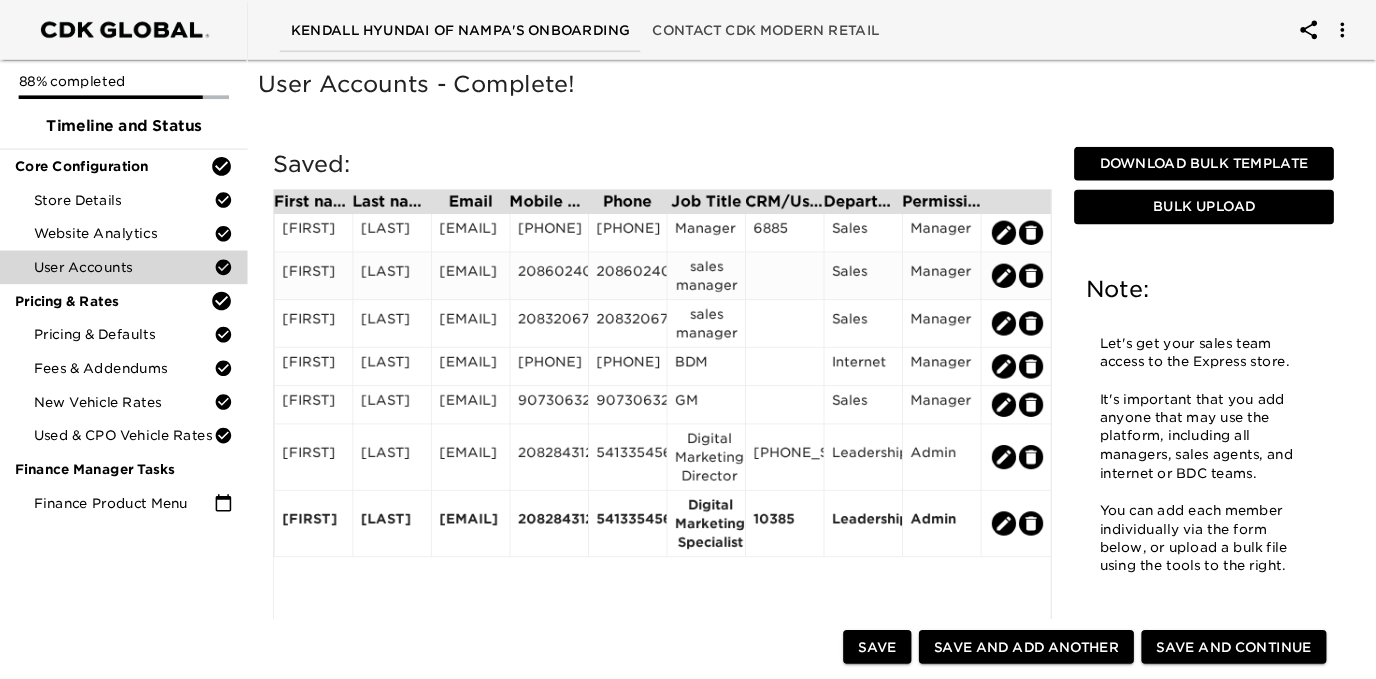 scroll, scrollTop: 110, scrollLeft: 0, axis: vertical 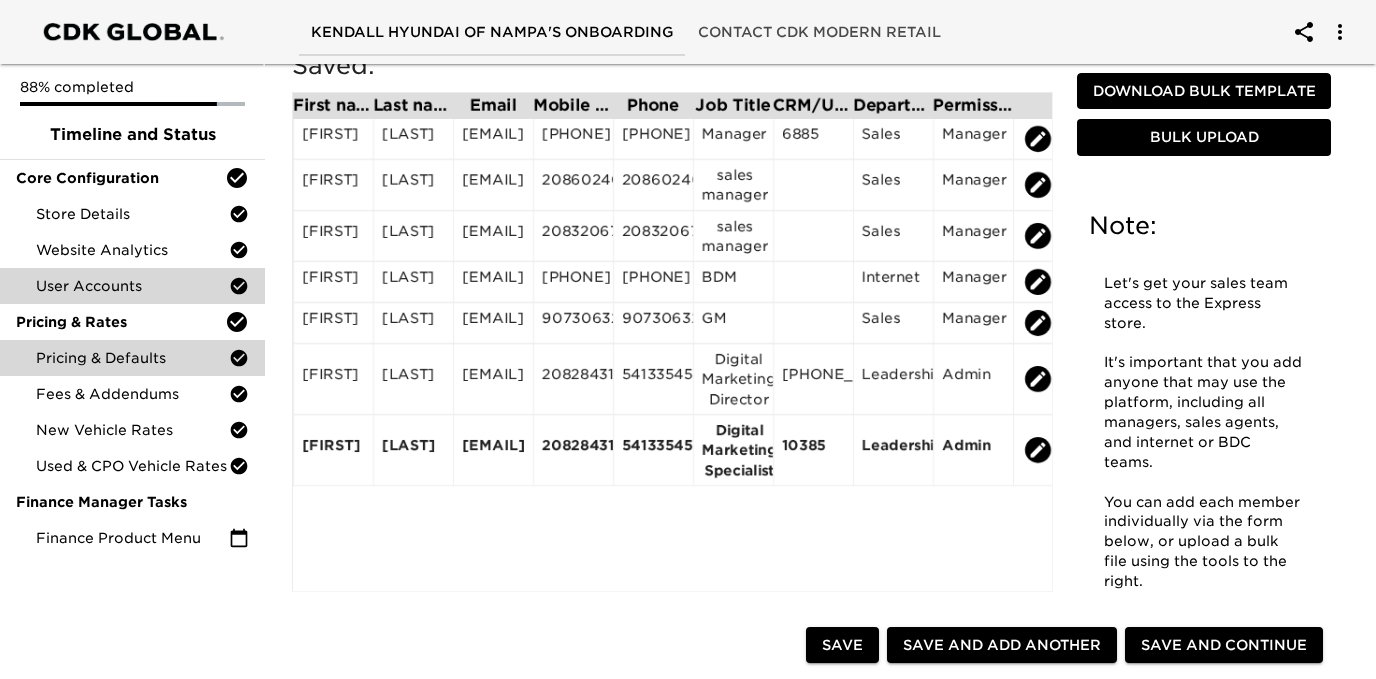 click on "Pricing & Defaults" at bounding box center [132, 358] 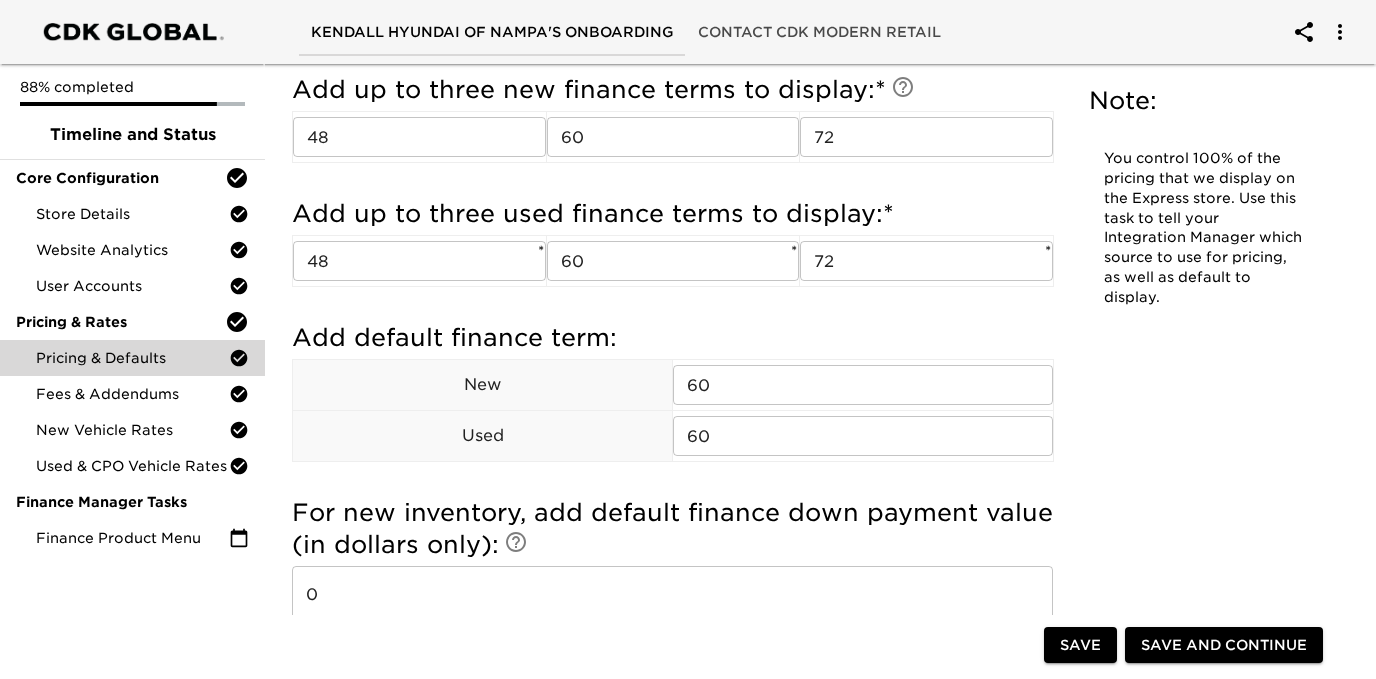 scroll, scrollTop: 1505, scrollLeft: 0, axis: vertical 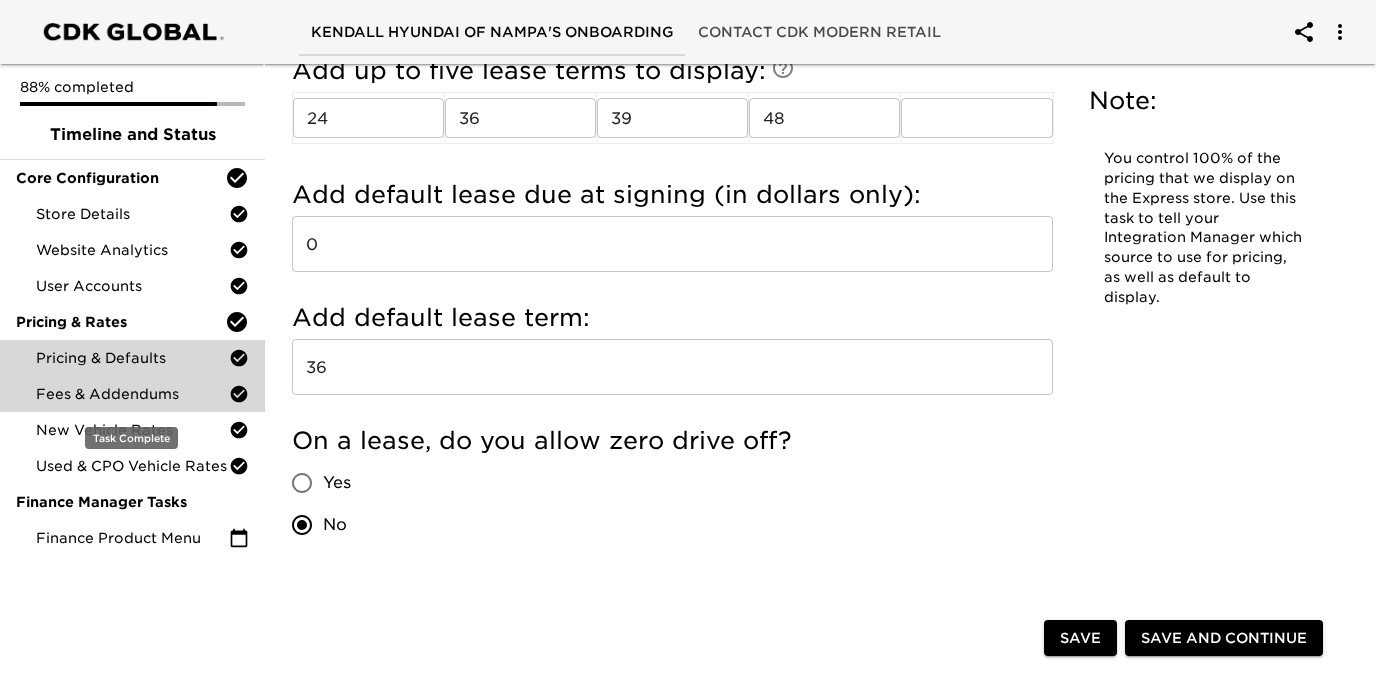 click on "Fees & Addendums" at bounding box center (132, 394) 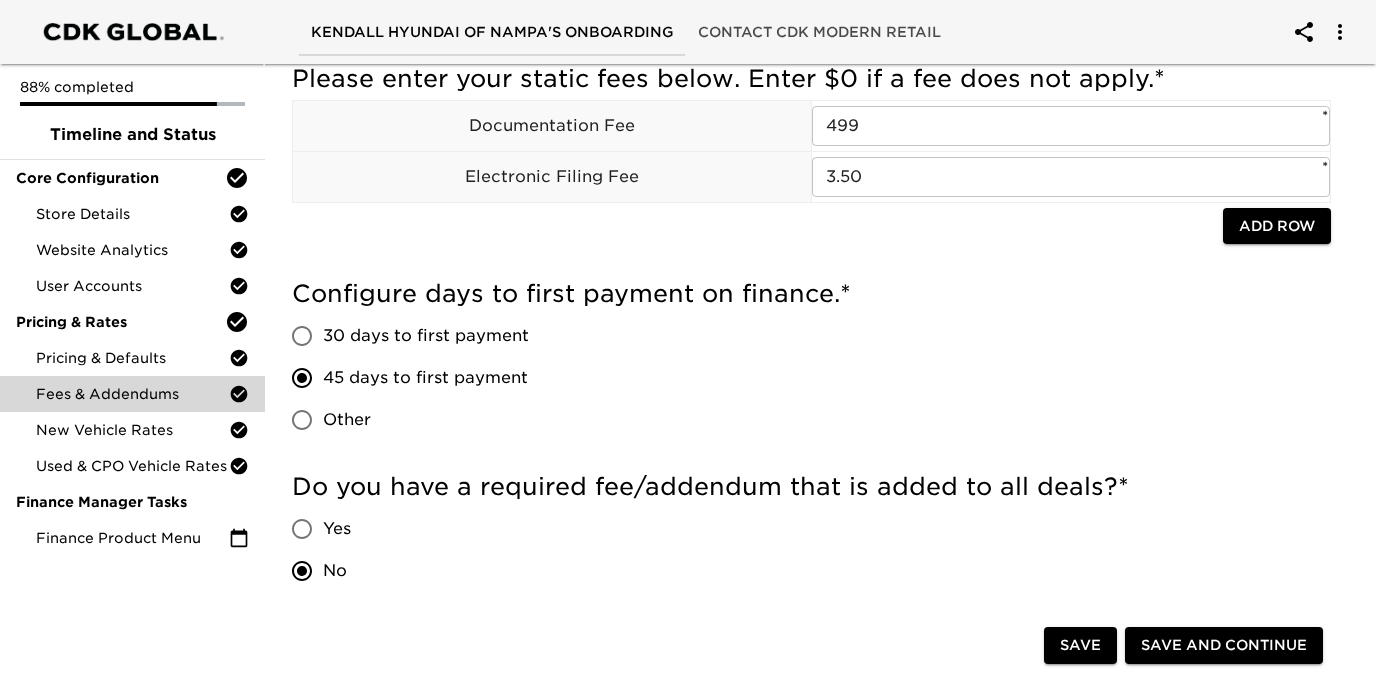 scroll, scrollTop: 215, scrollLeft: 0, axis: vertical 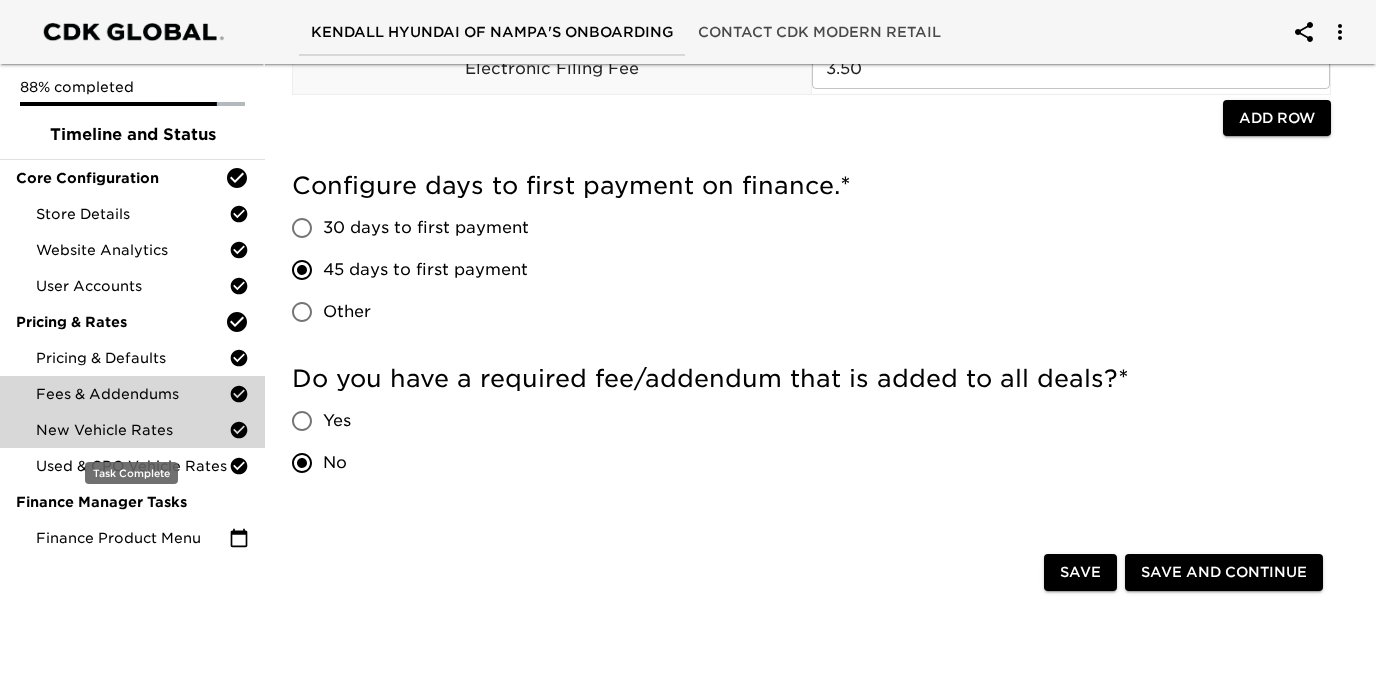 click on "New Vehicle Rates" at bounding box center [132, 430] 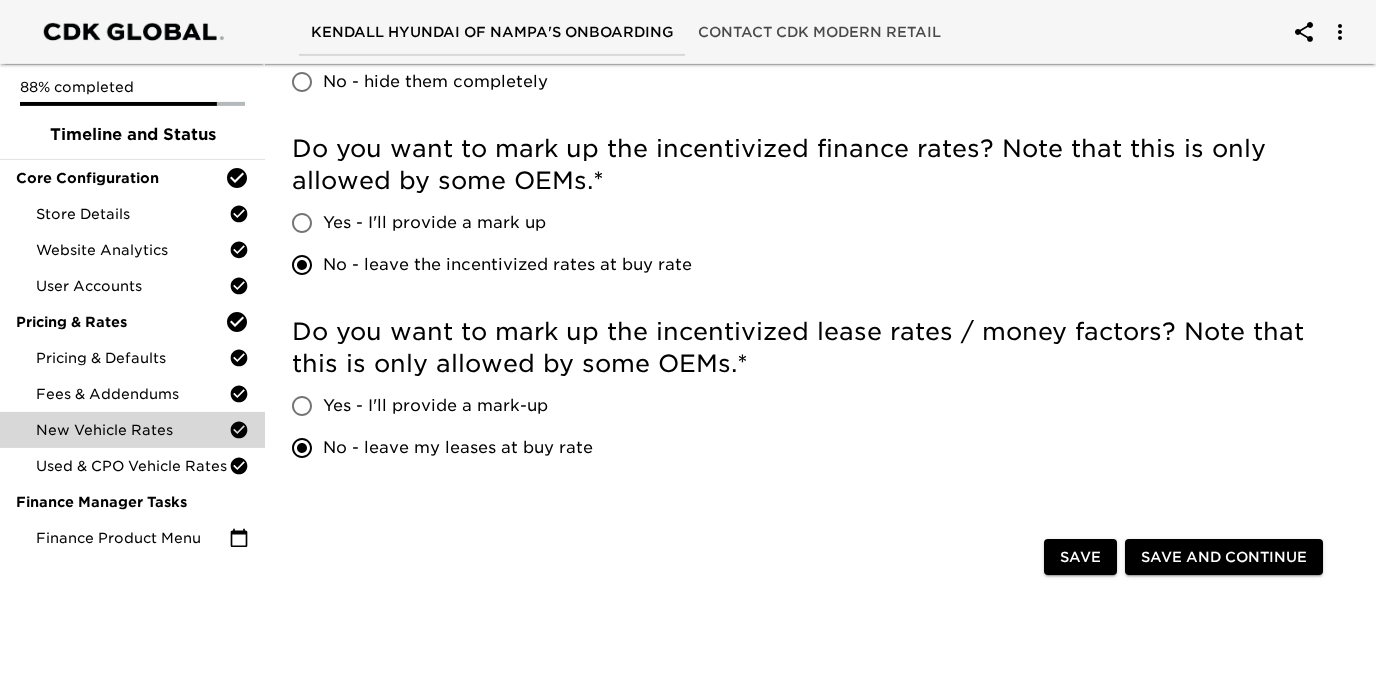 scroll, scrollTop: 1290, scrollLeft: 0, axis: vertical 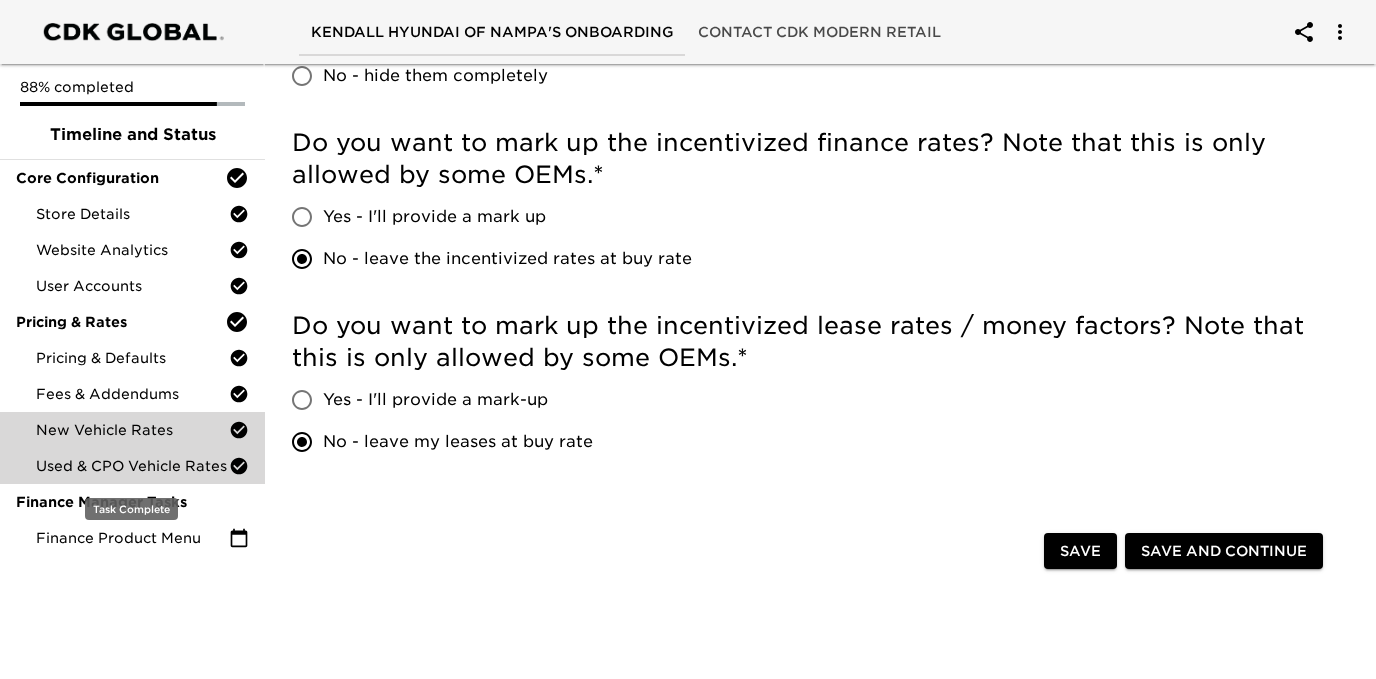 click on "Used & CPO Vehicle Rates" at bounding box center [132, 466] 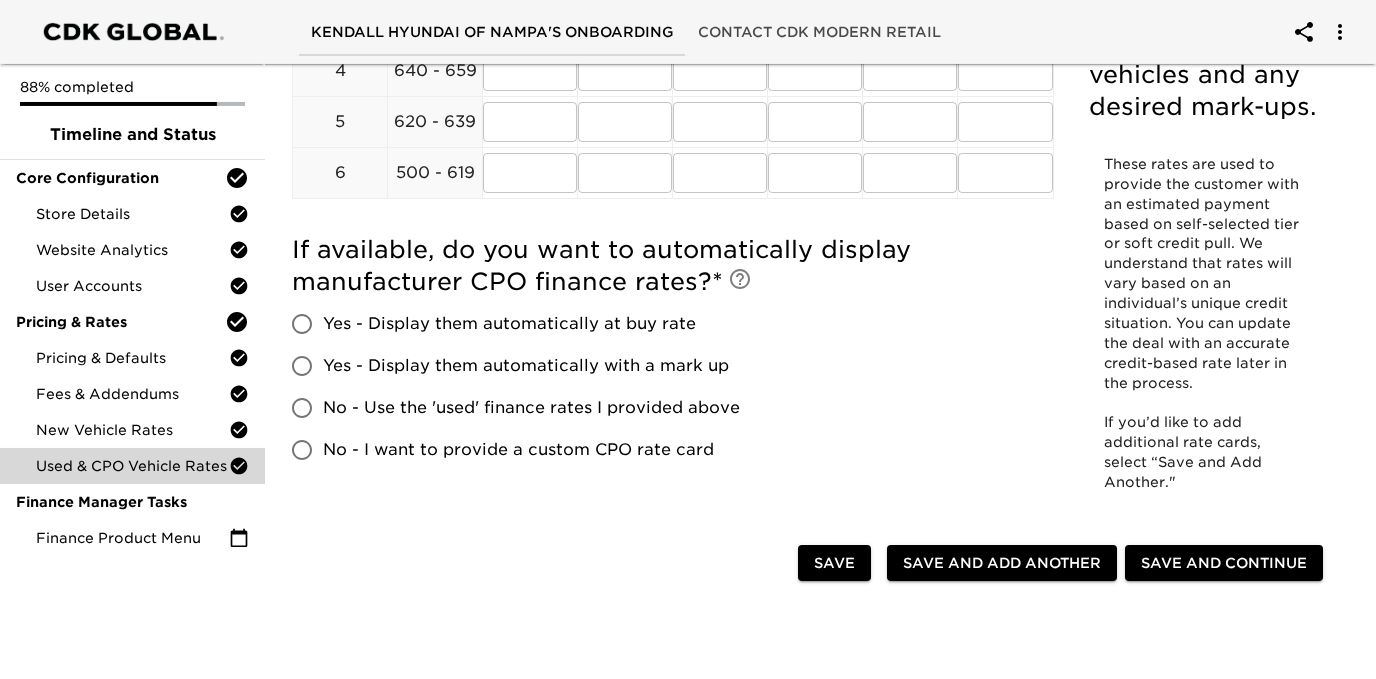 scroll, scrollTop: 537, scrollLeft: 0, axis: vertical 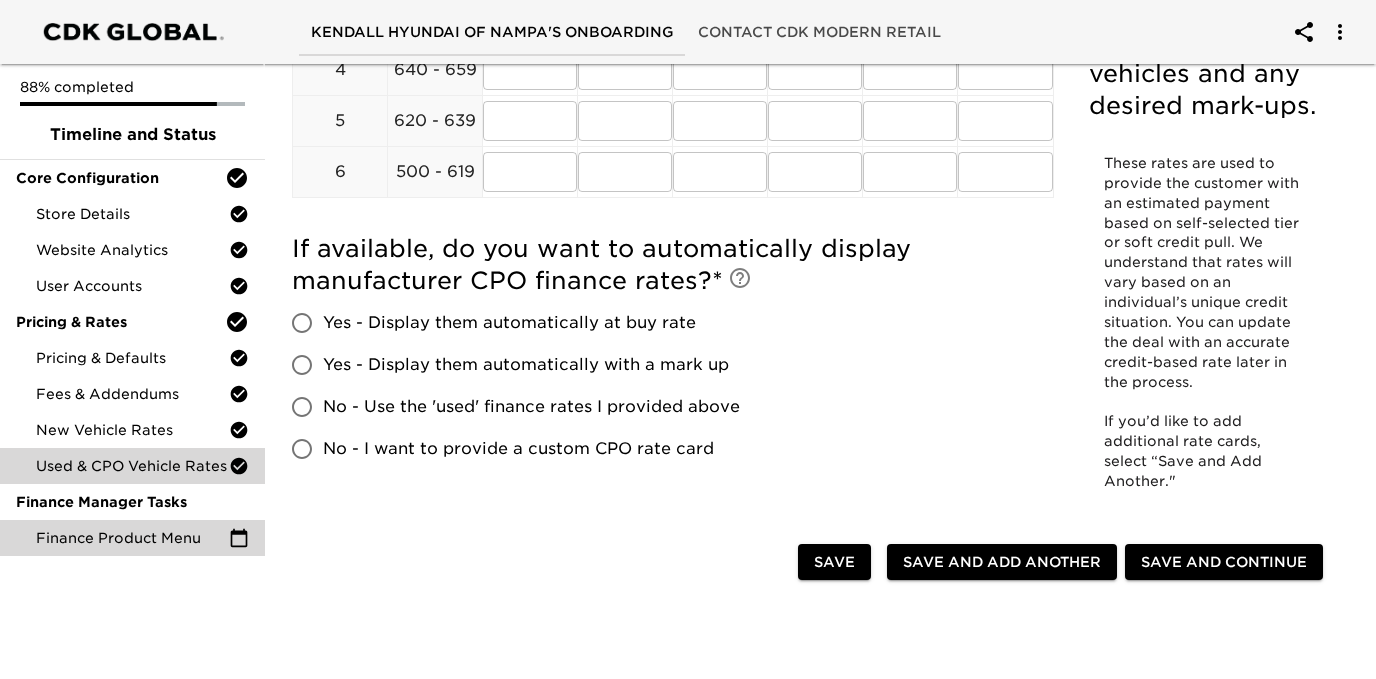 click on "Finance Product Menu" at bounding box center [132, 538] 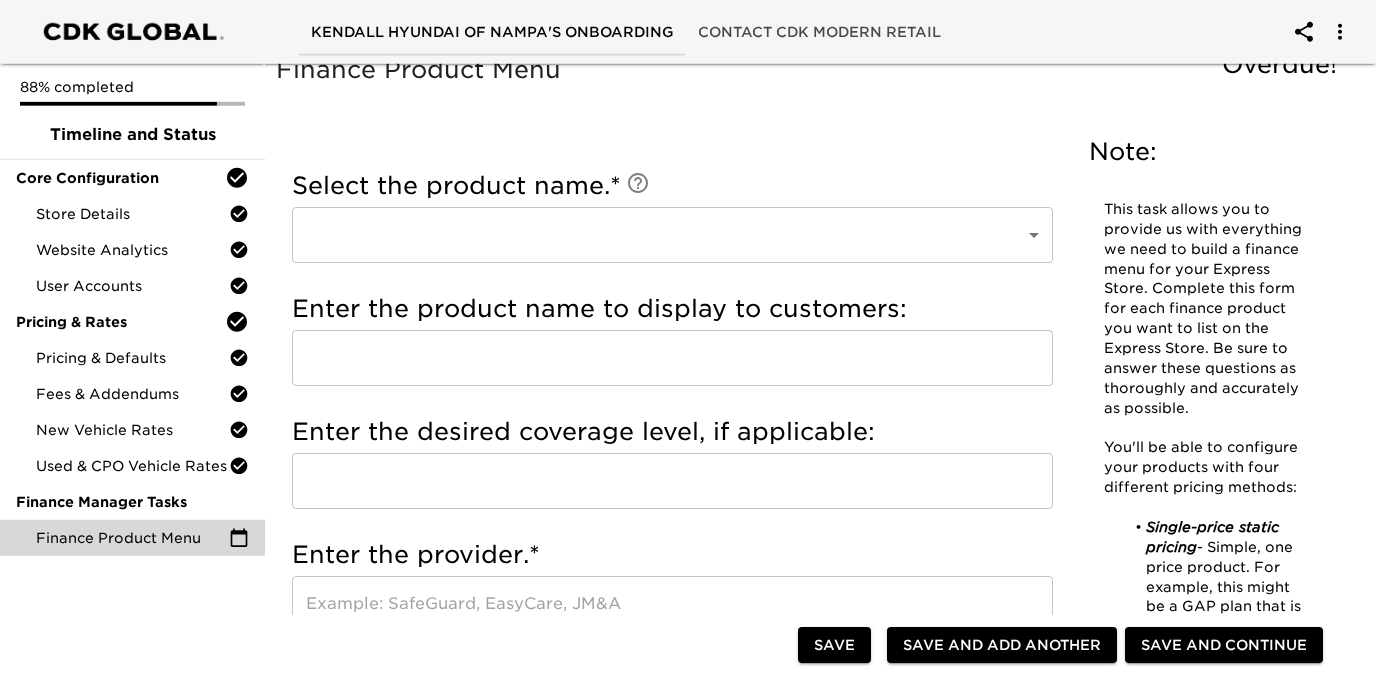 scroll, scrollTop: 0, scrollLeft: 0, axis: both 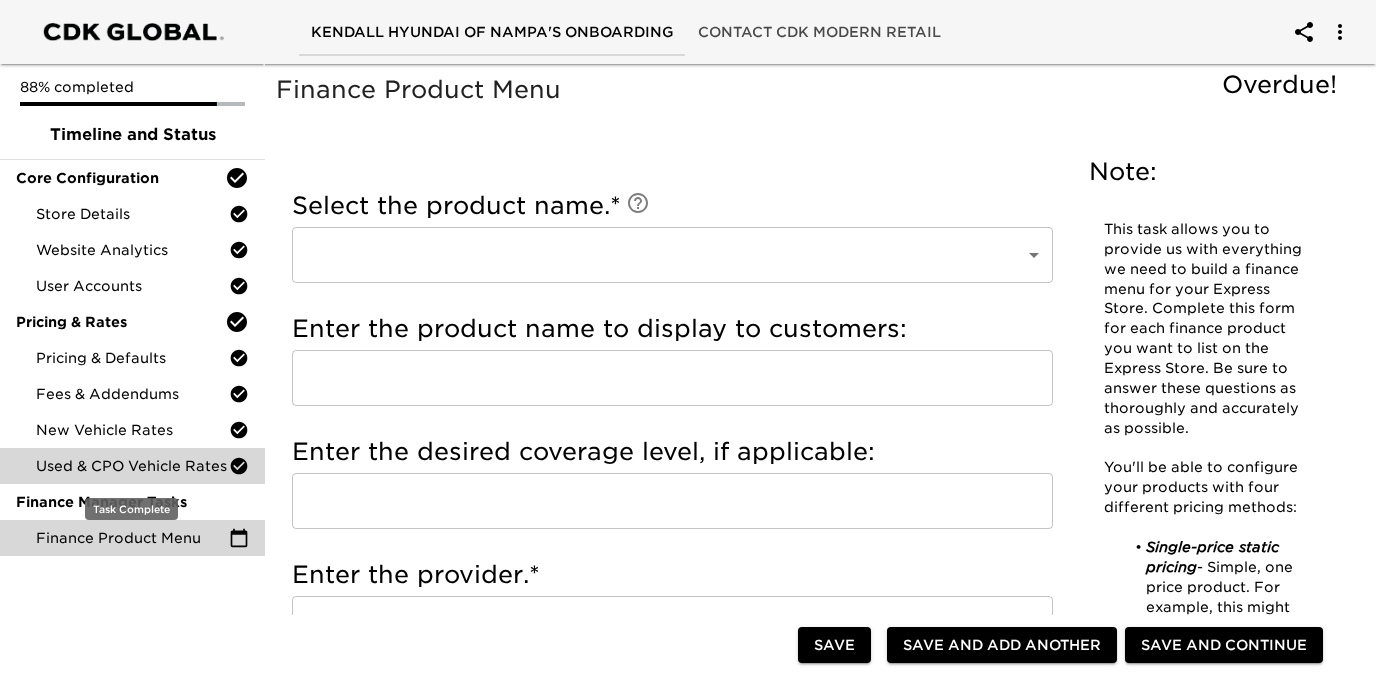 click on "Used & CPO Vehicle Rates" at bounding box center [132, 466] 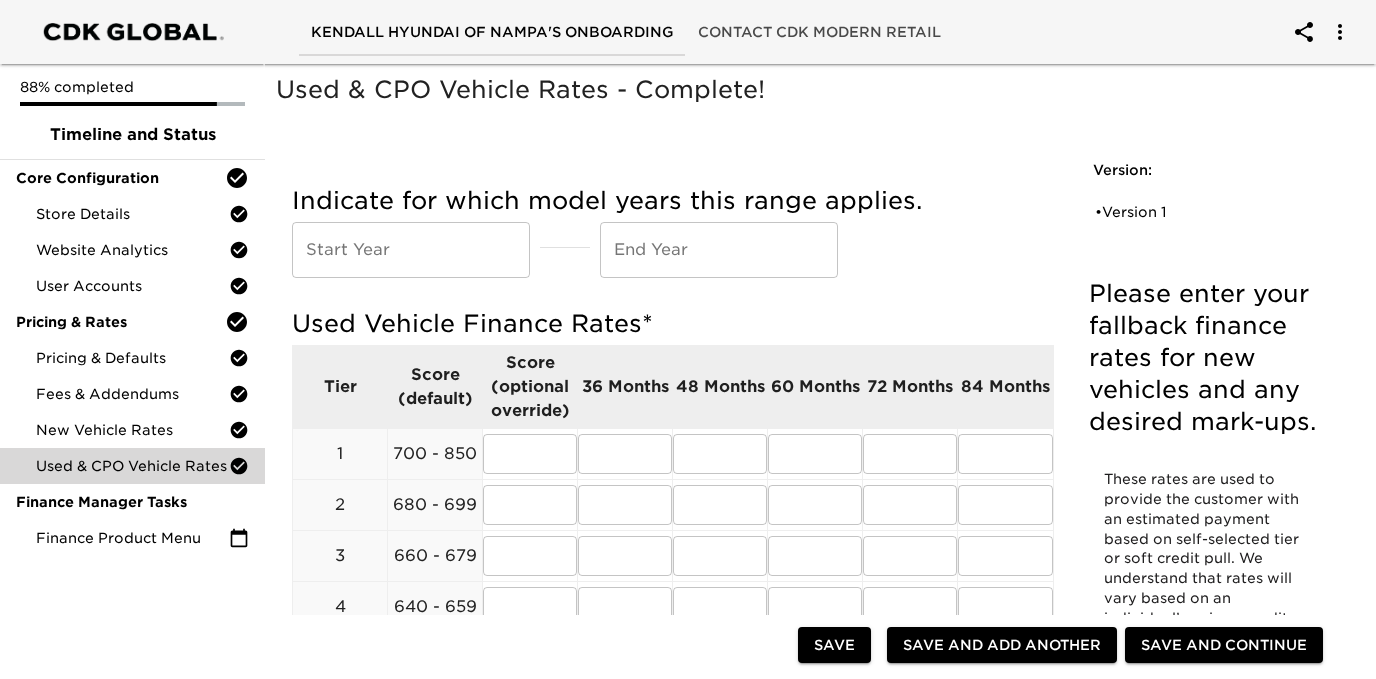 scroll, scrollTop: 537, scrollLeft: 0, axis: vertical 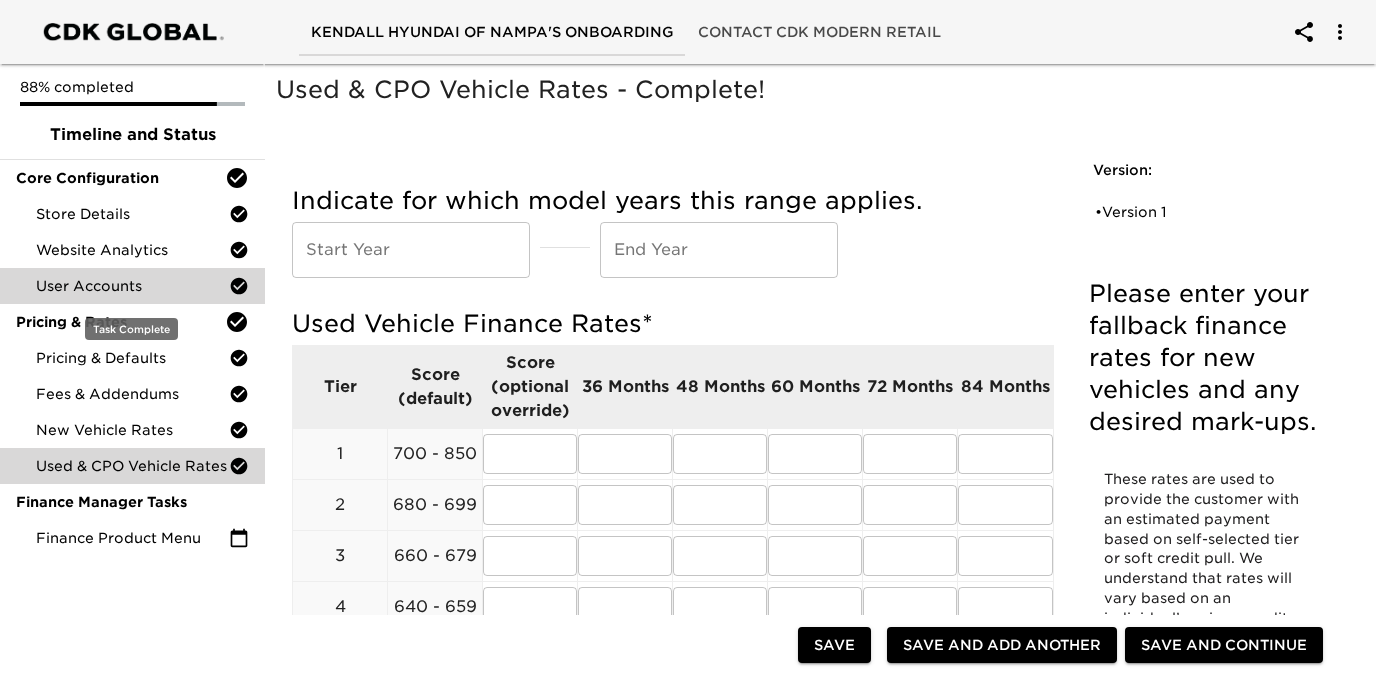 click on "User Accounts" at bounding box center (132, 286) 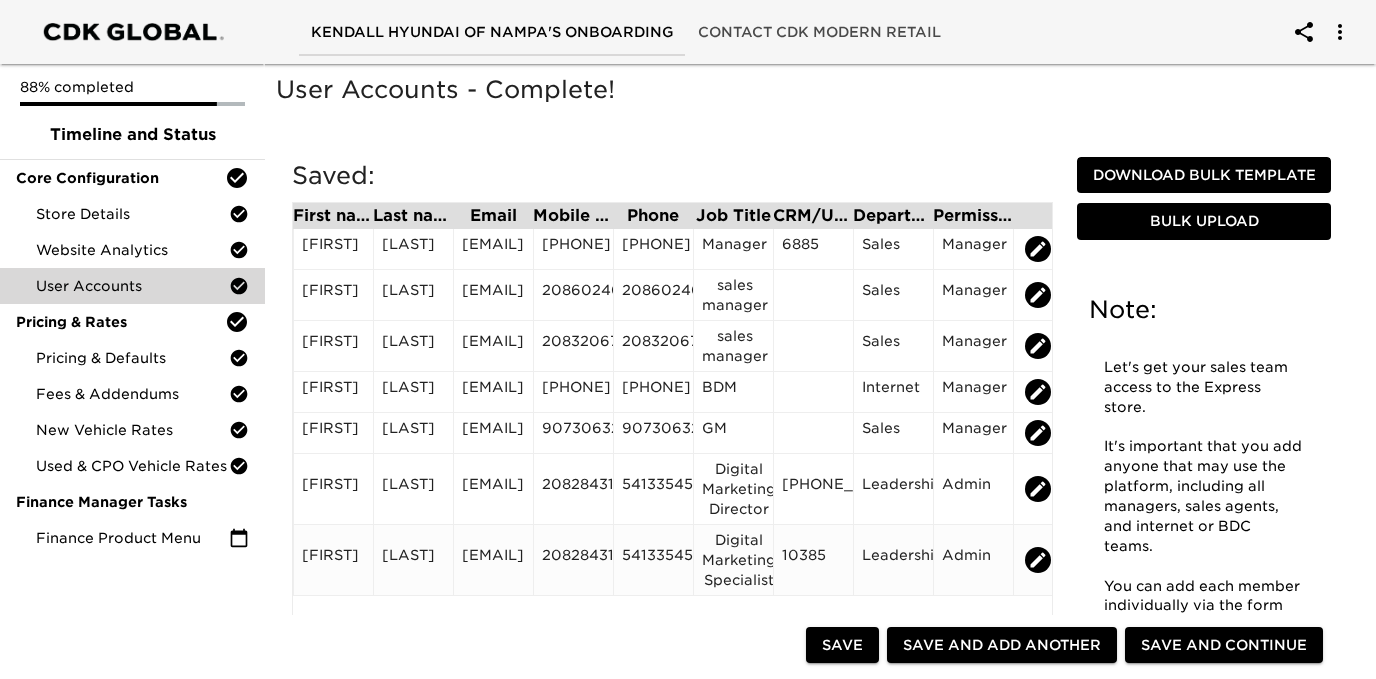 click on "2082843122" at bounding box center [573, 560] 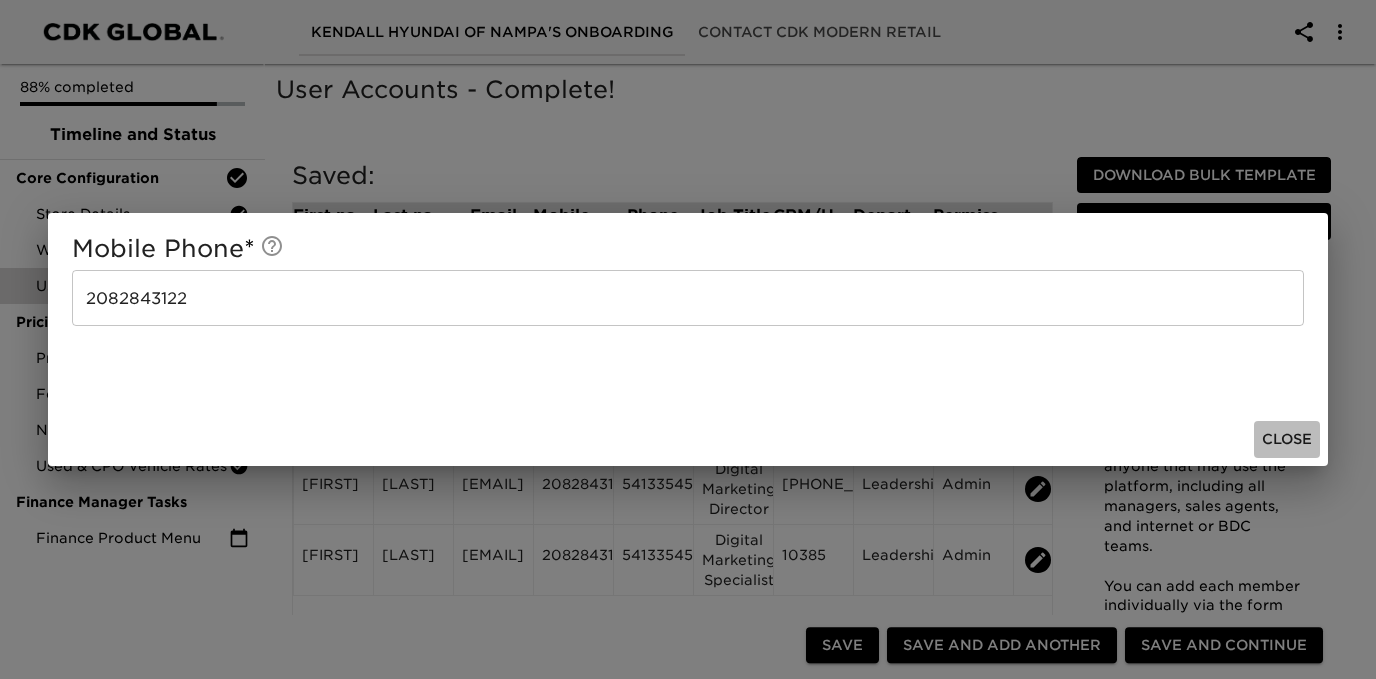 click on "Close" at bounding box center [1287, 439] 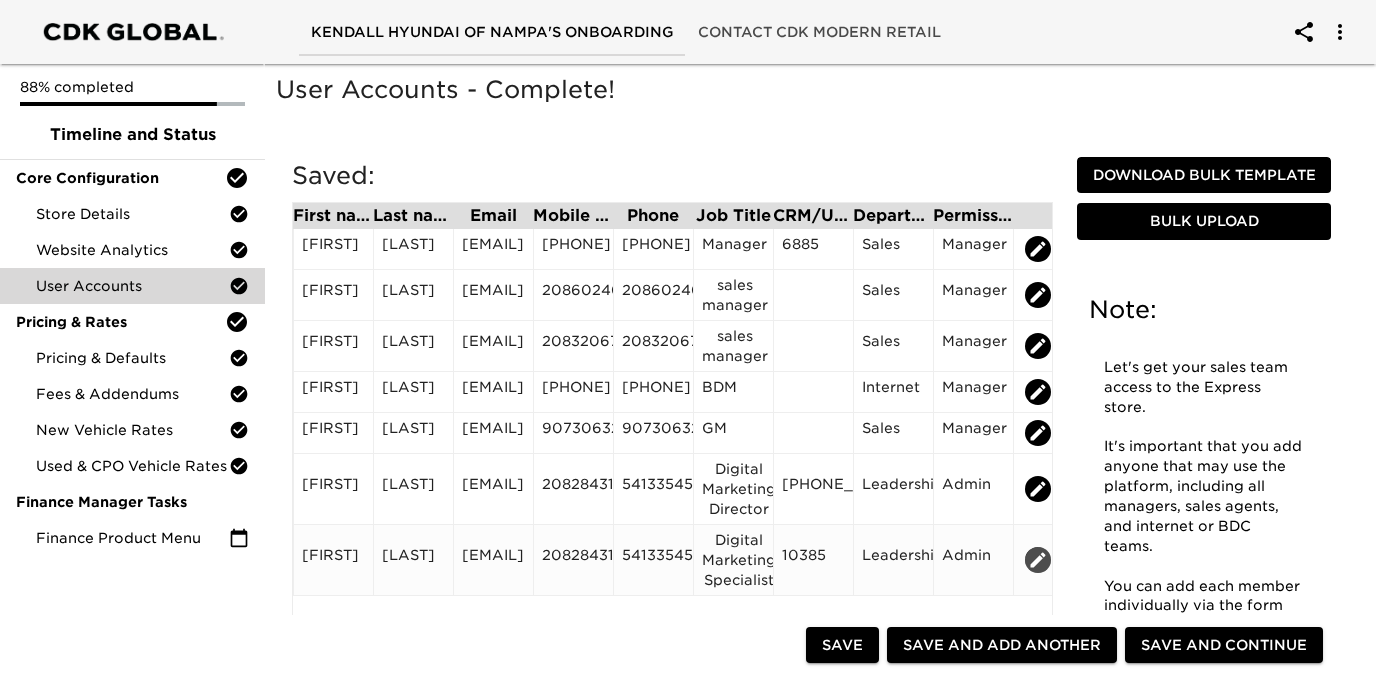 click 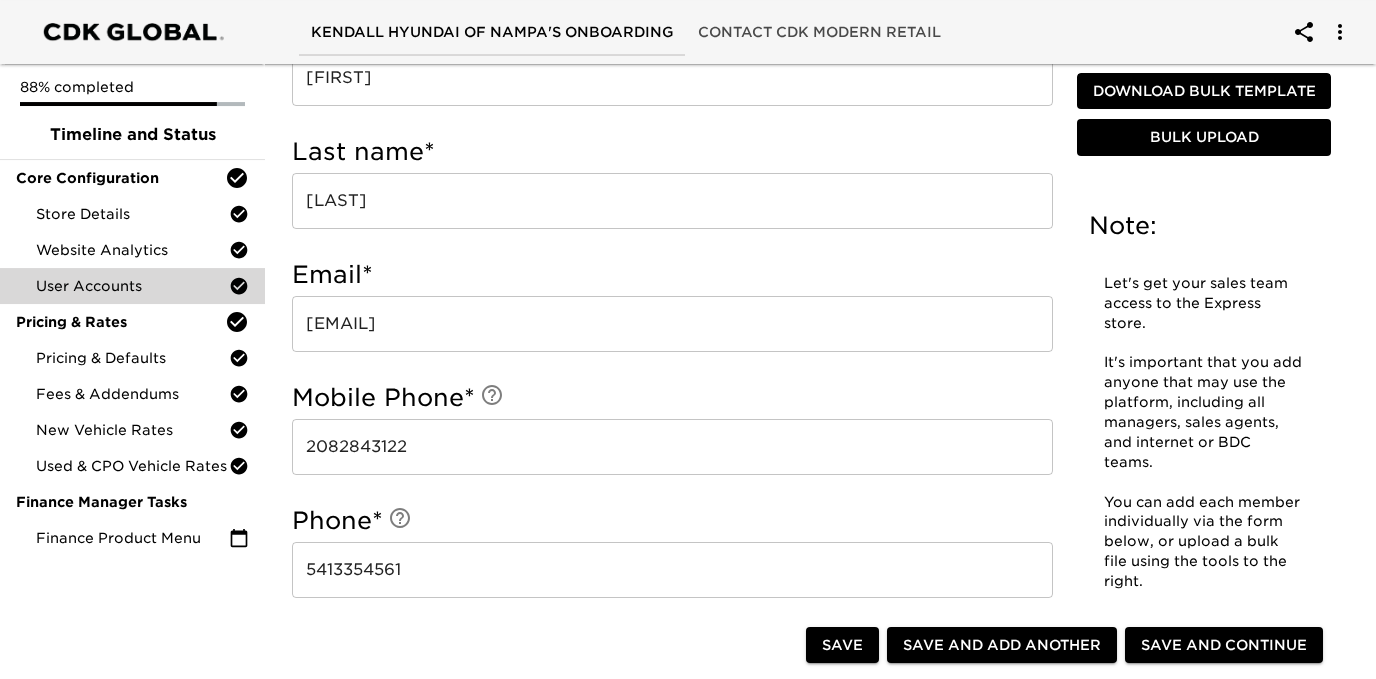 scroll, scrollTop: 860, scrollLeft: 0, axis: vertical 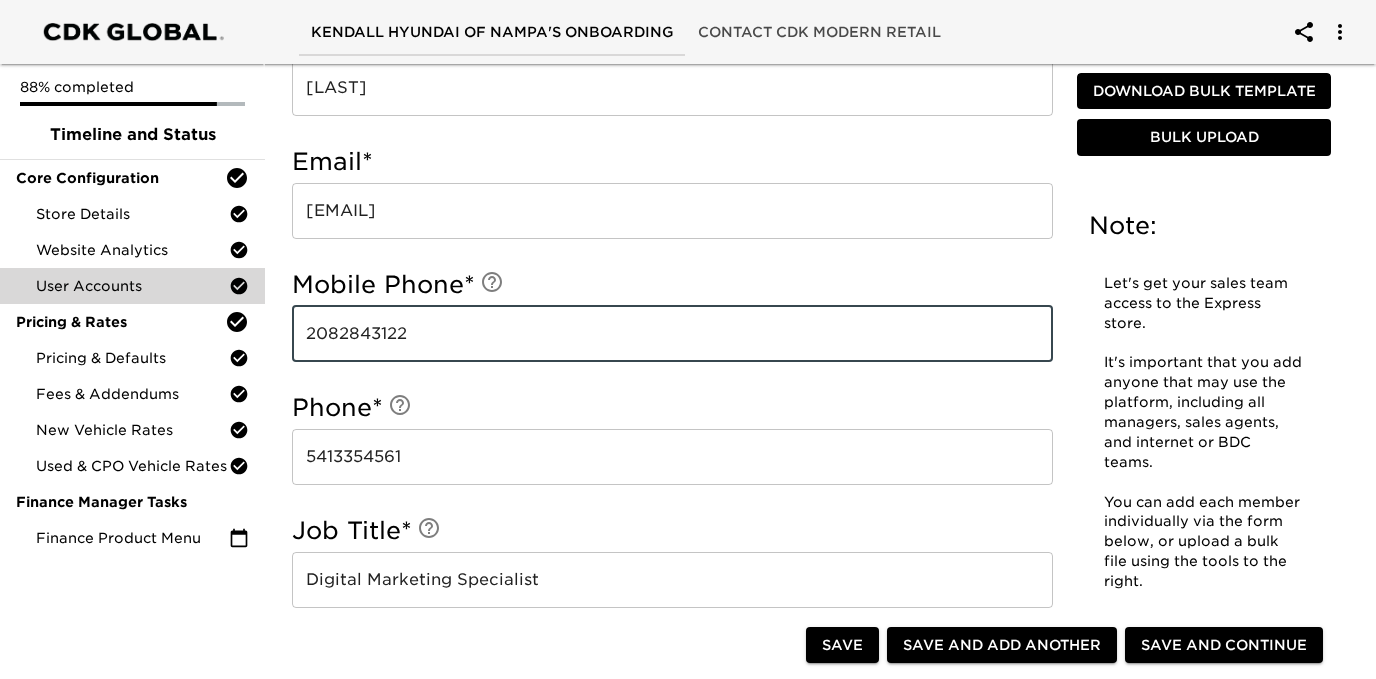 drag, startPoint x: 378, startPoint y: 333, endPoint x: 292, endPoint y: 335, distance: 86.023254 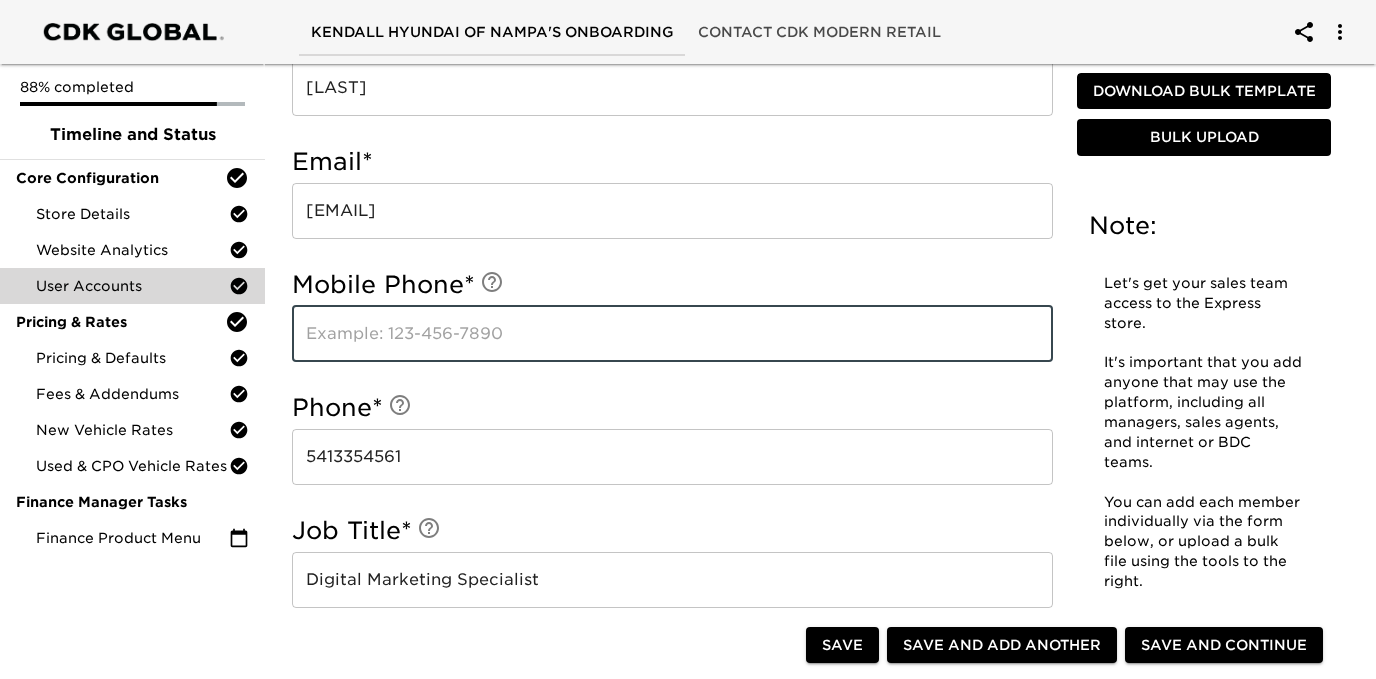 type 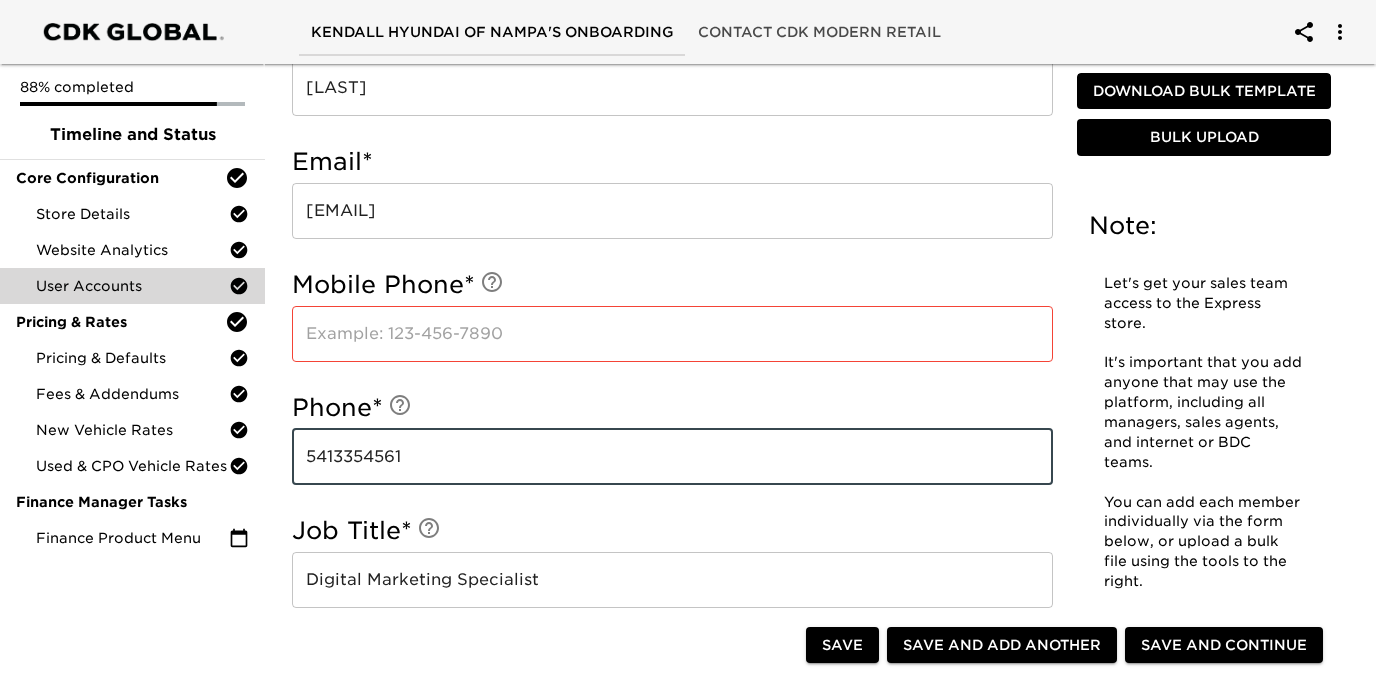 drag, startPoint x: 386, startPoint y: 454, endPoint x: 306, endPoint y: 456, distance: 80.024994 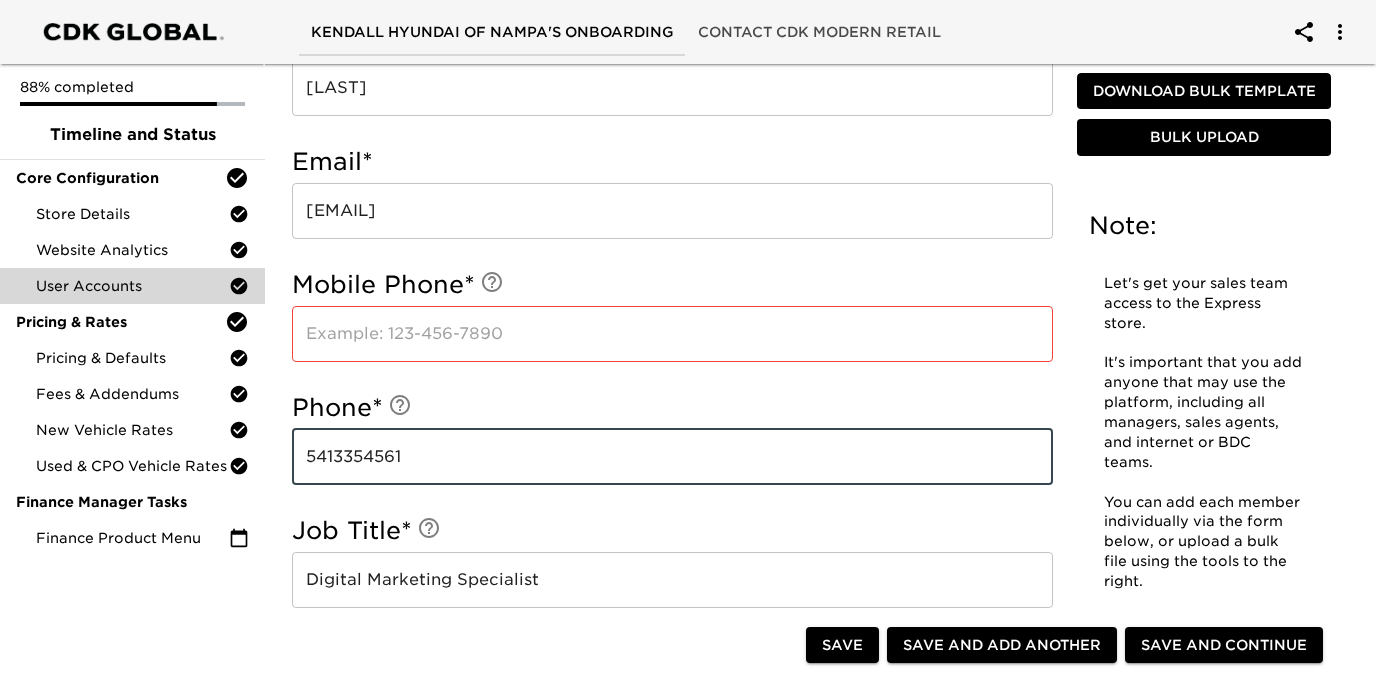 click on "5413354561" at bounding box center (672, 457) 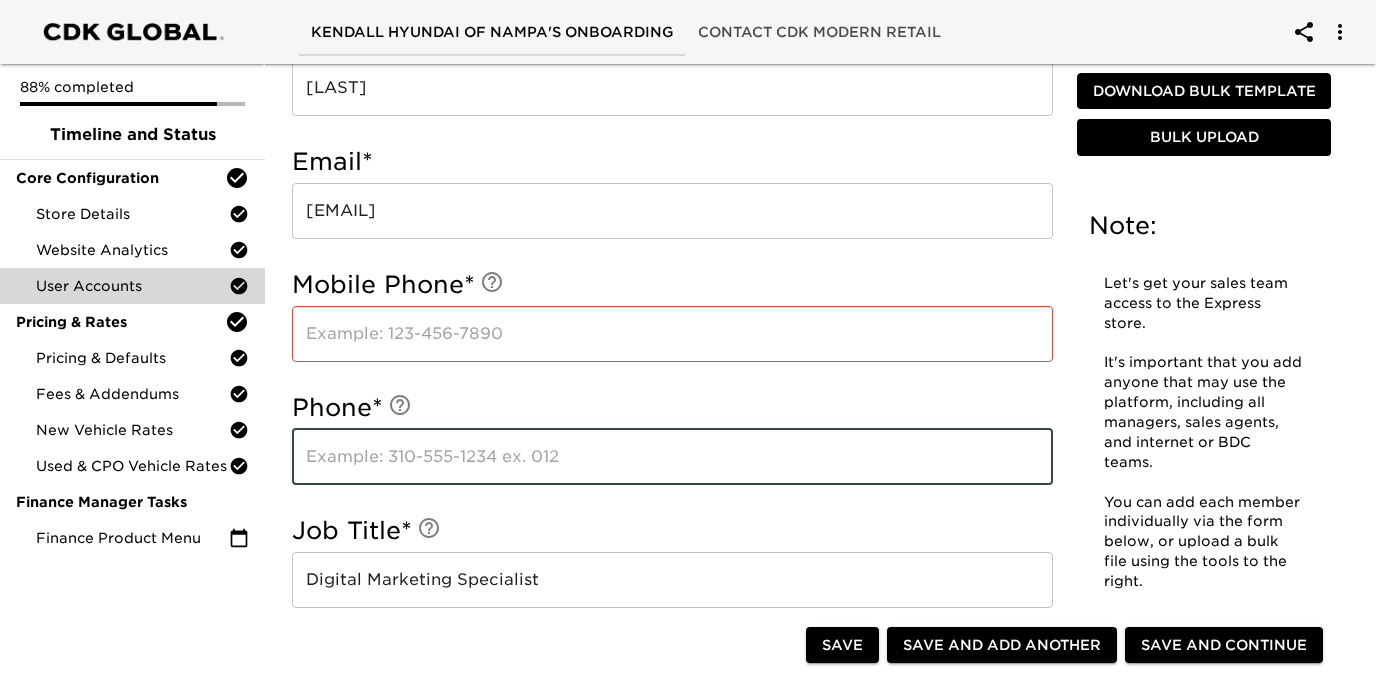 type 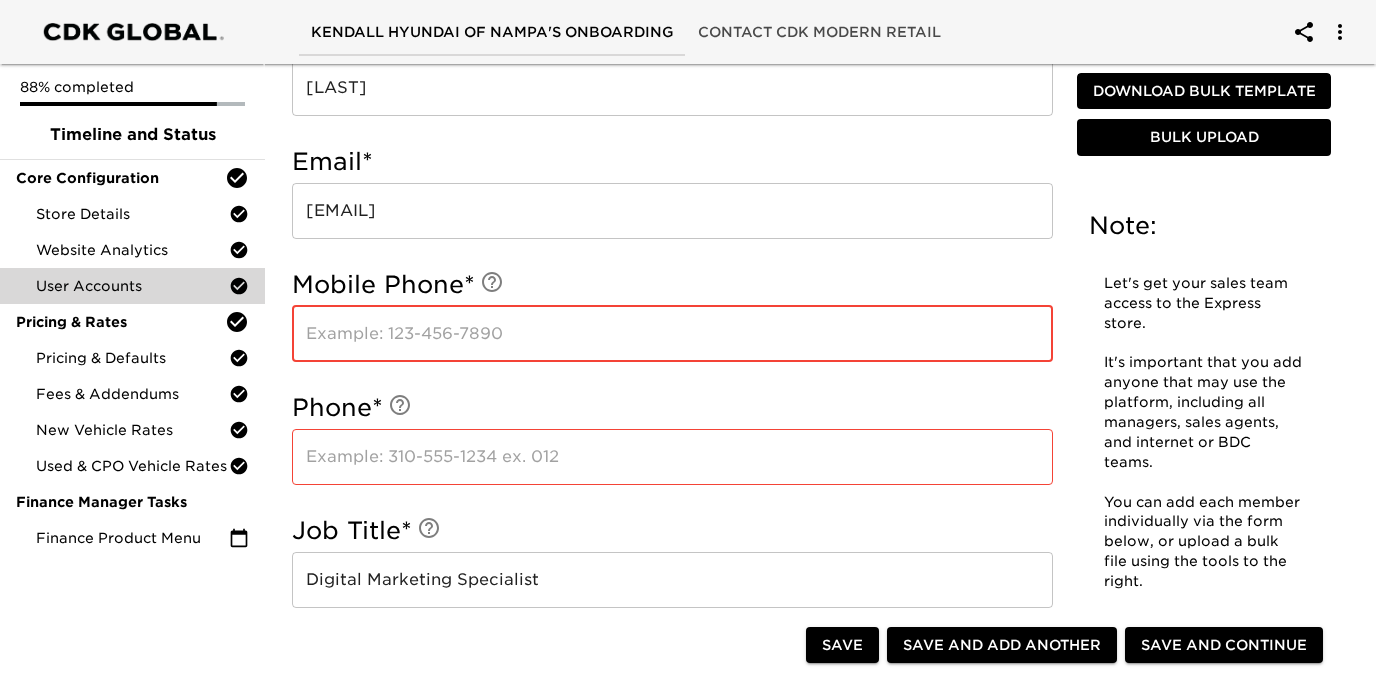 click at bounding box center (672, 334) 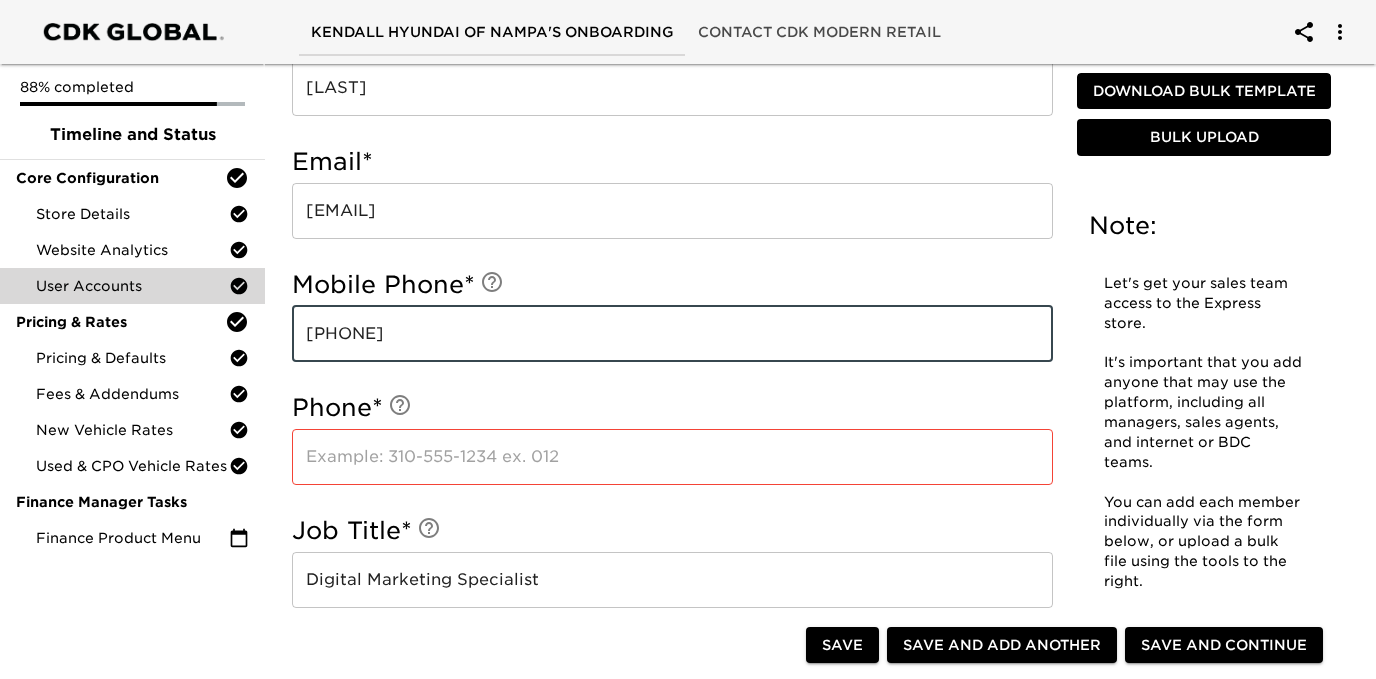 type on "[PHONE]" 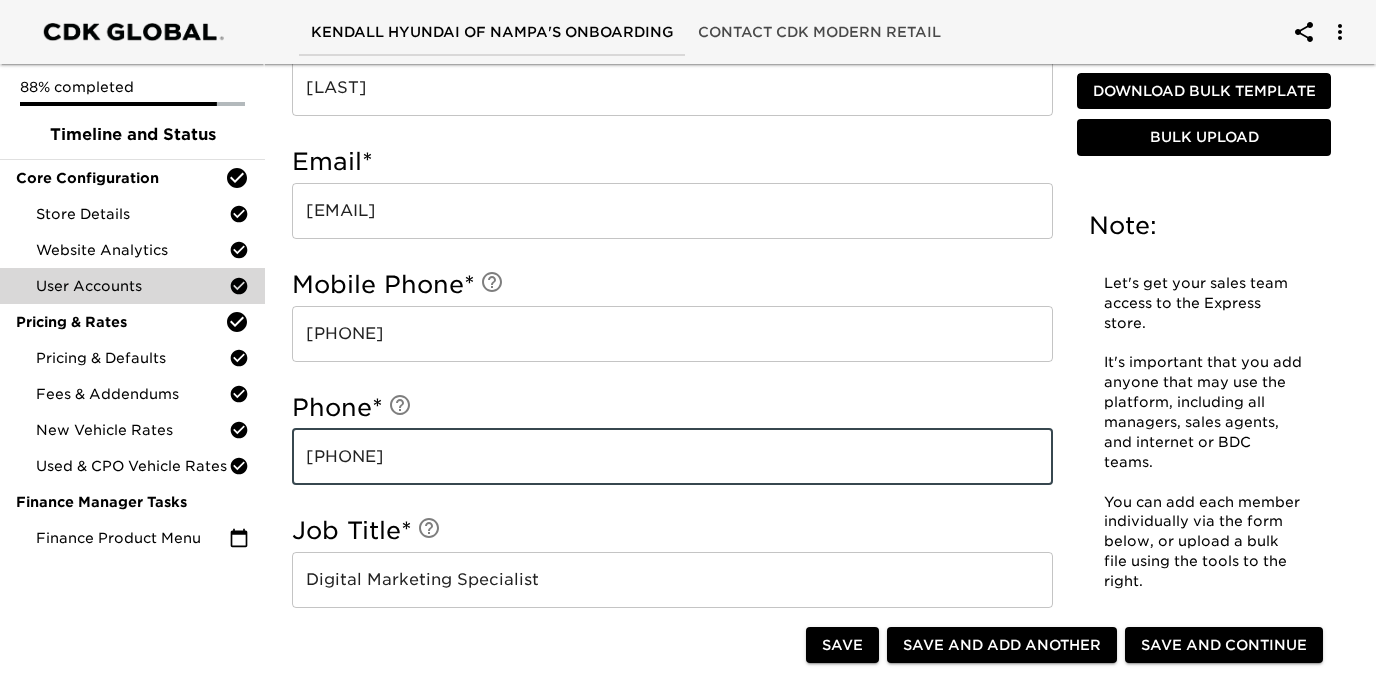 type on "[PHONE]" 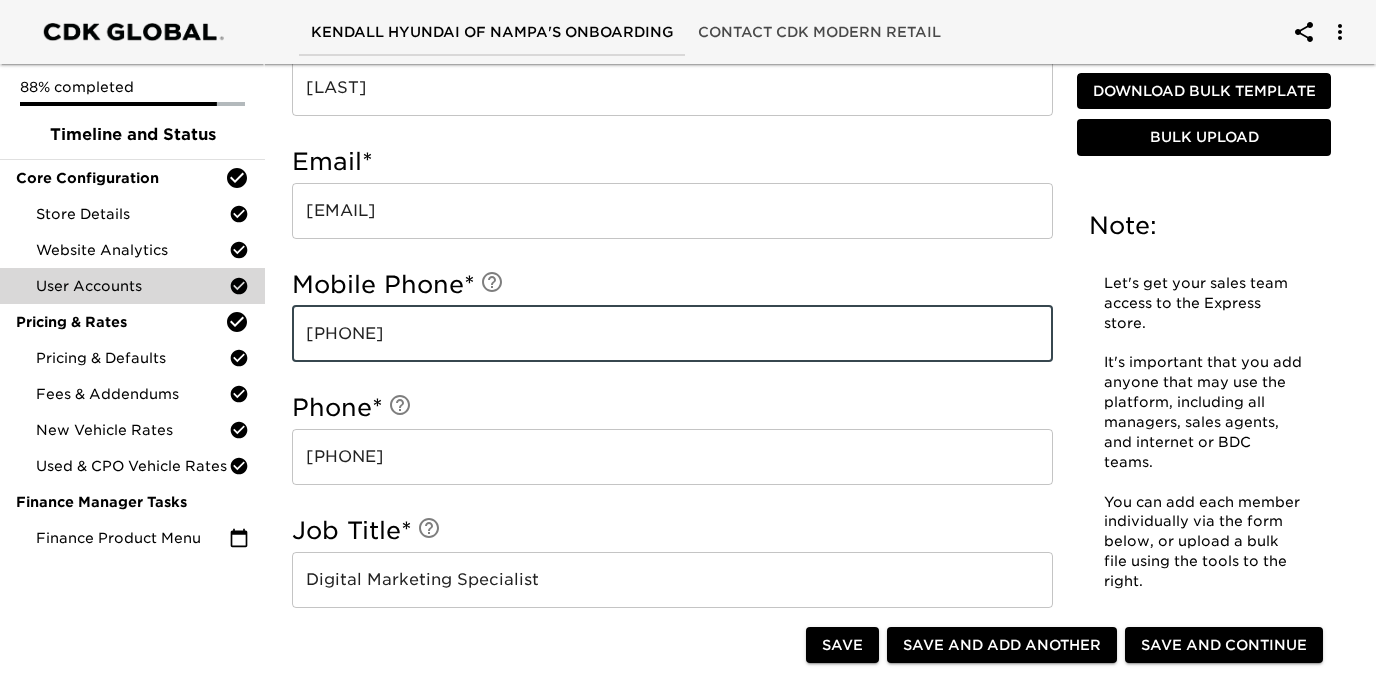 drag, startPoint x: 388, startPoint y: 332, endPoint x: 284, endPoint y: 334, distance: 104.019226 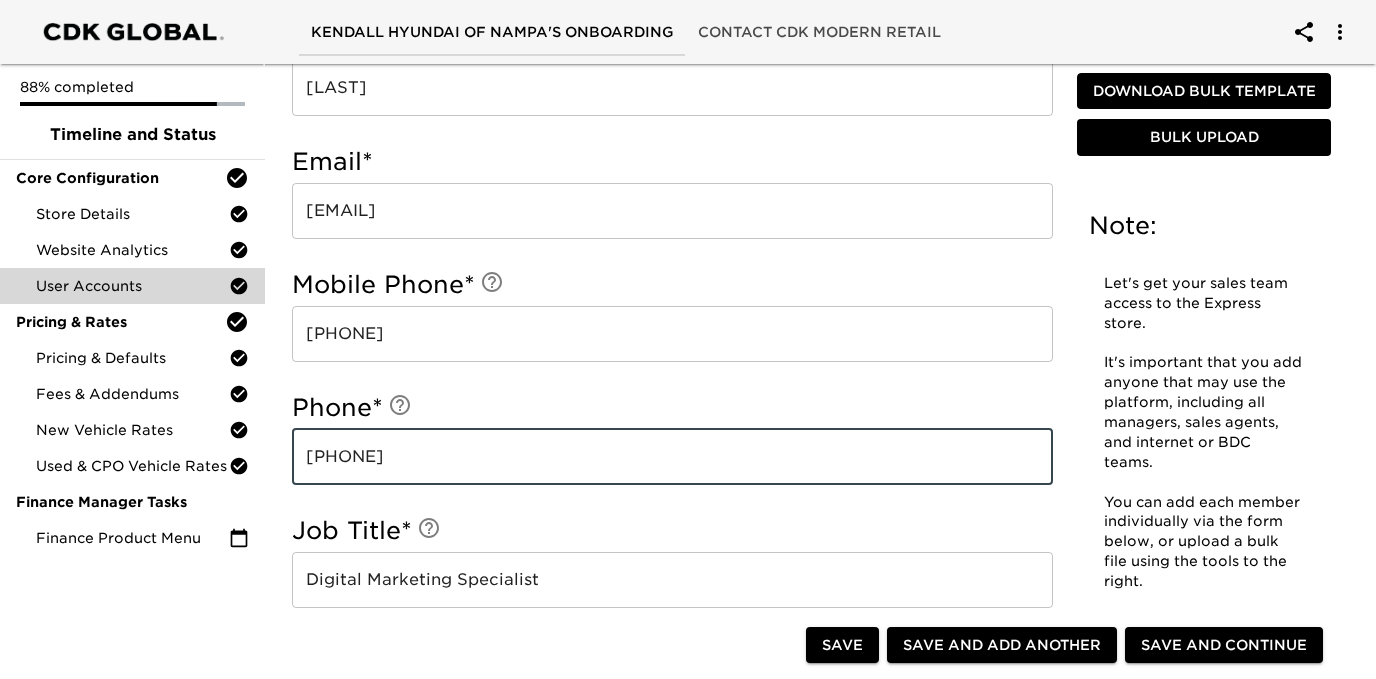 drag, startPoint x: 389, startPoint y: 457, endPoint x: 298, endPoint y: 456, distance: 91.00549 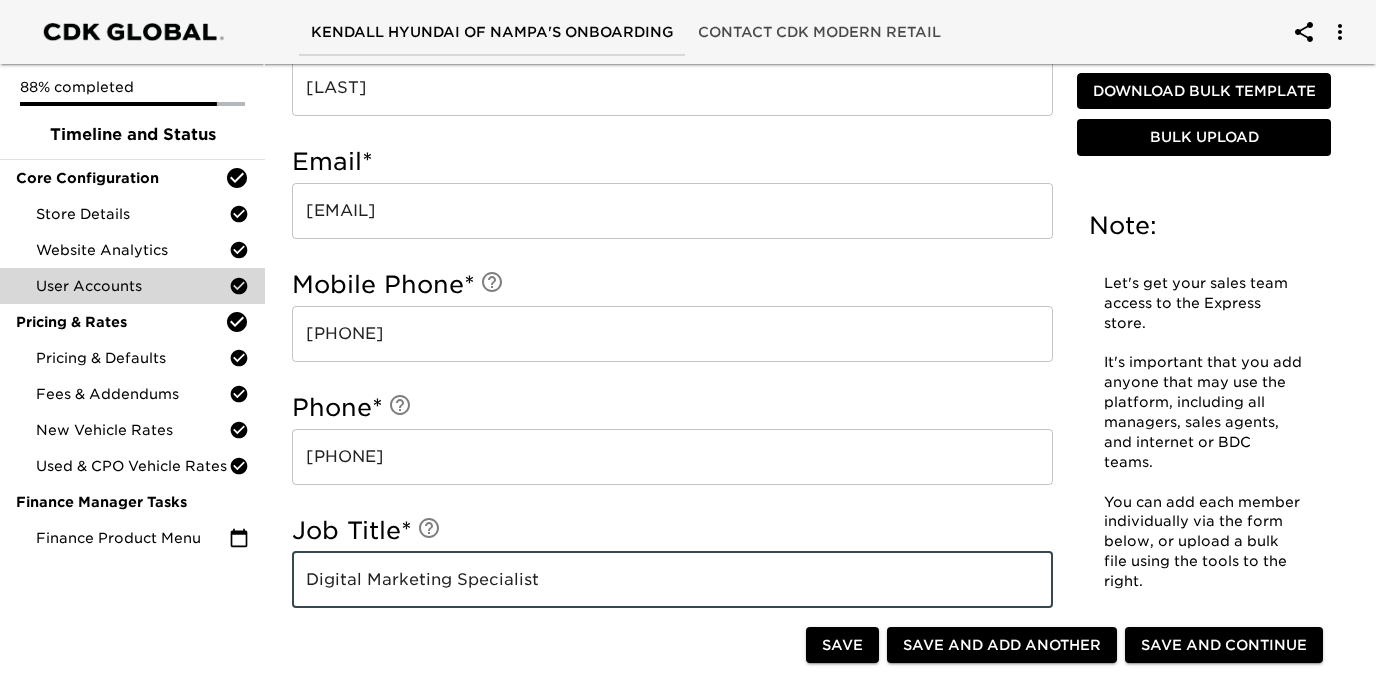 drag, startPoint x: 401, startPoint y: 574, endPoint x: 299, endPoint y: 575, distance: 102.0049 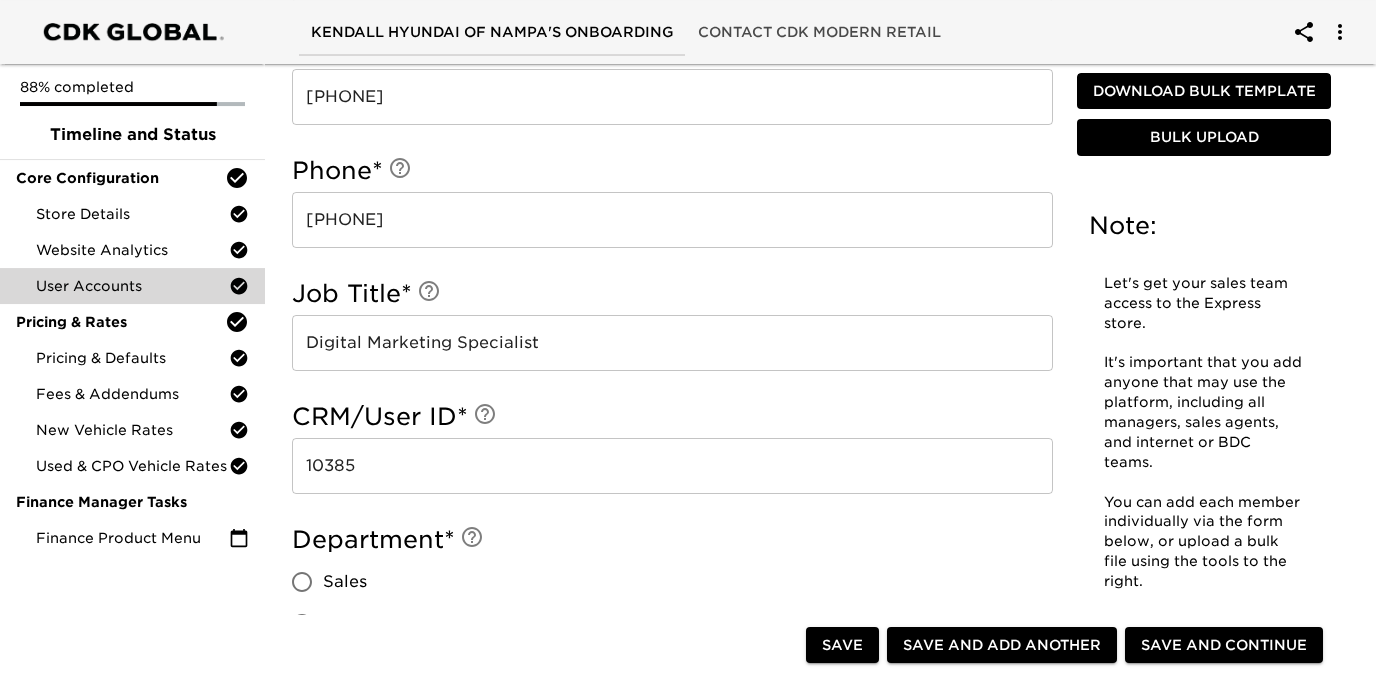 scroll, scrollTop: 1182, scrollLeft: 0, axis: vertical 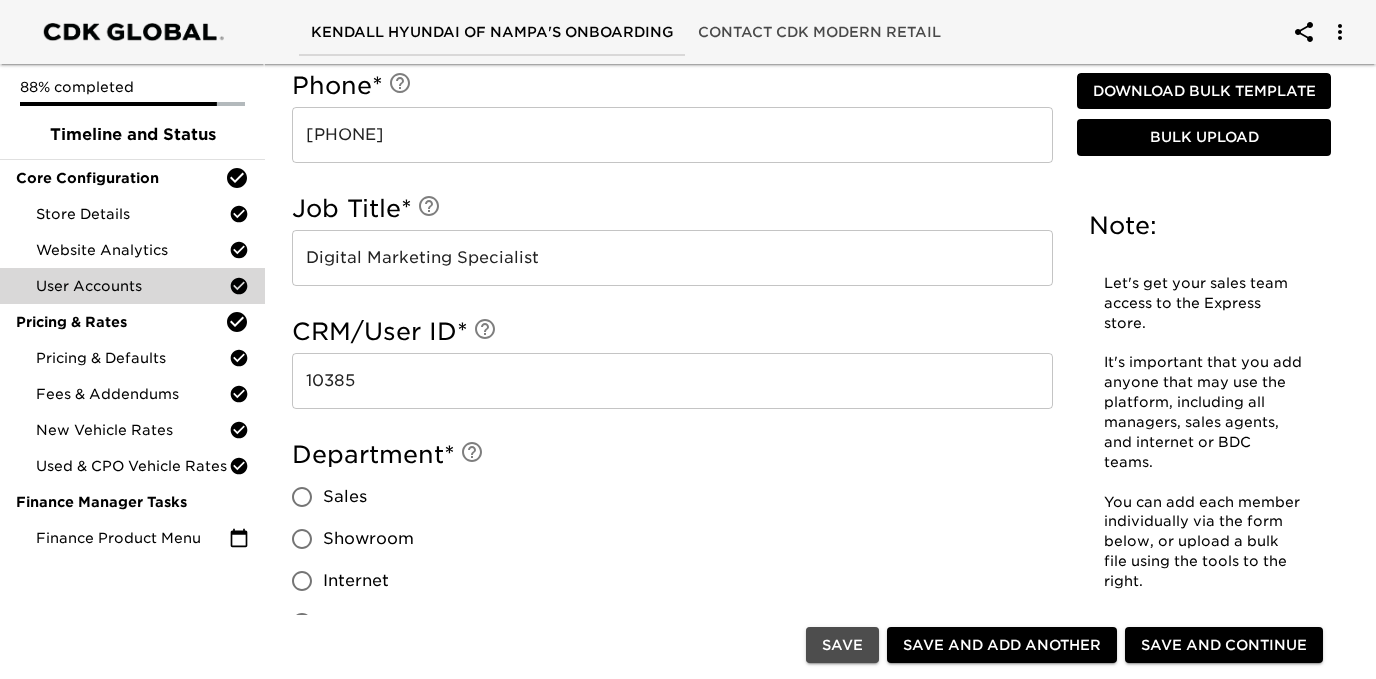 drag, startPoint x: 841, startPoint y: 643, endPoint x: 859, endPoint y: 596, distance: 50.32892 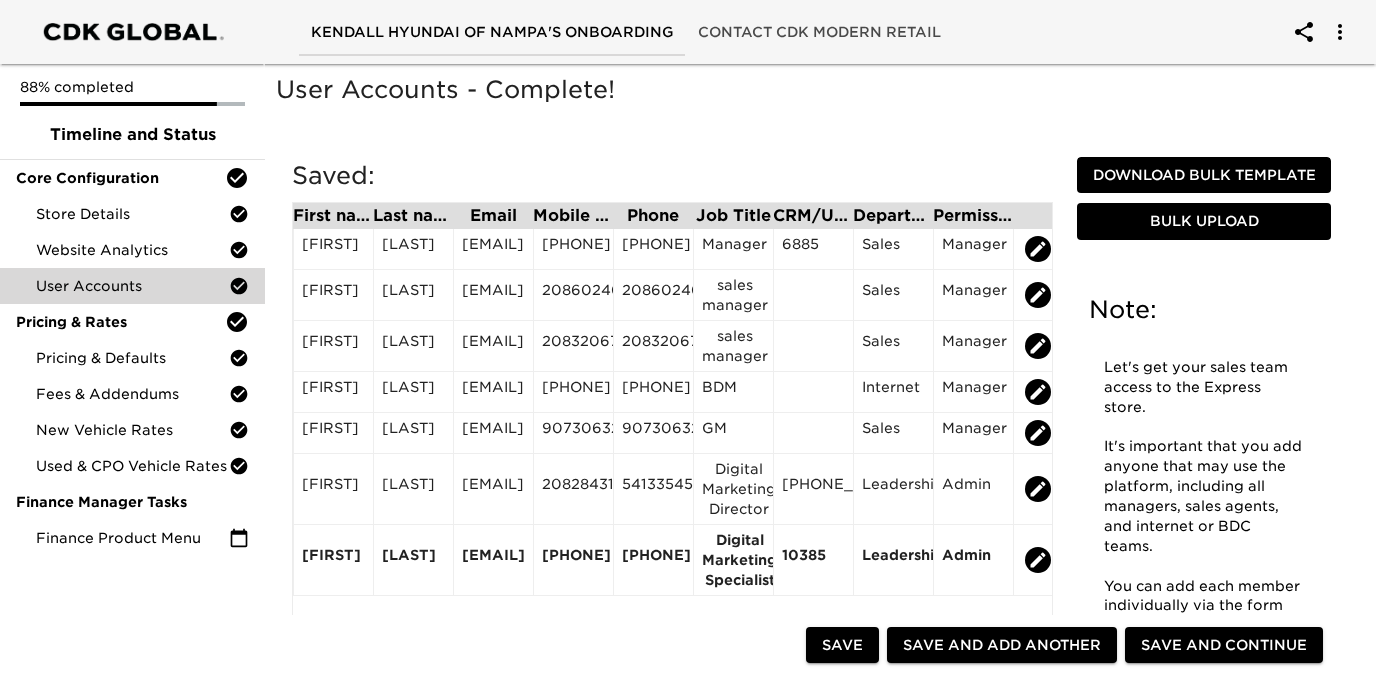 scroll, scrollTop: 107, scrollLeft: 0, axis: vertical 